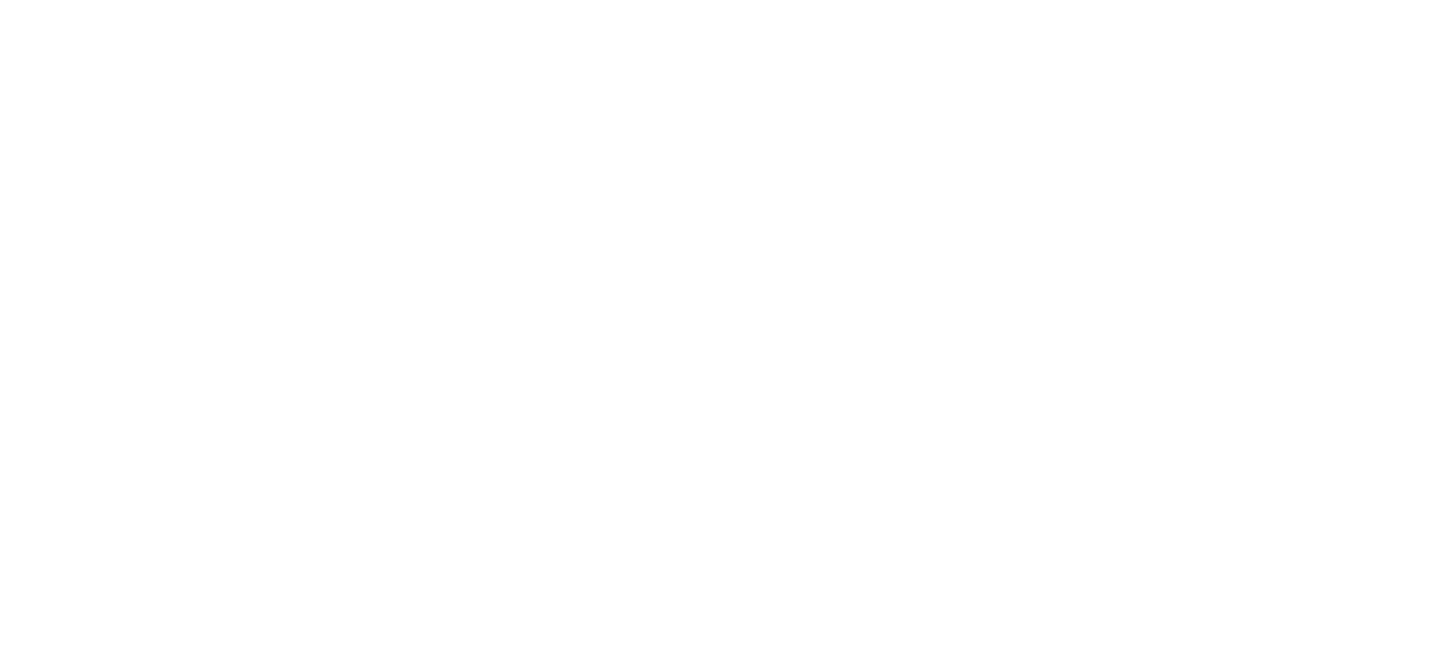 scroll, scrollTop: 0, scrollLeft: 0, axis: both 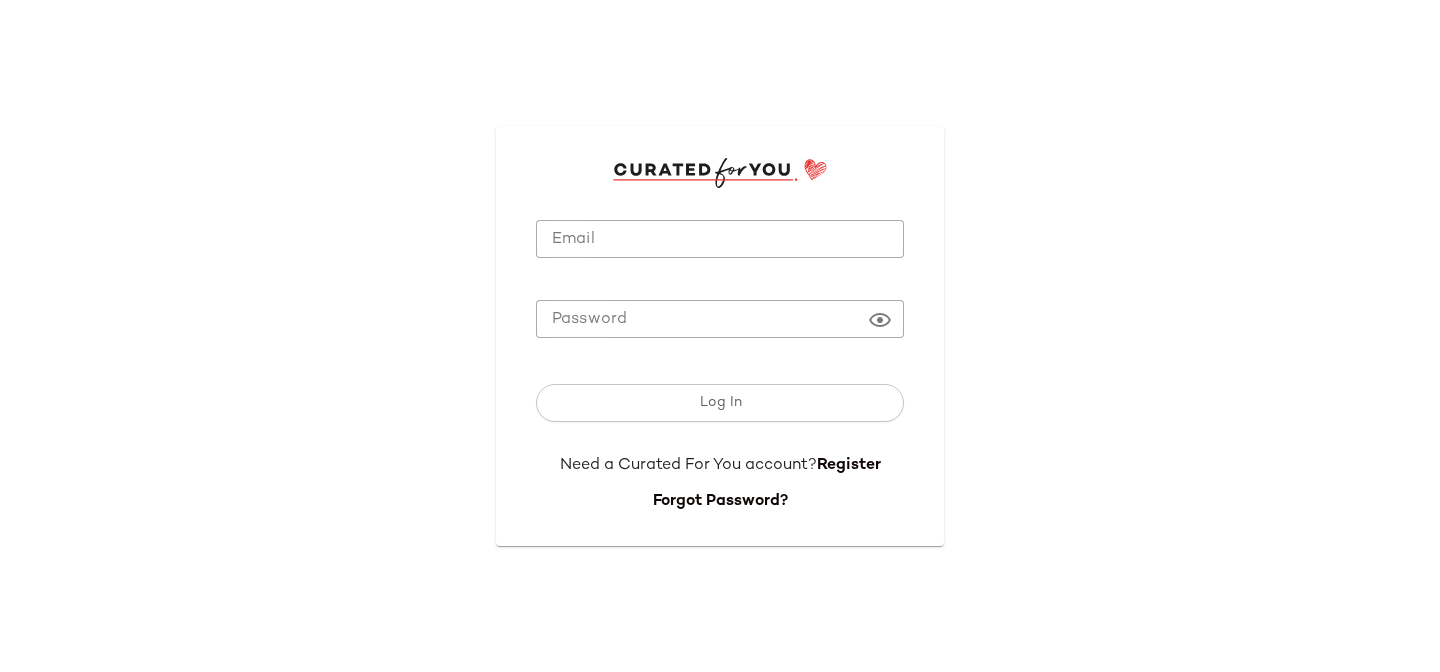 type on "**********" 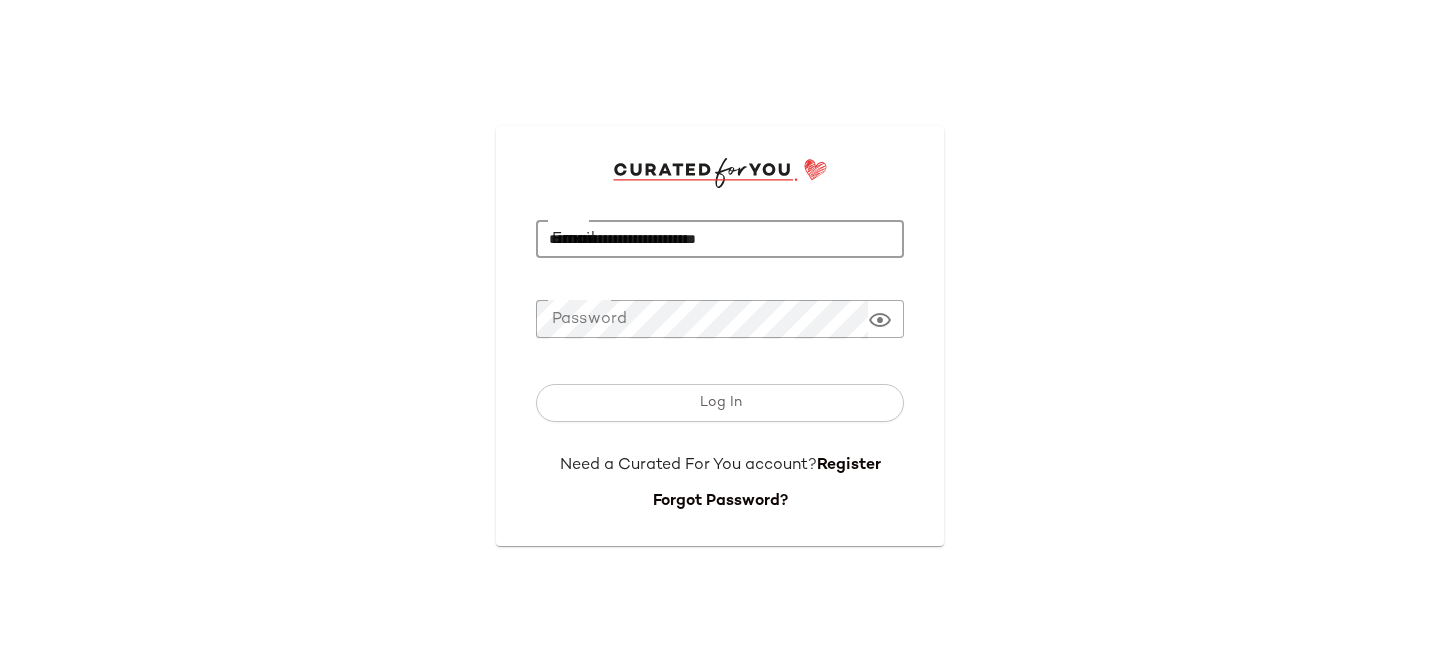 click on "**********" 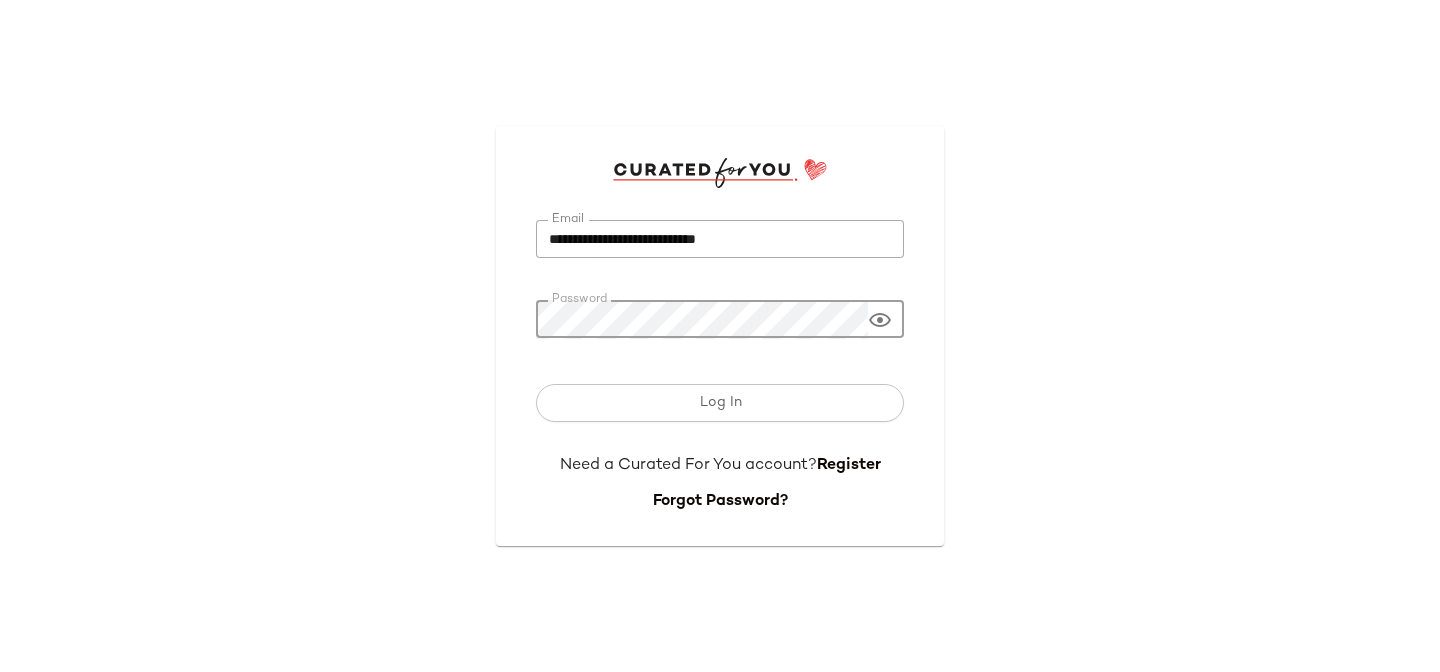 click 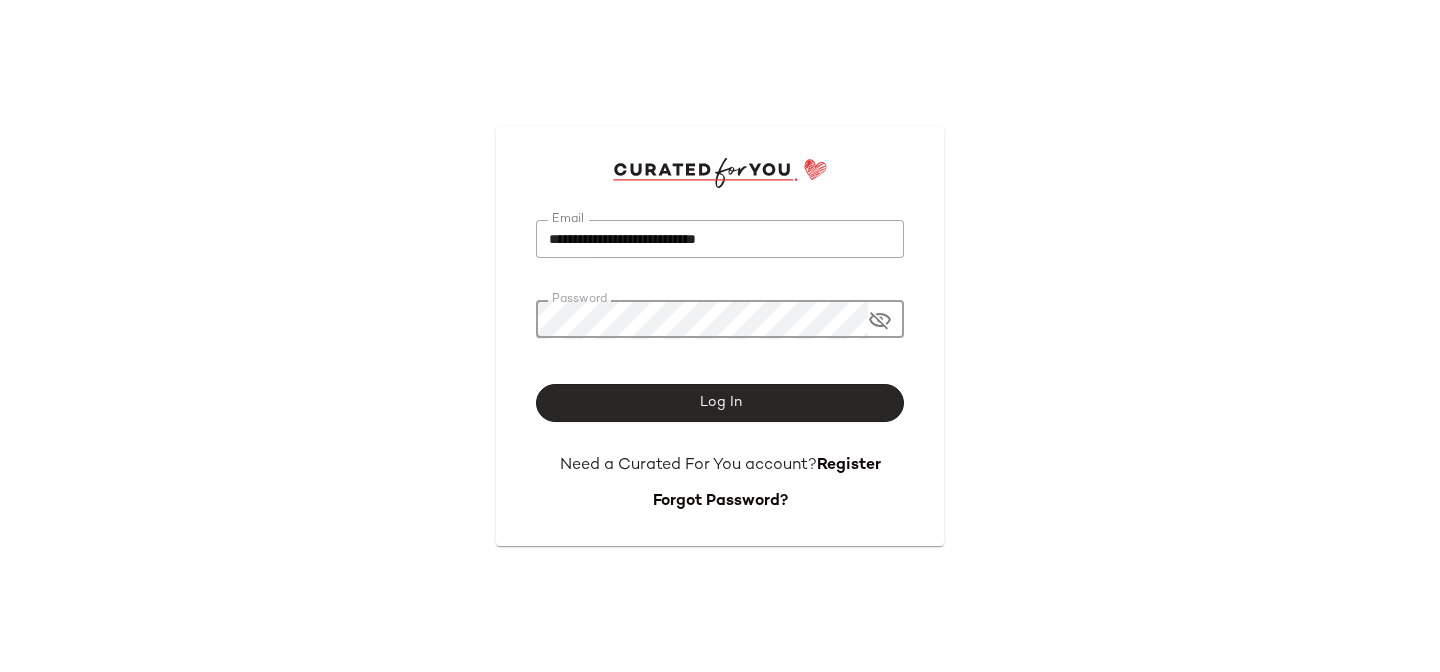 click on "Log In" at bounding box center (720, 403) 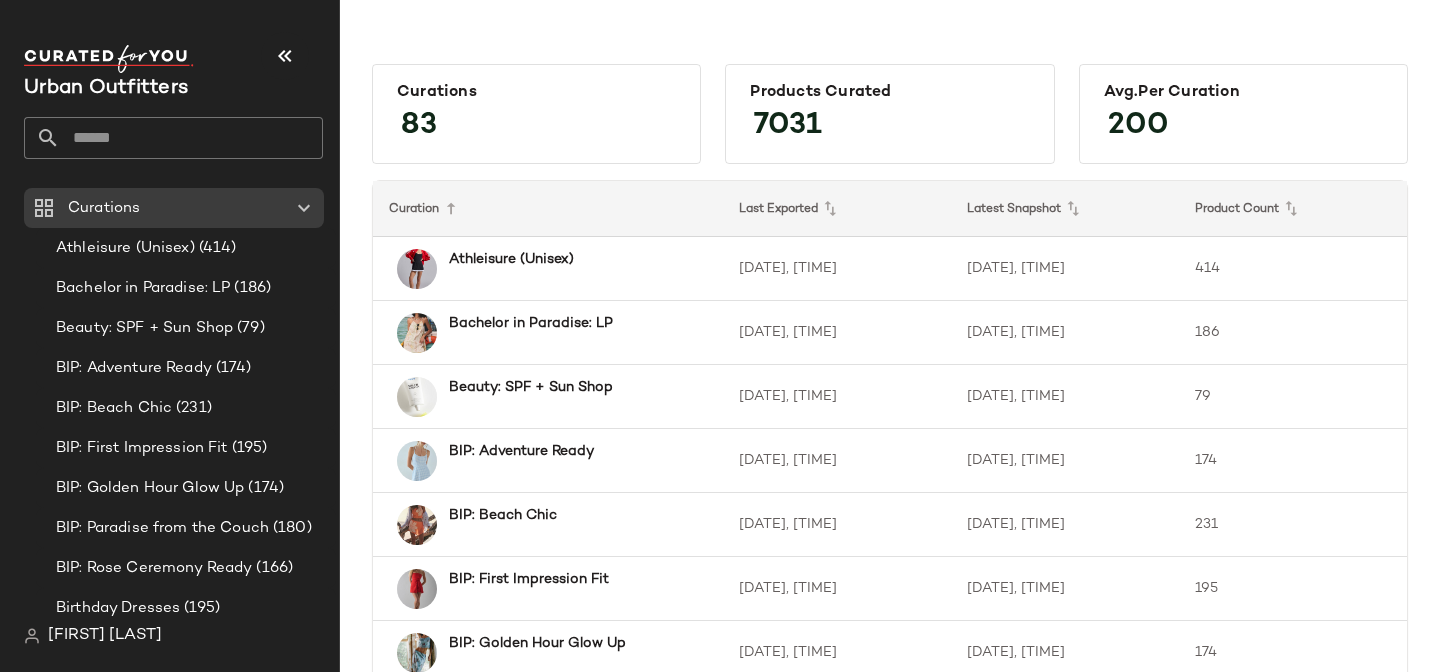 click 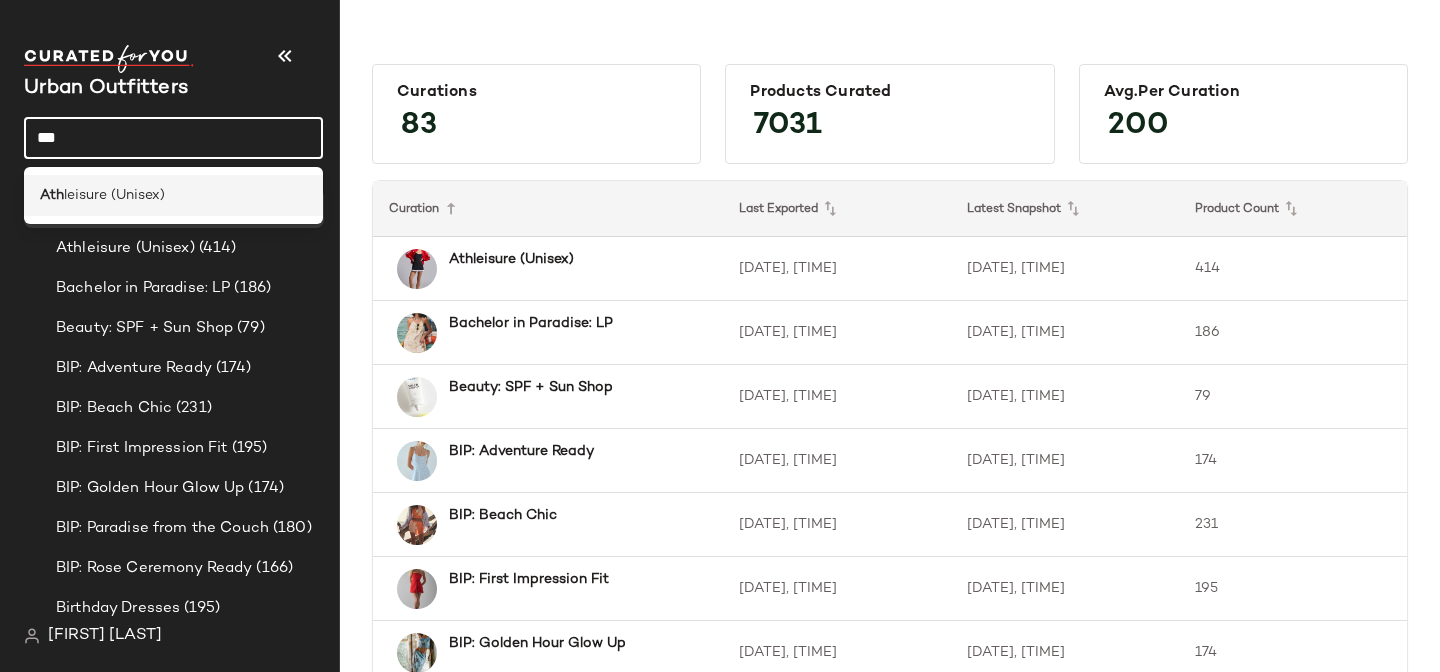 type on "***" 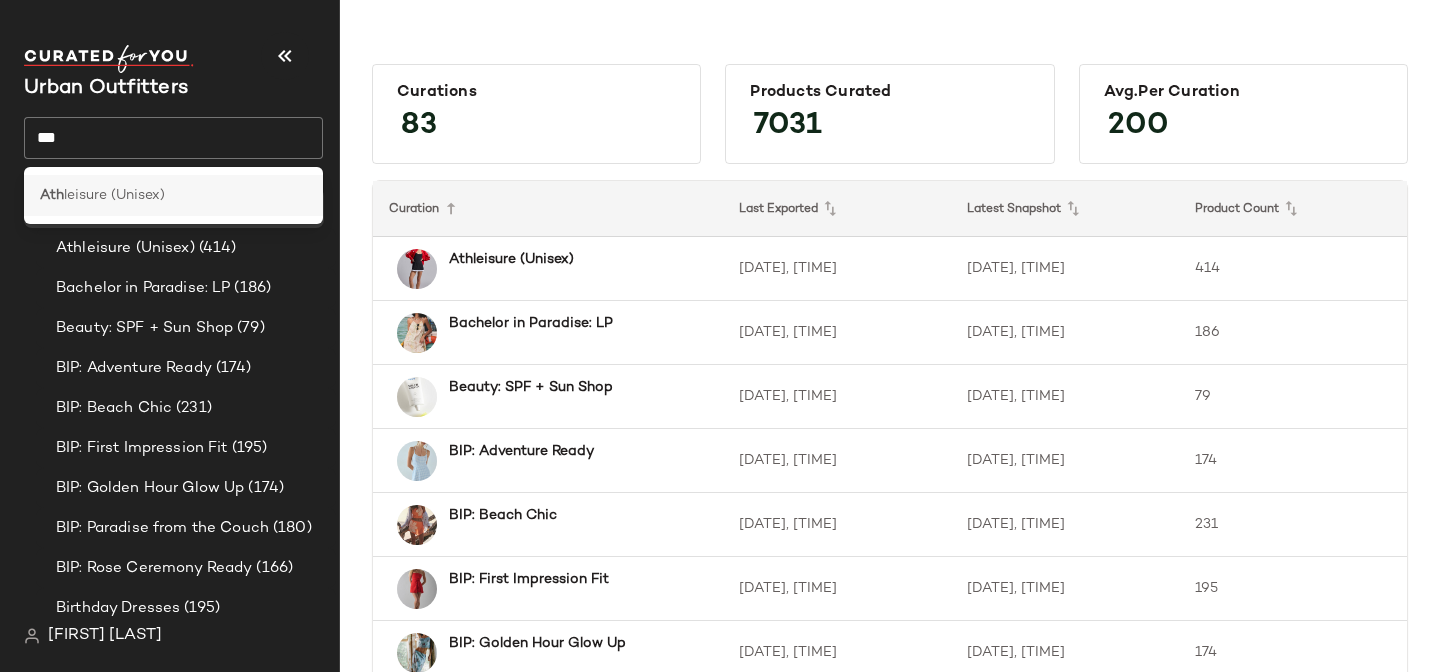 click on "leisure (Unisex)" at bounding box center (114, 195) 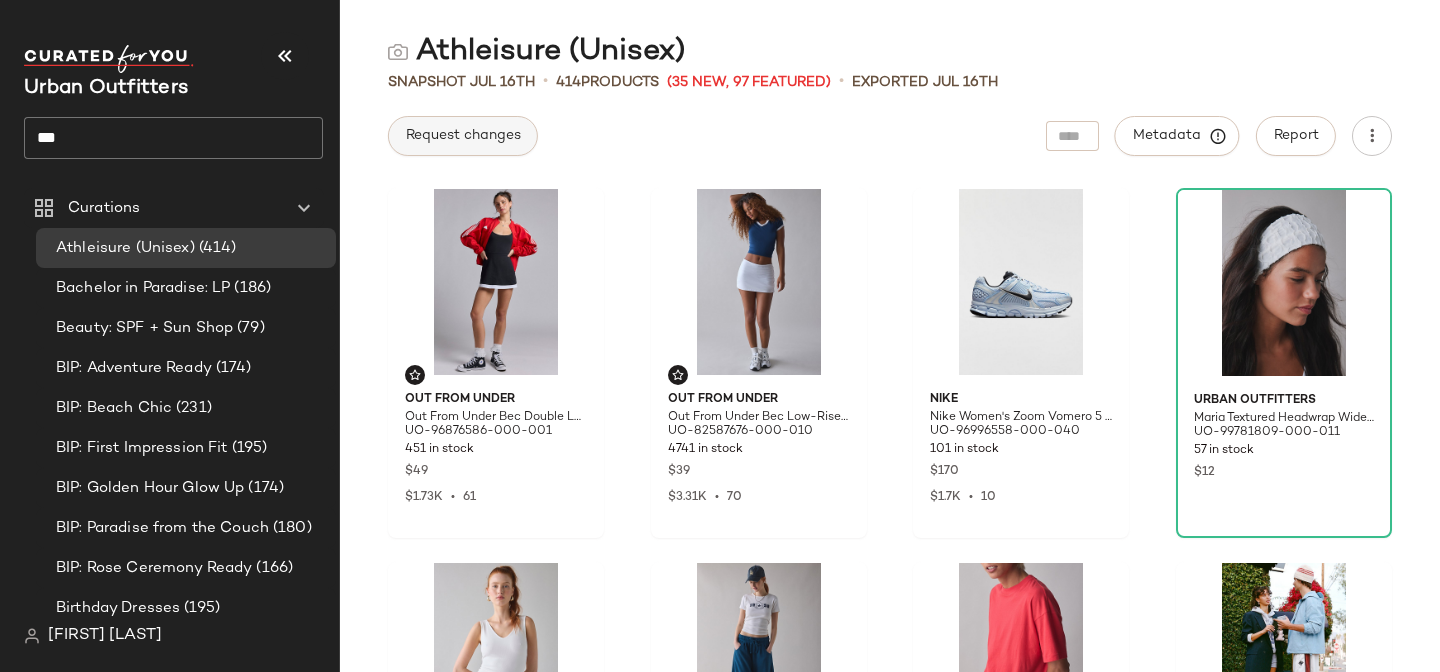 click on "Request changes" 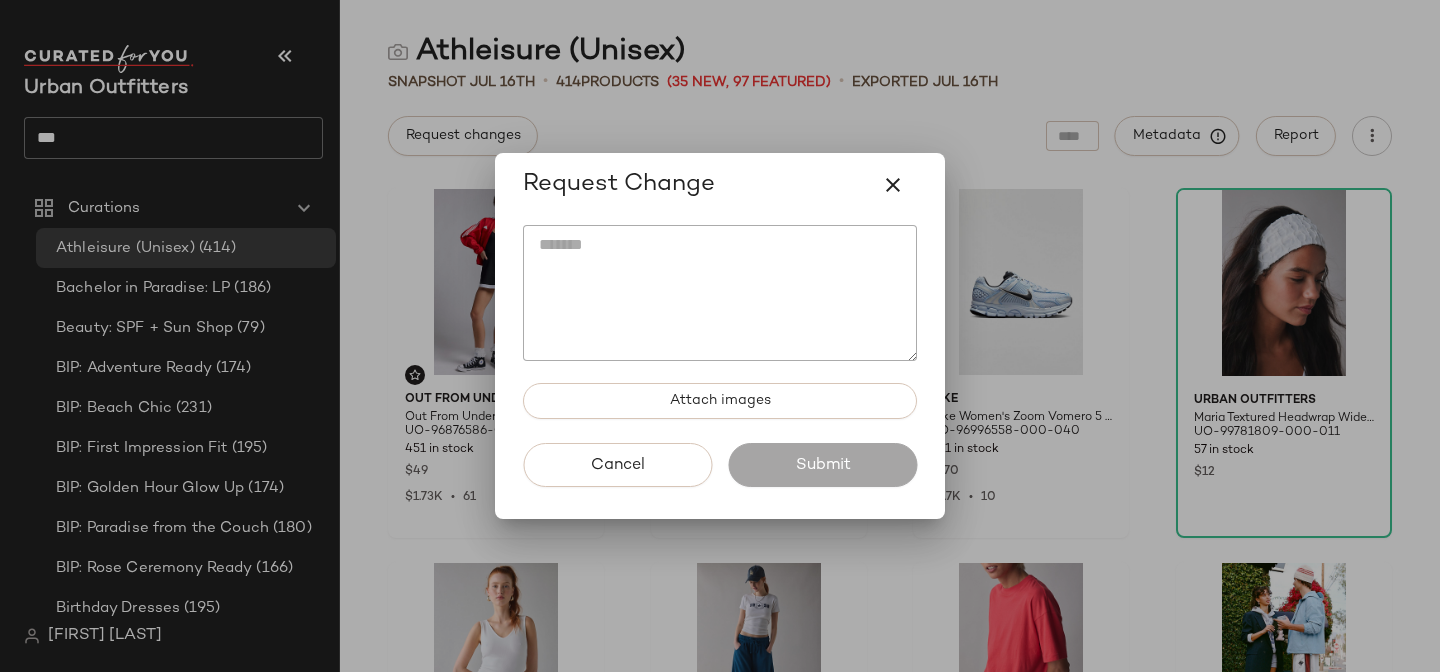 click 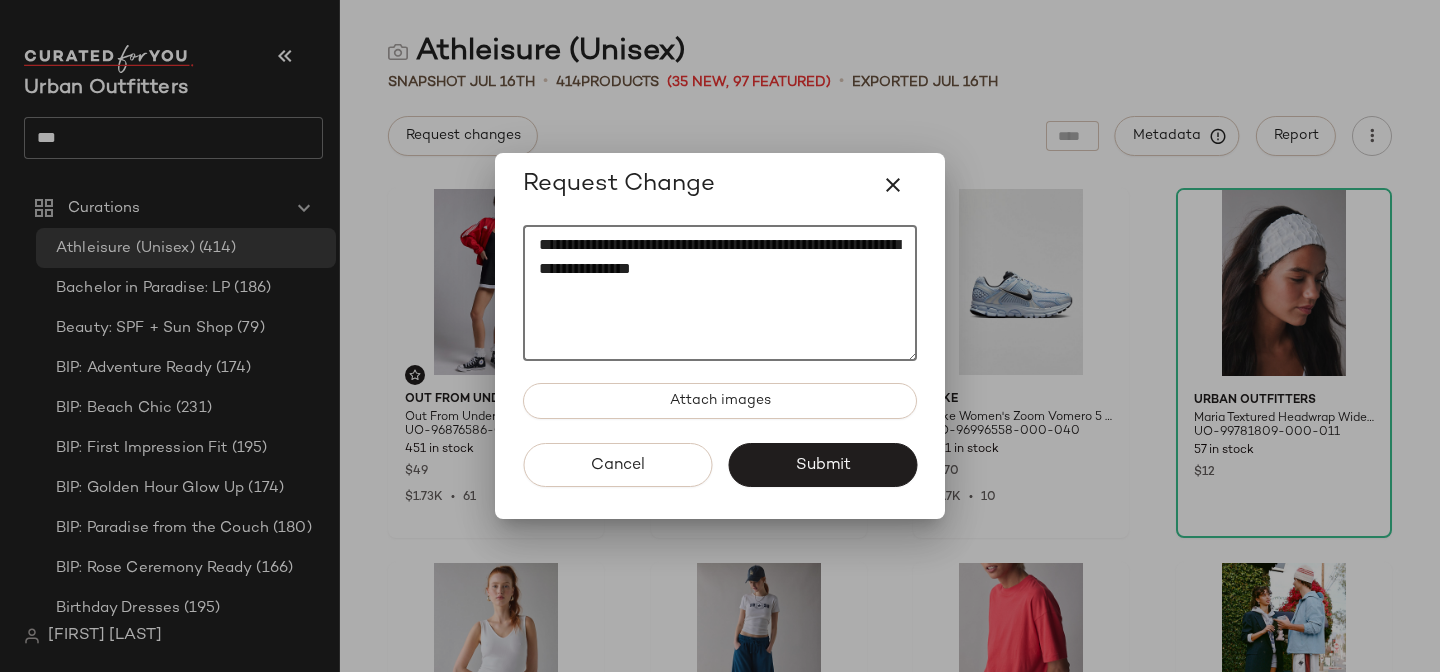click on "**********" 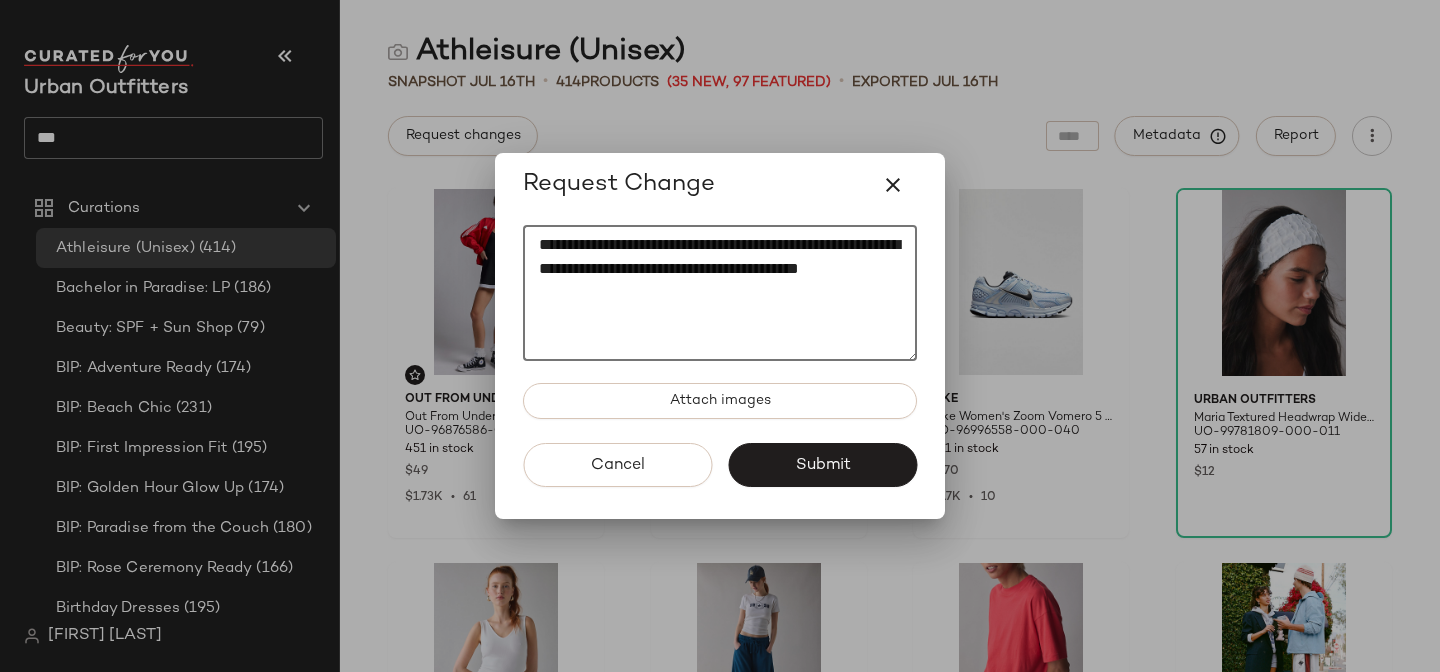 drag, startPoint x: 679, startPoint y: 295, endPoint x: 526, endPoint y: 295, distance: 153 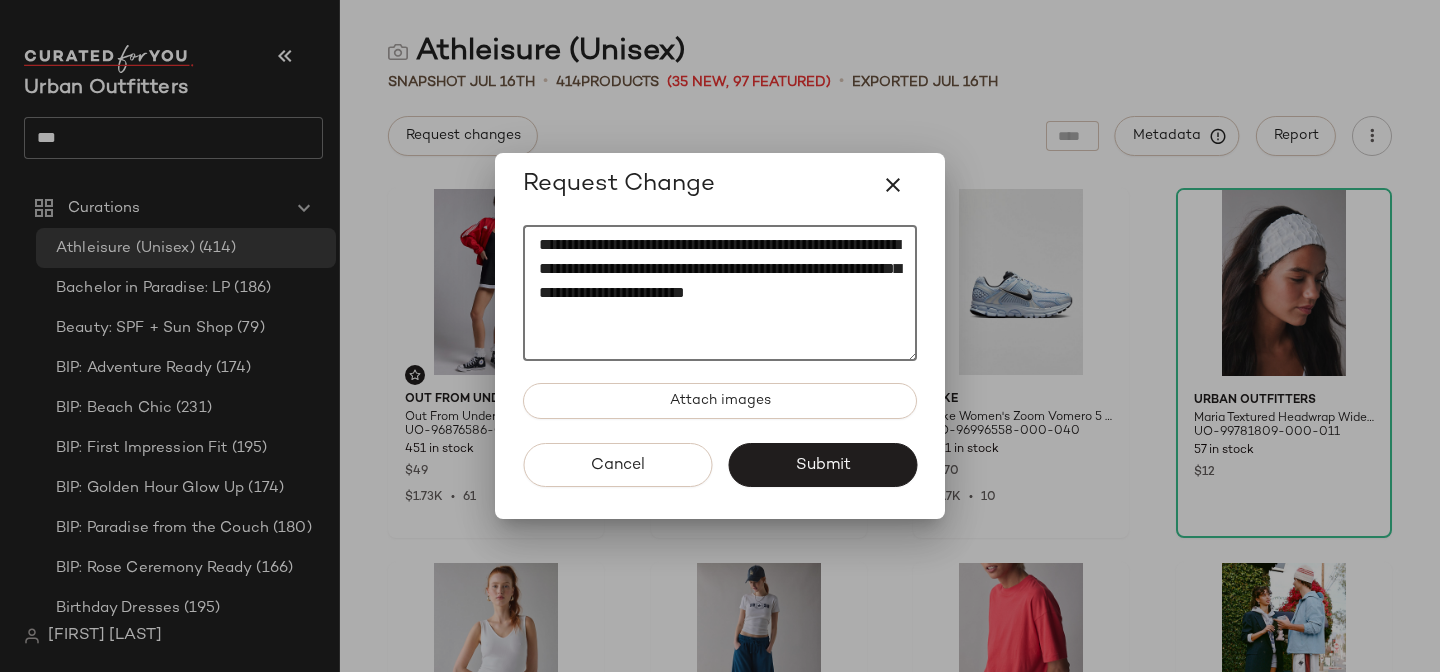 click on "**********" 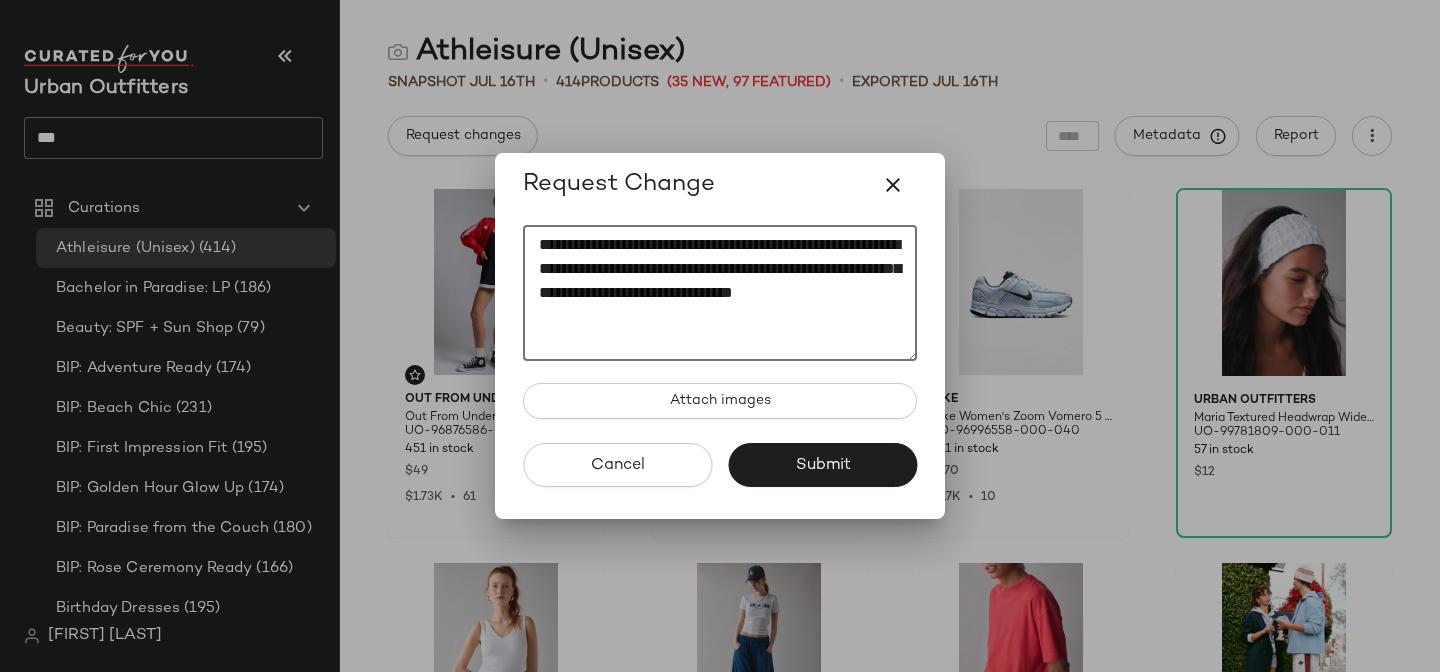 click on "**********" 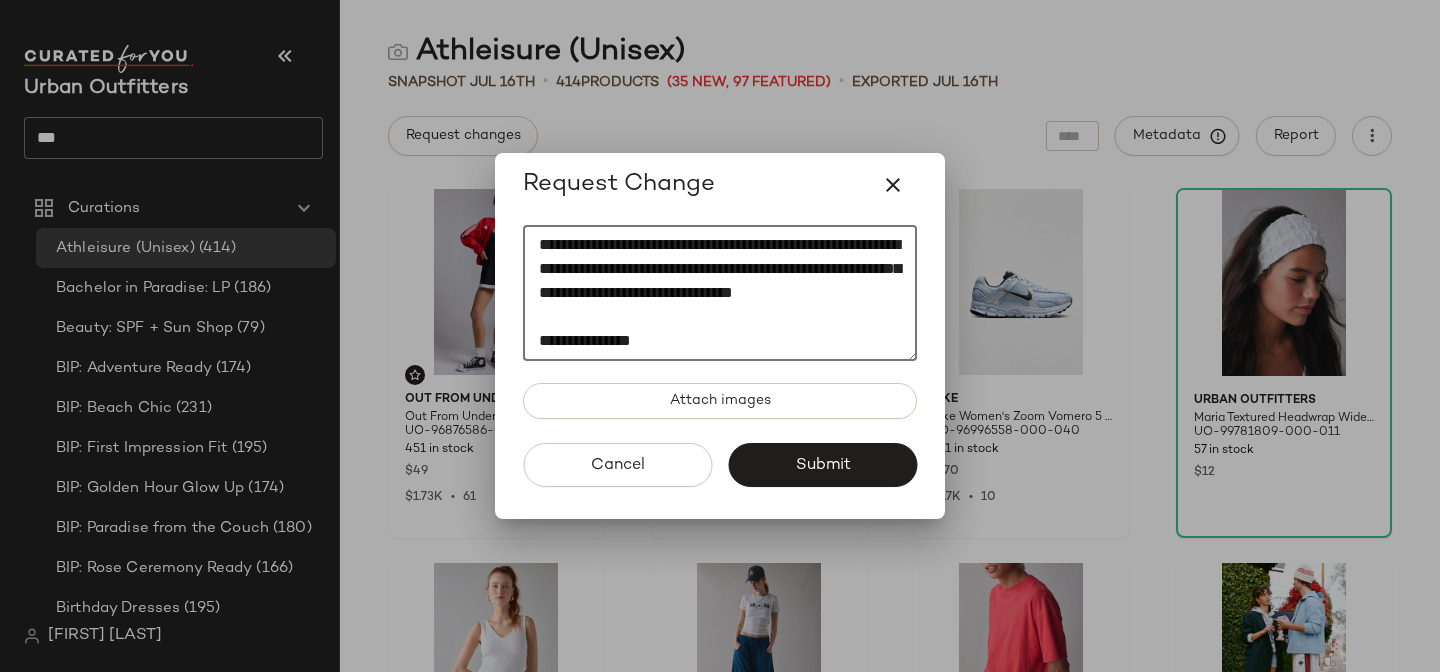 scroll, scrollTop: 36, scrollLeft: 0, axis: vertical 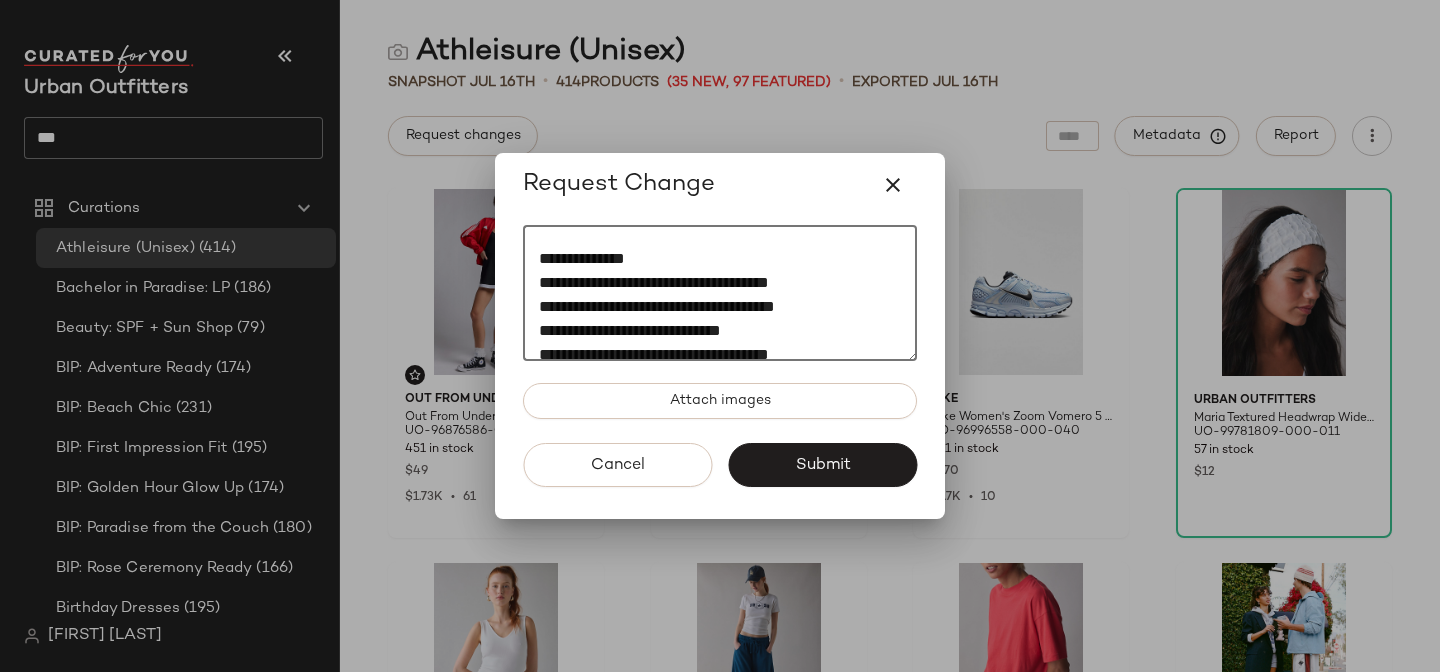 click on "**********" 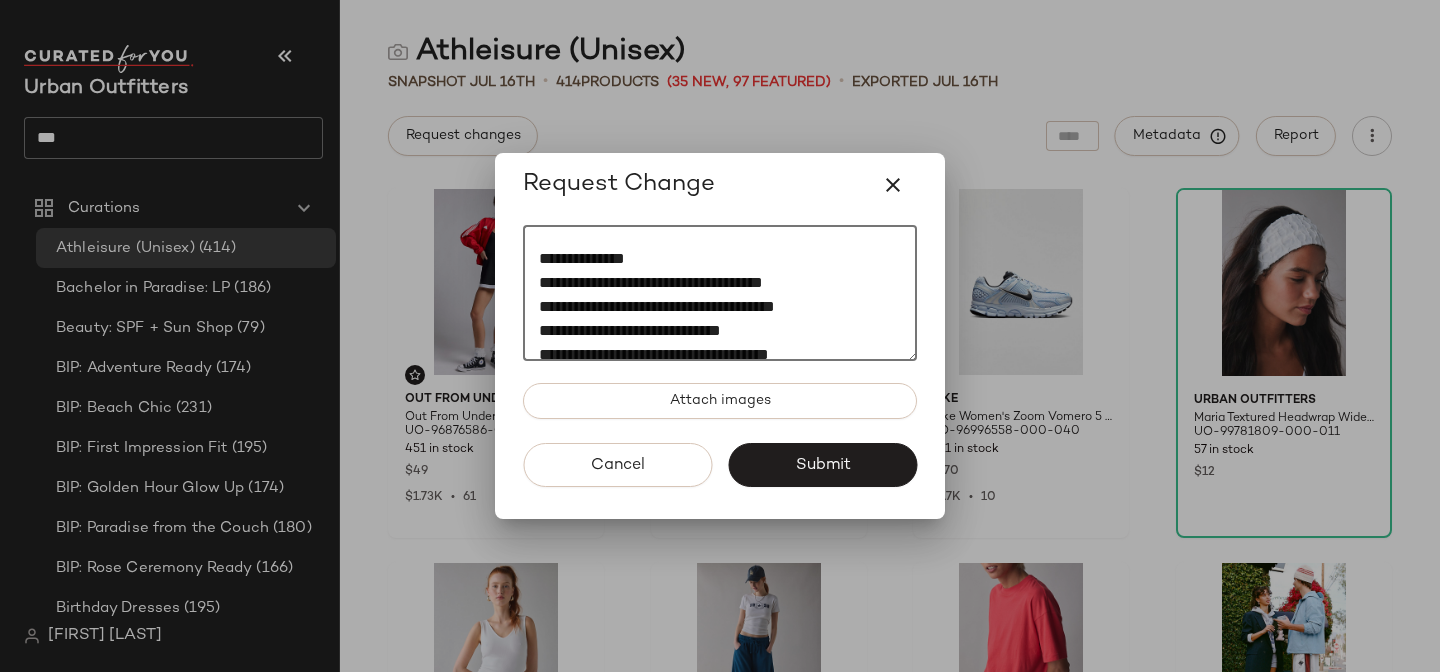 drag, startPoint x: 804, startPoint y: 300, endPoint x: 497, endPoint y: 294, distance: 307.05862 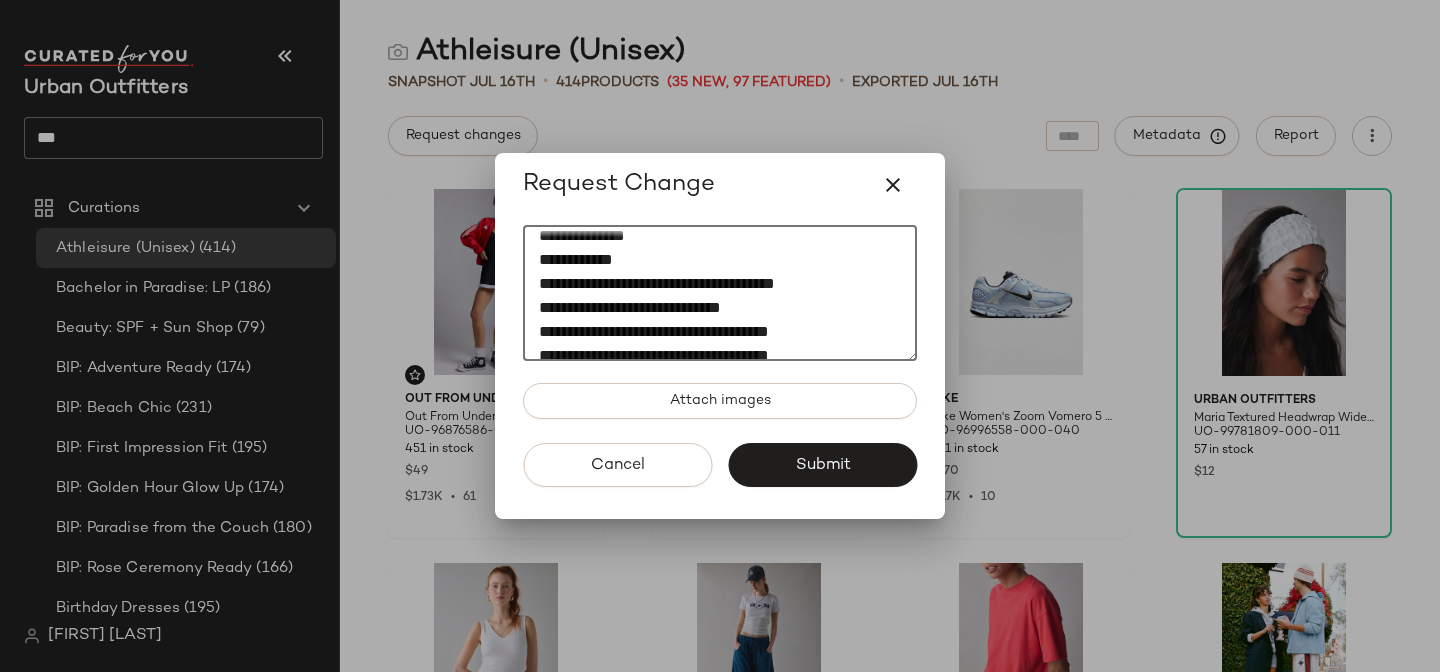 scroll, scrollTop: 107, scrollLeft: 0, axis: vertical 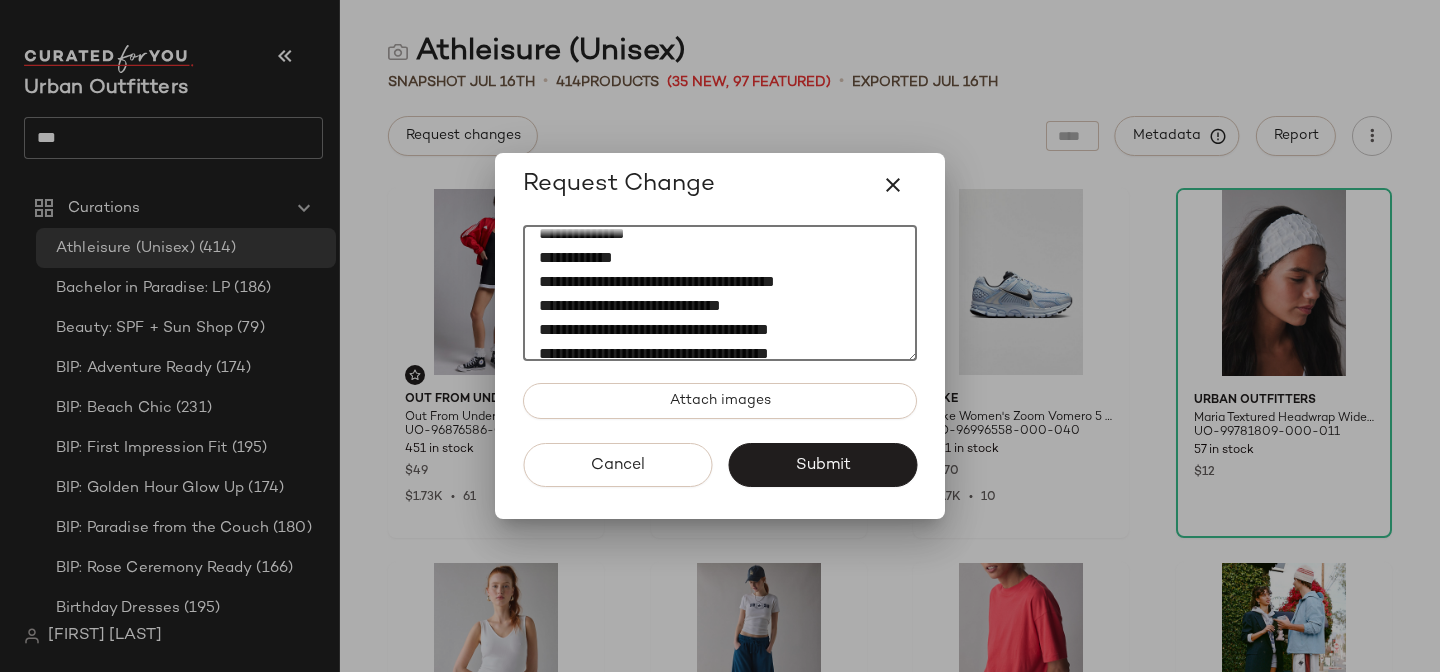 click on "**********" 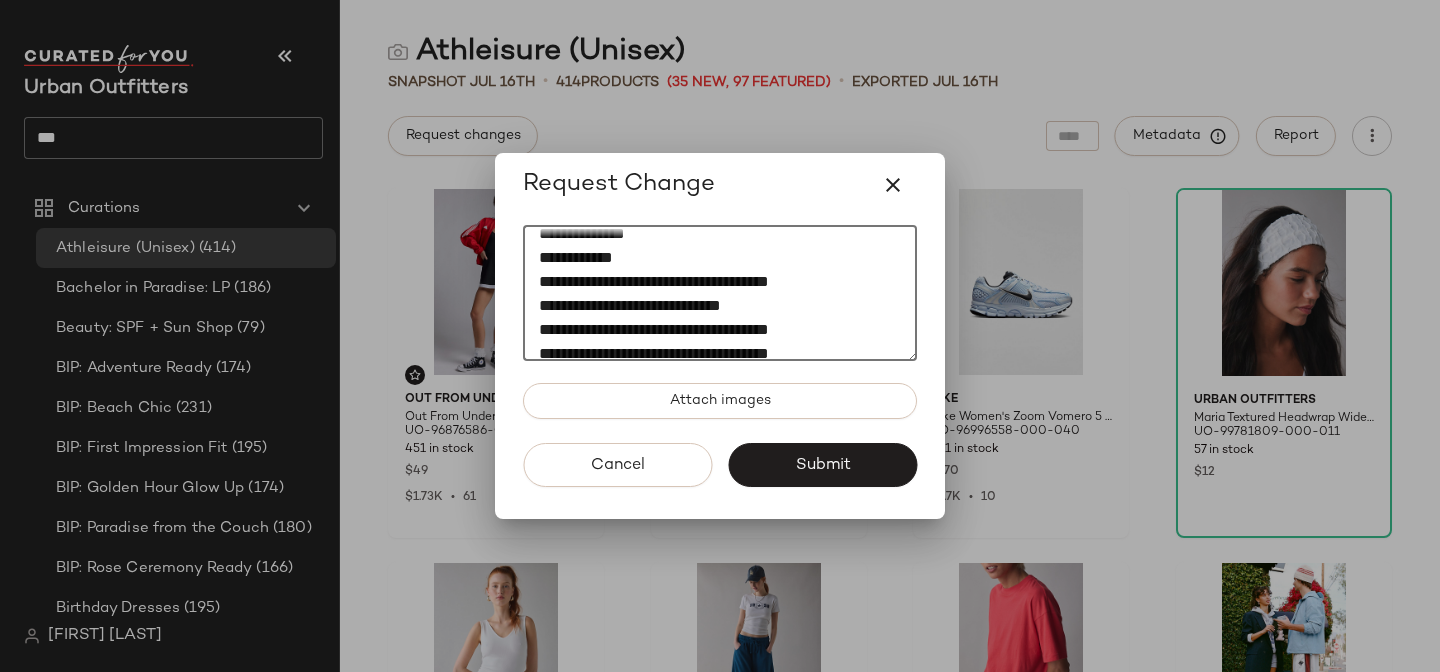 drag, startPoint x: 785, startPoint y: 305, endPoint x: 503, endPoint y: 297, distance: 282.11346 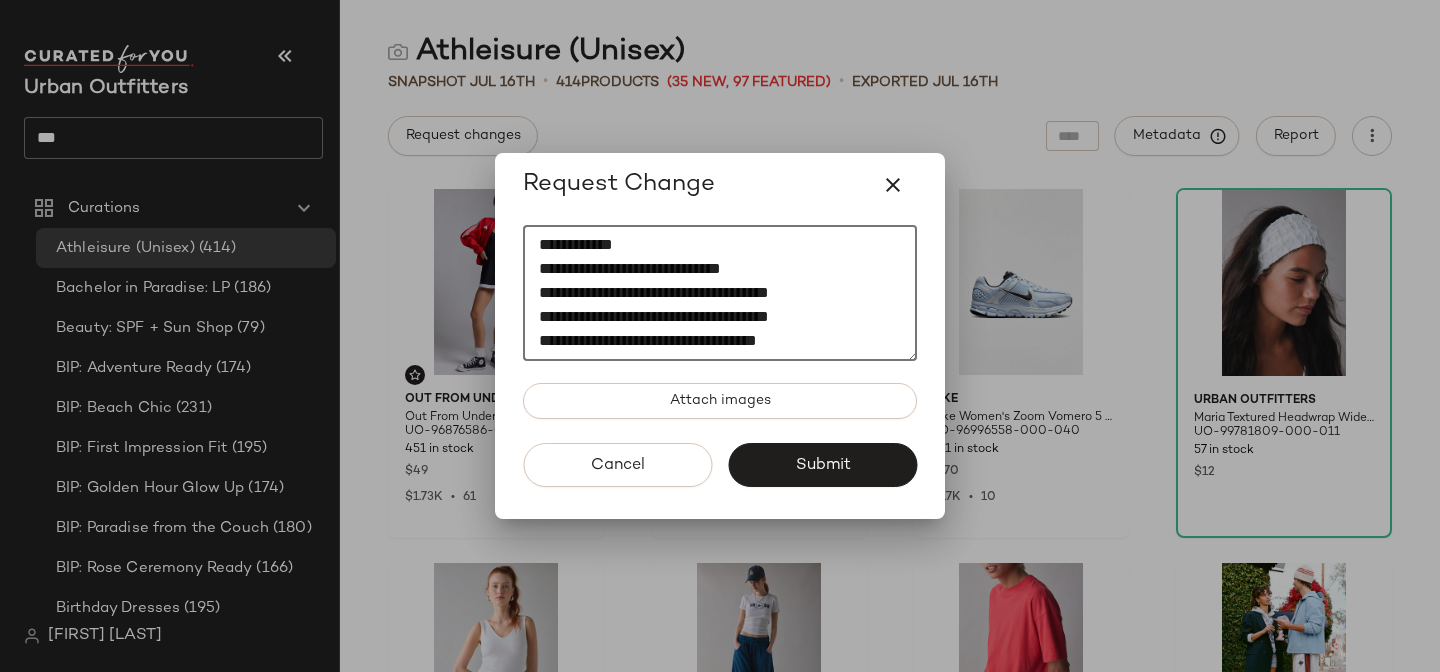 scroll, scrollTop: 150, scrollLeft: 0, axis: vertical 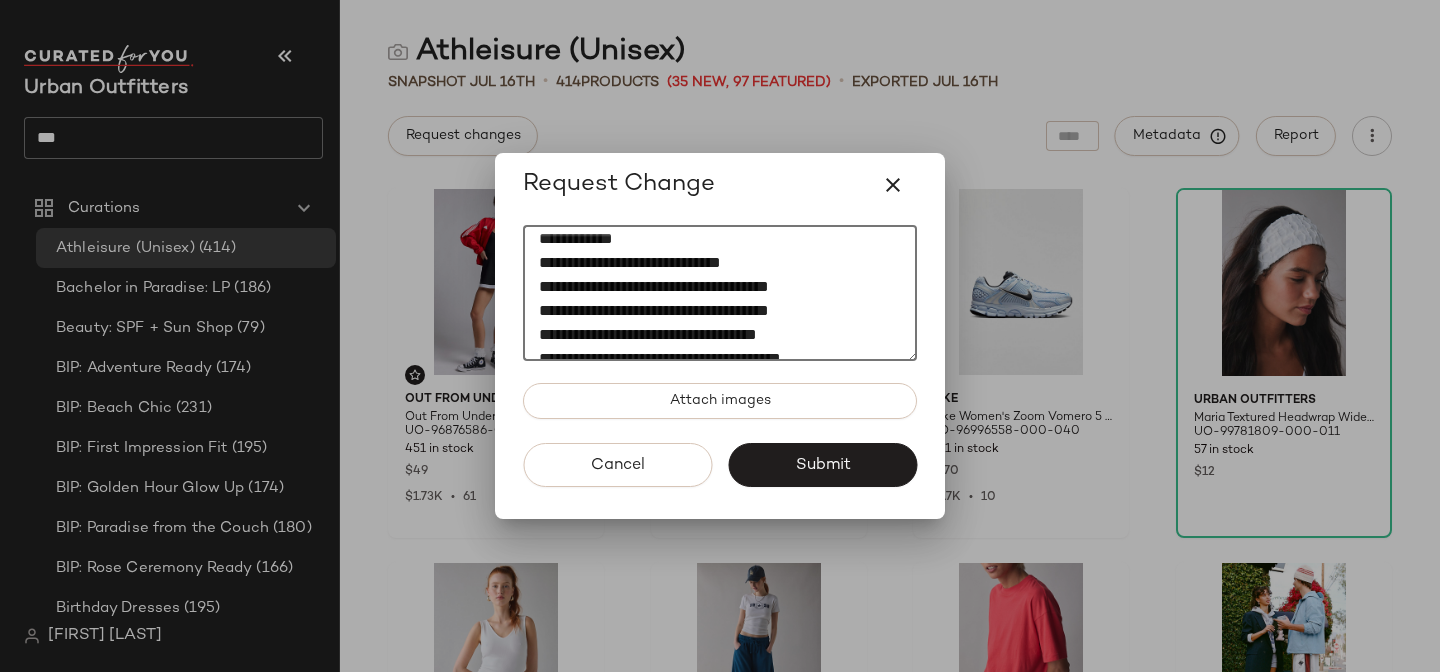 click on "**********" 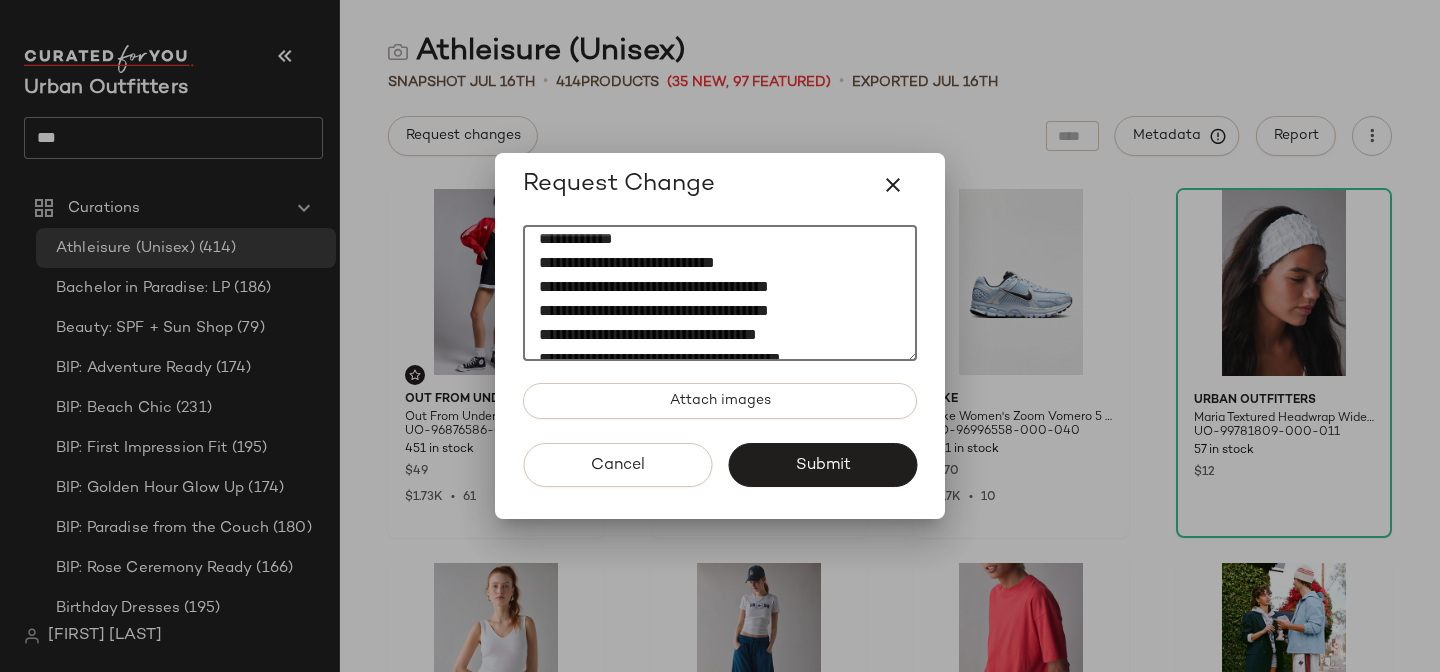 drag, startPoint x: 704, startPoint y: 285, endPoint x: 498, endPoint y: 284, distance: 206.00243 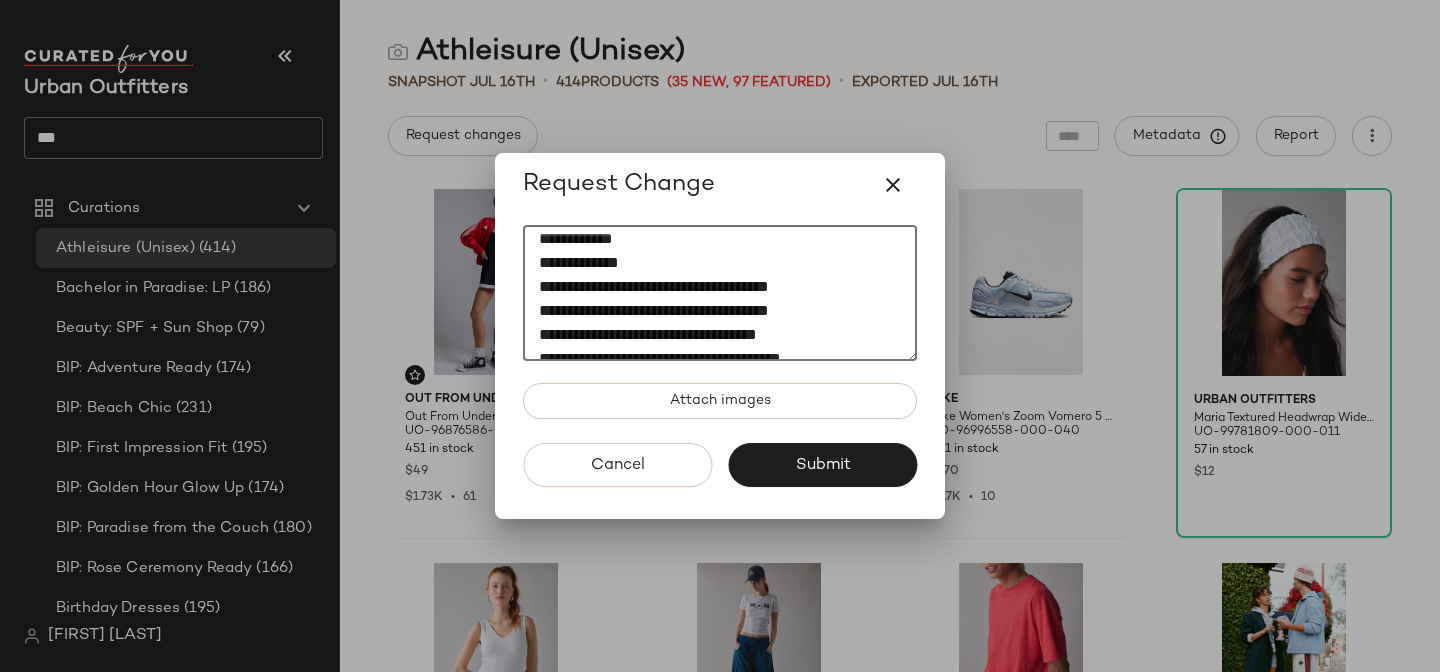 click on "**********" 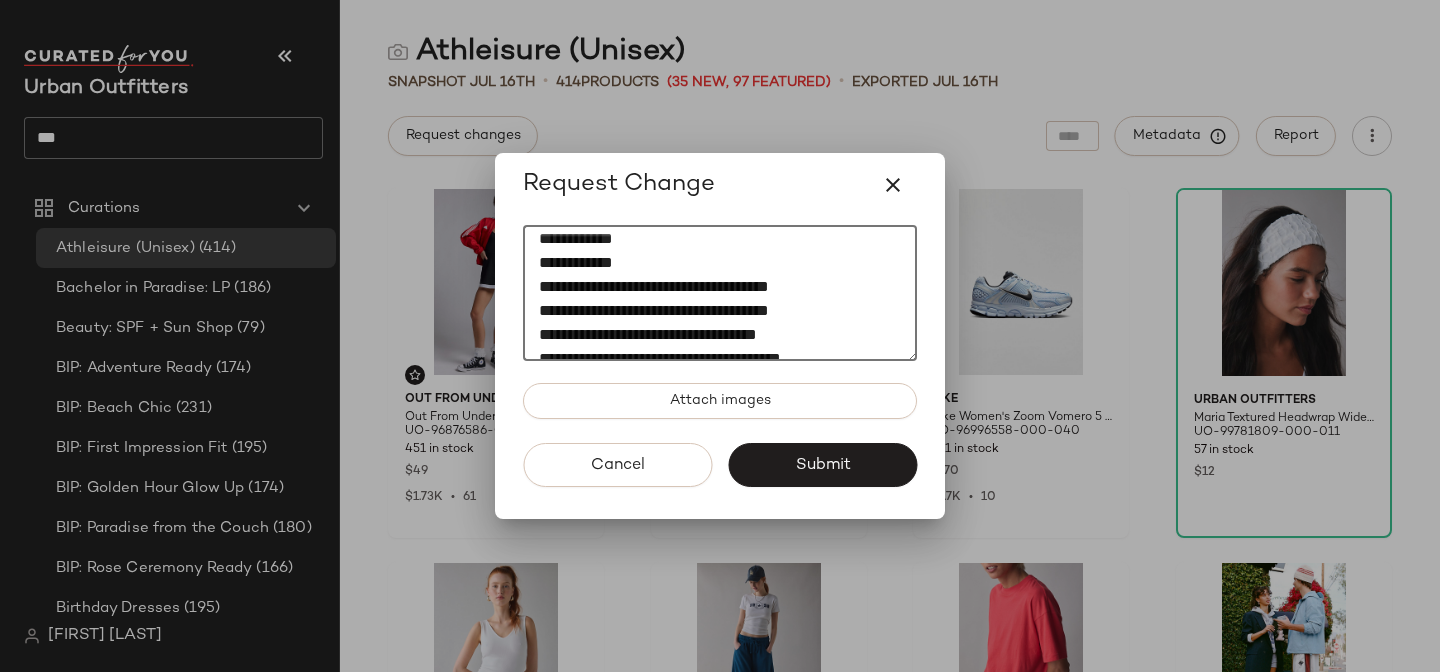 click on "**********" 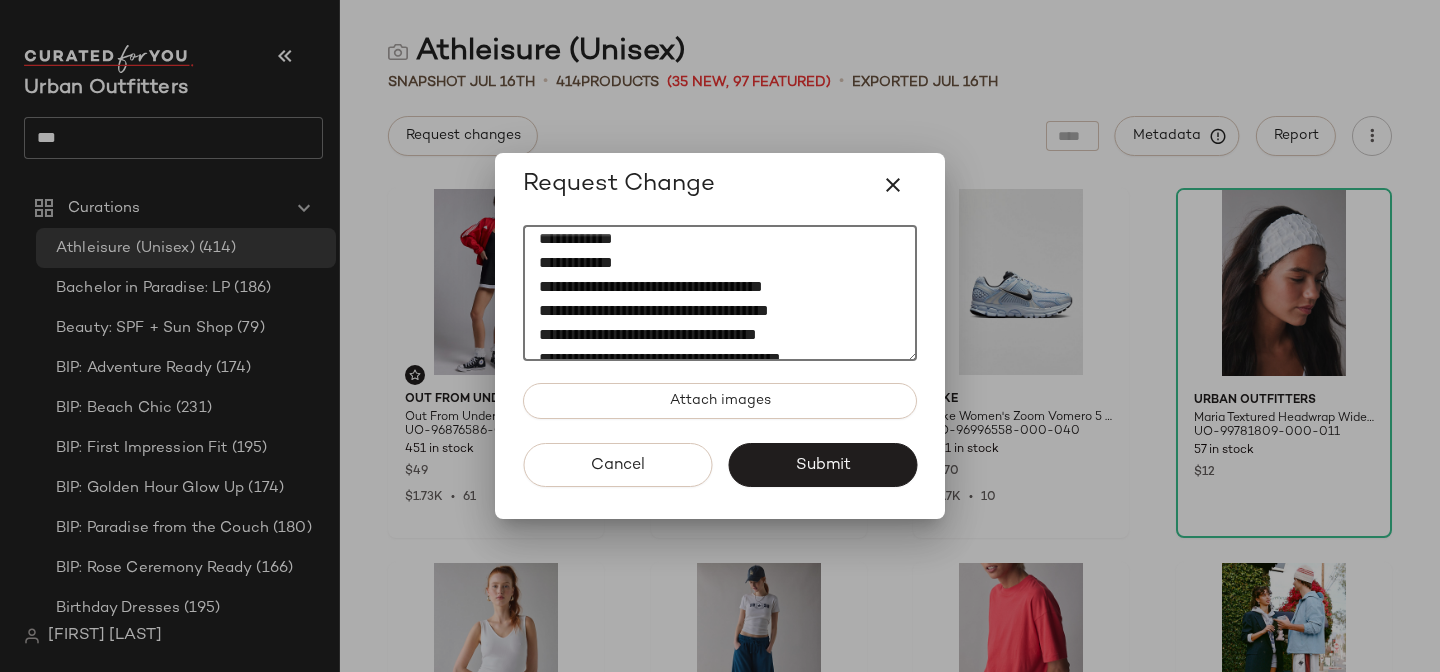 drag, startPoint x: 789, startPoint y: 308, endPoint x: 520, endPoint y: 303, distance: 269.04648 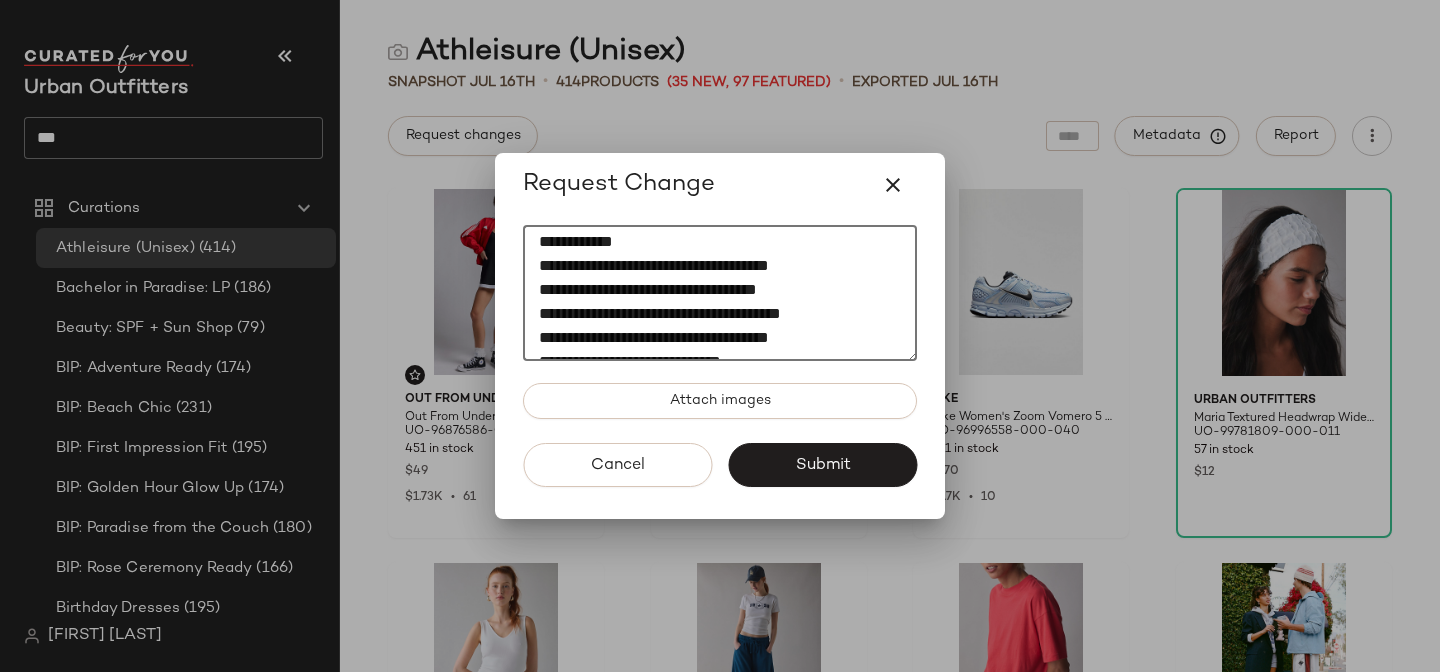 scroll, scrollTop: 202, scrollLeft: 0, axis: vertical 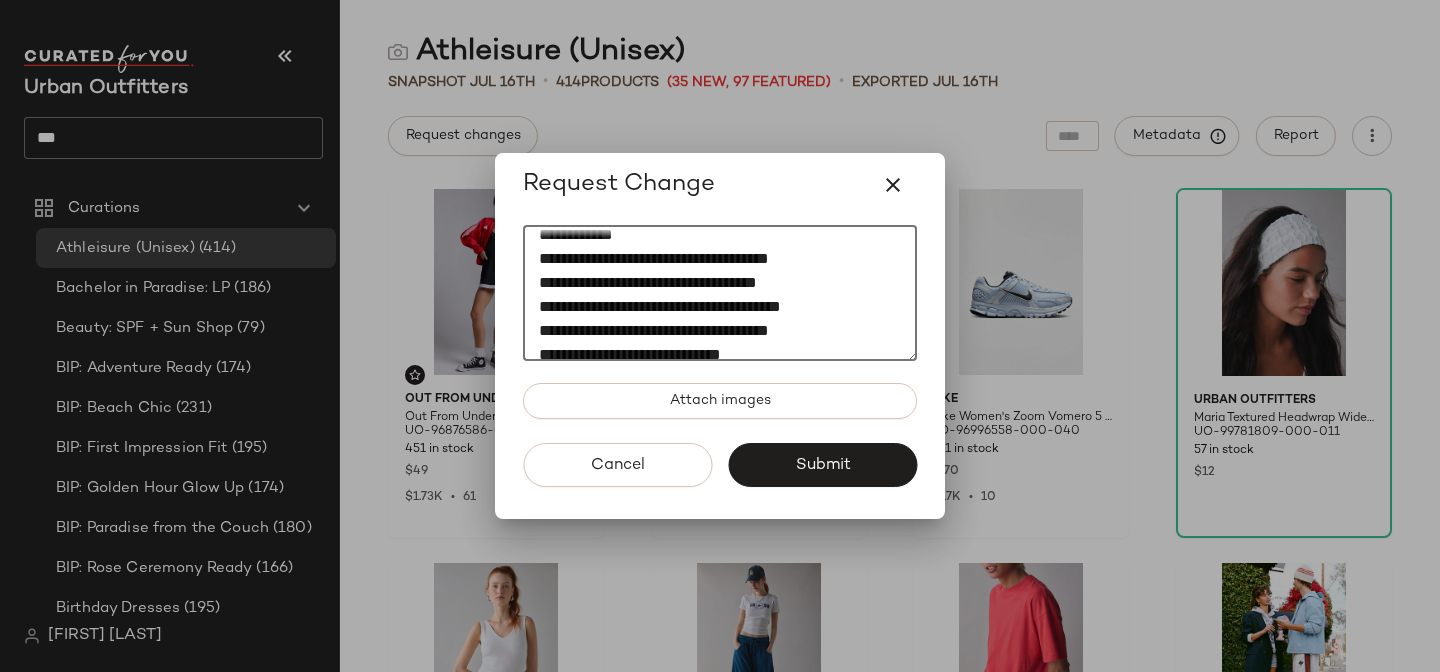 click on "**********" 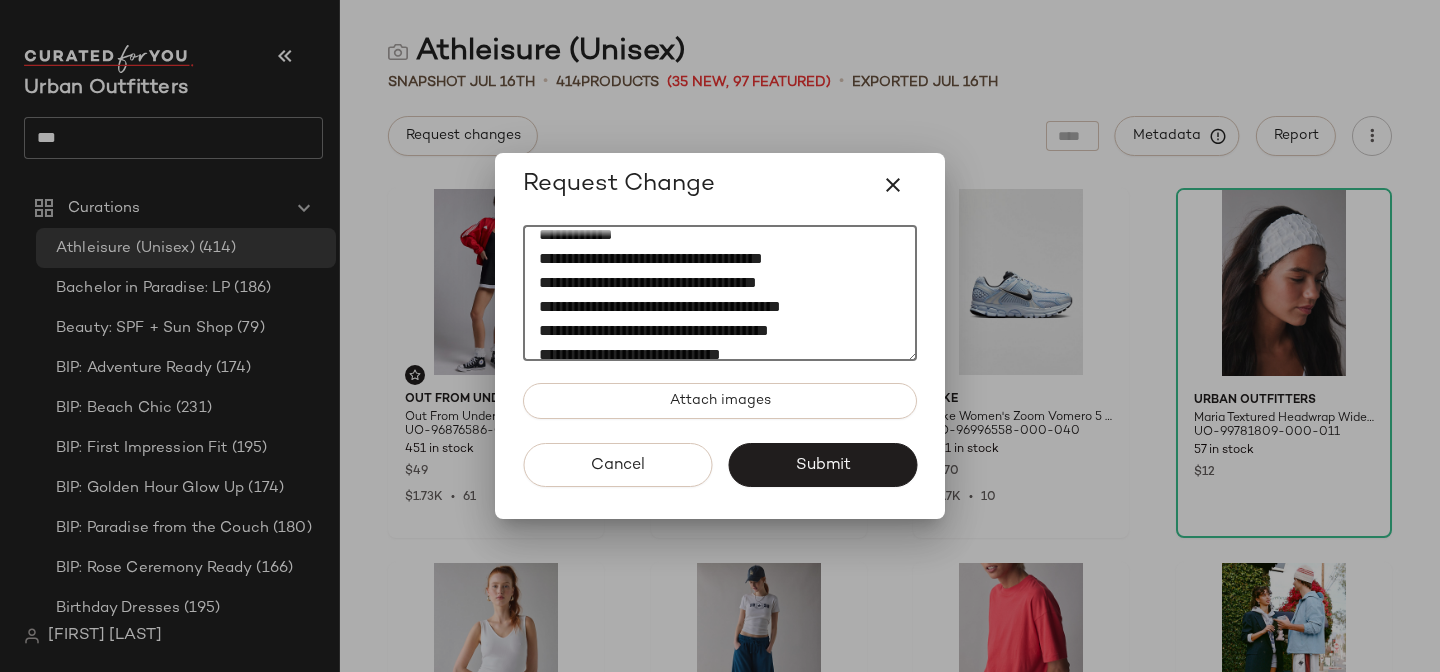 drag, startPoint x: 808, startPoint y: 285, endPoint x: 438, endPoint y: 284, distance: 370.00134 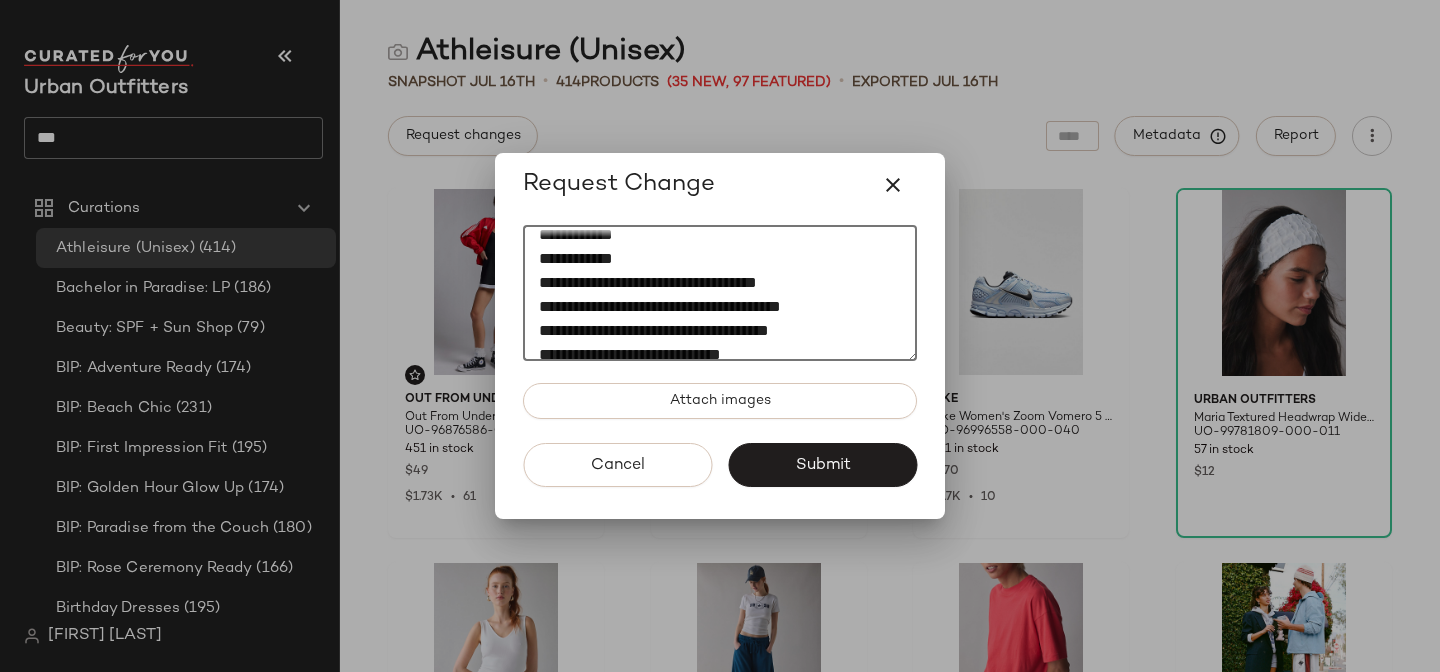 click on "**********" 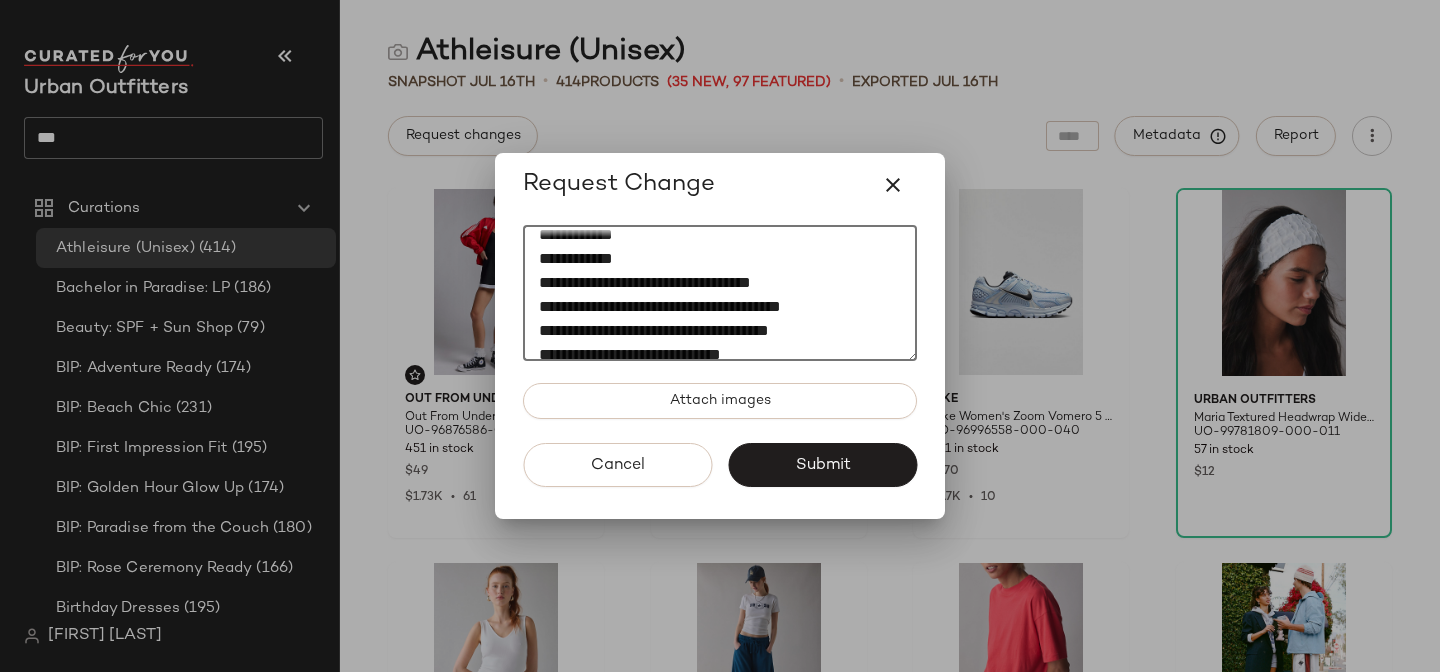drag, startPoint x: 822, startPoint y: 309, endPoint x: 478, endPoint y: 300, distance: 344.1177 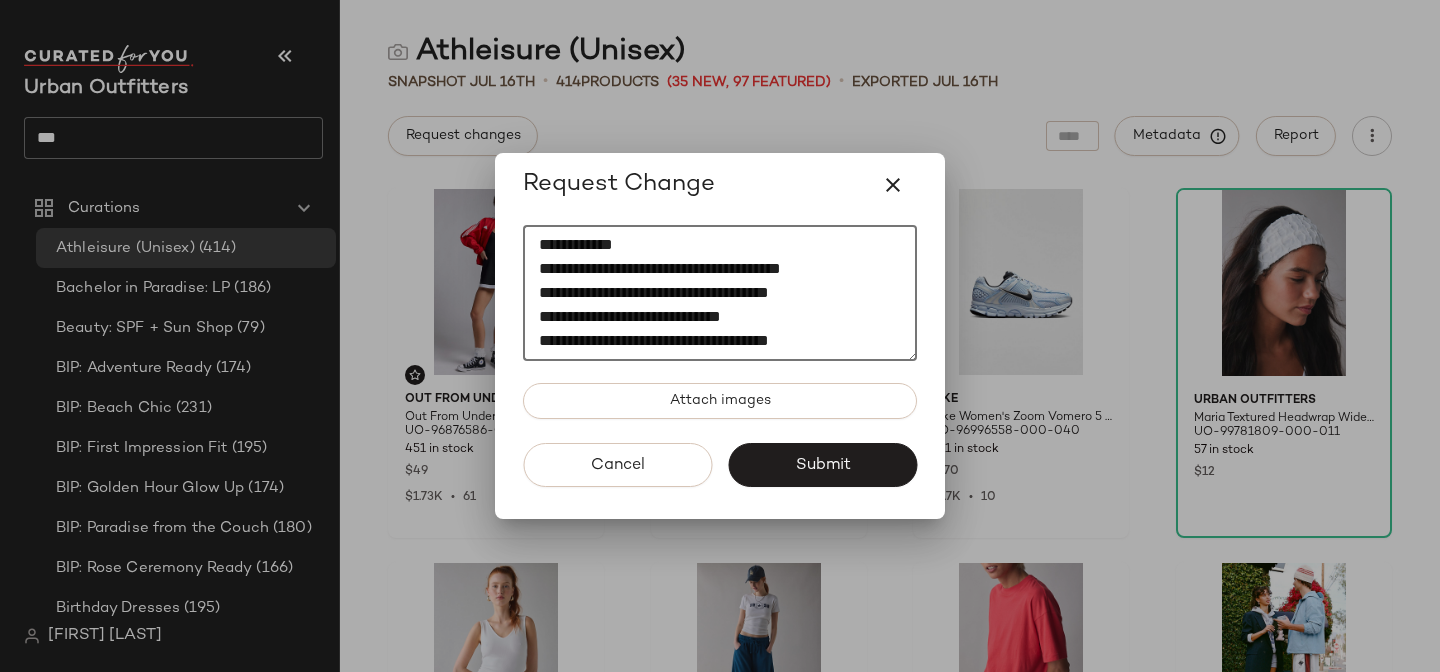 scroll, scrollTop: 268, scrollLeft: 0, axis: vertical 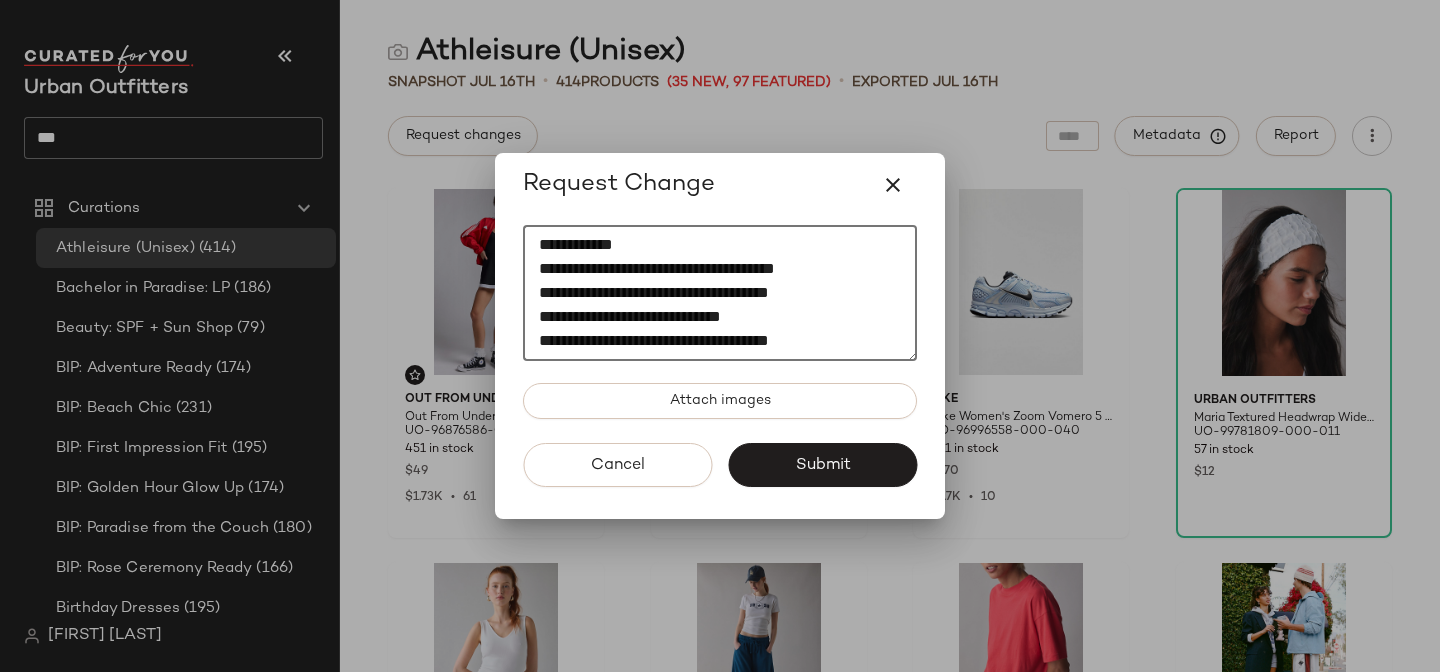 drag, startPoint x: 788, startPoint y: 263, endPoint x: 454, endPoint y: 259, distance: 334.02396 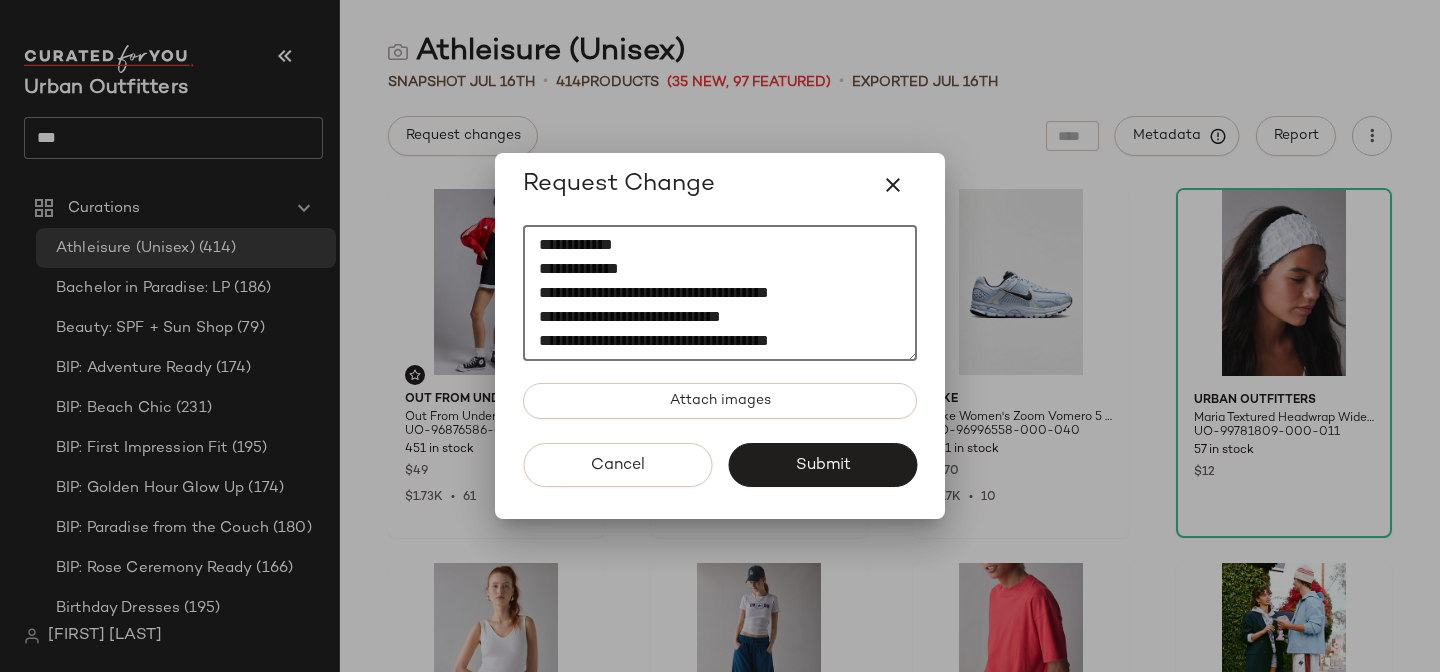 click on "**********" 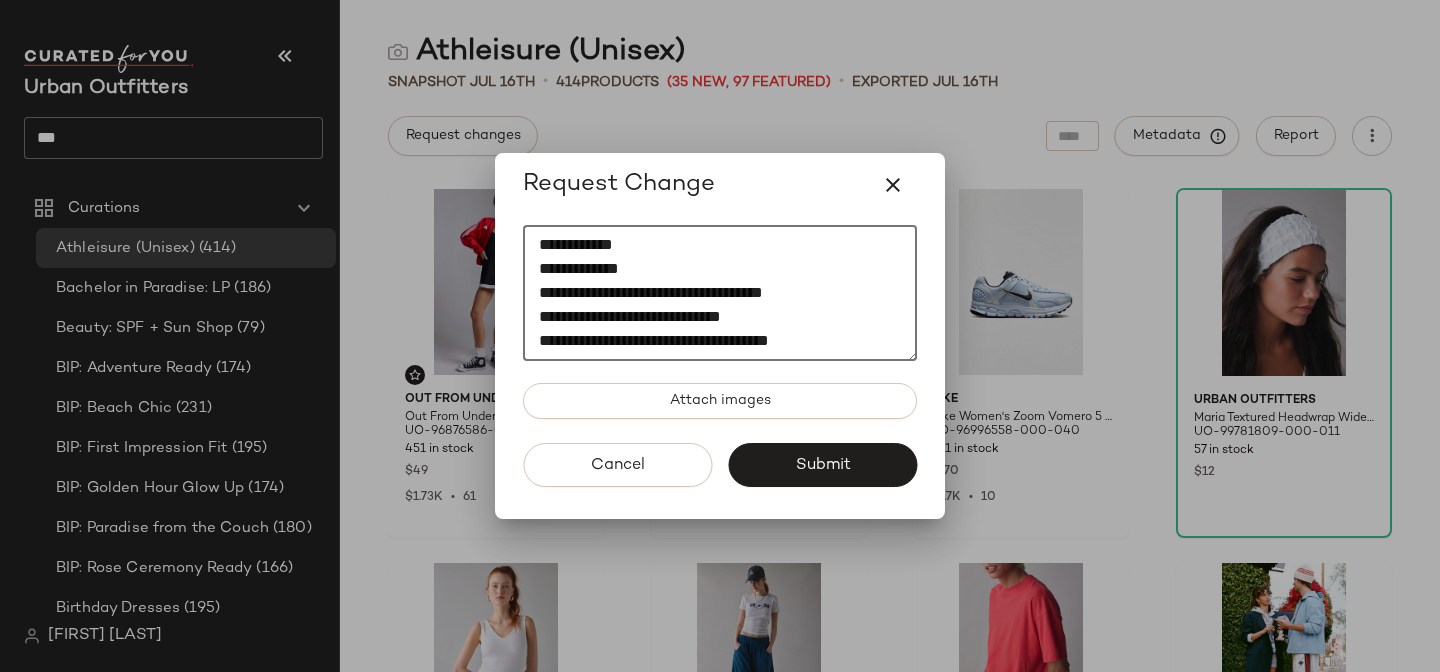 drag, startPoint x: 798, startPoint y: 282, endPoint x: 454, endPoint y: 280, distance: 344.00583 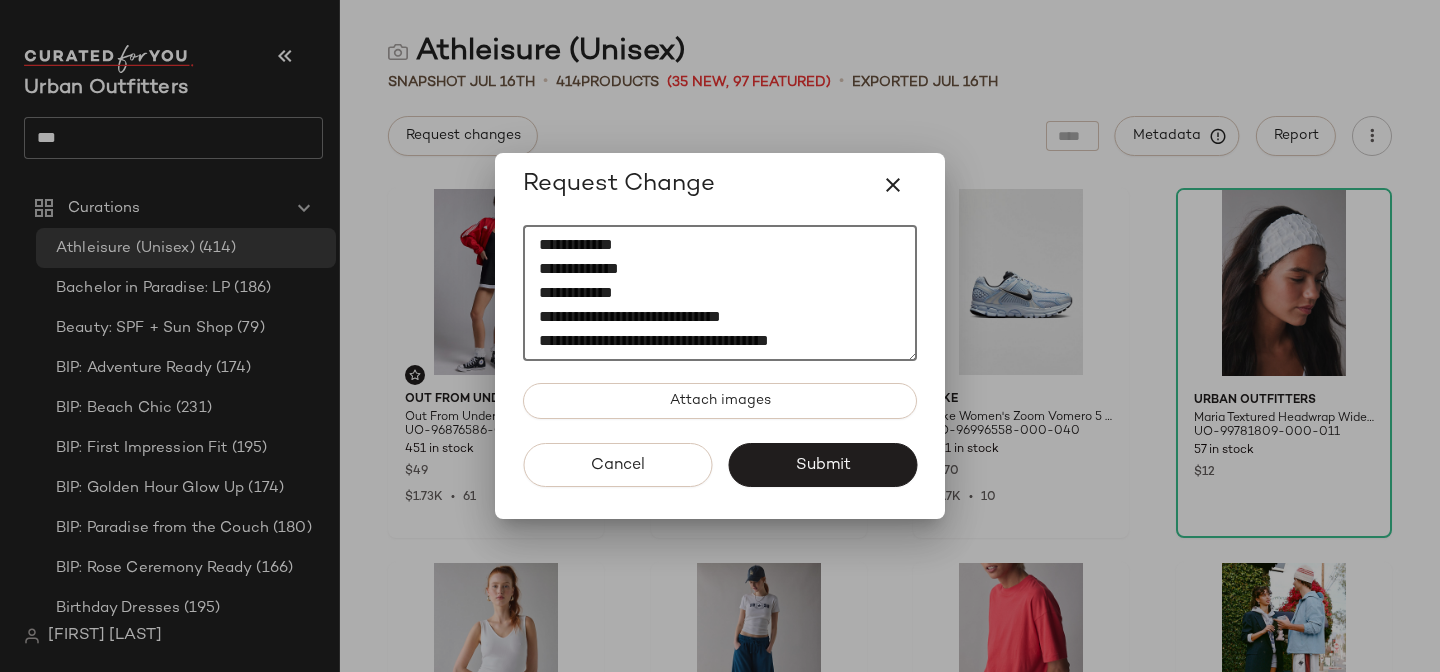 scroll, scrollTop: 288, scrollLeft: 0, axis: vertical 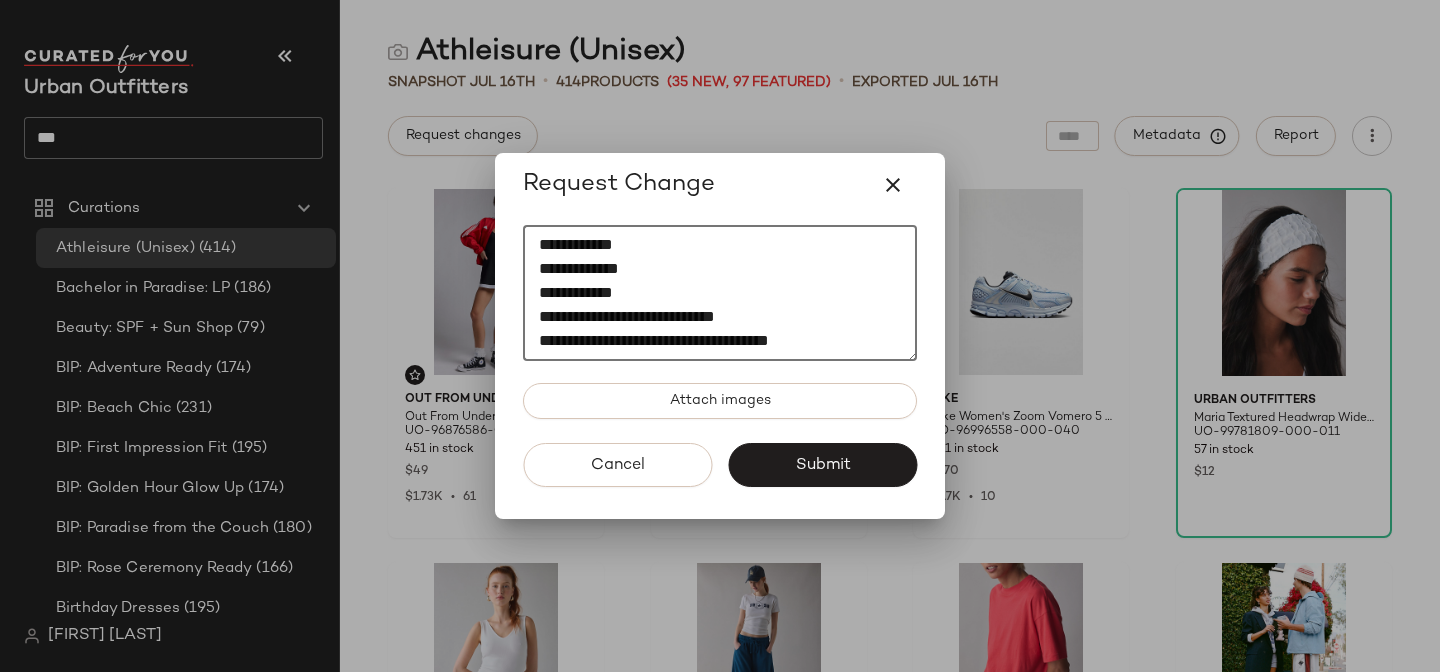 drag, startPoint x: 712, startPoint y: 292, endPoint x: 512, endPoint y: 299, distance: 200.12247 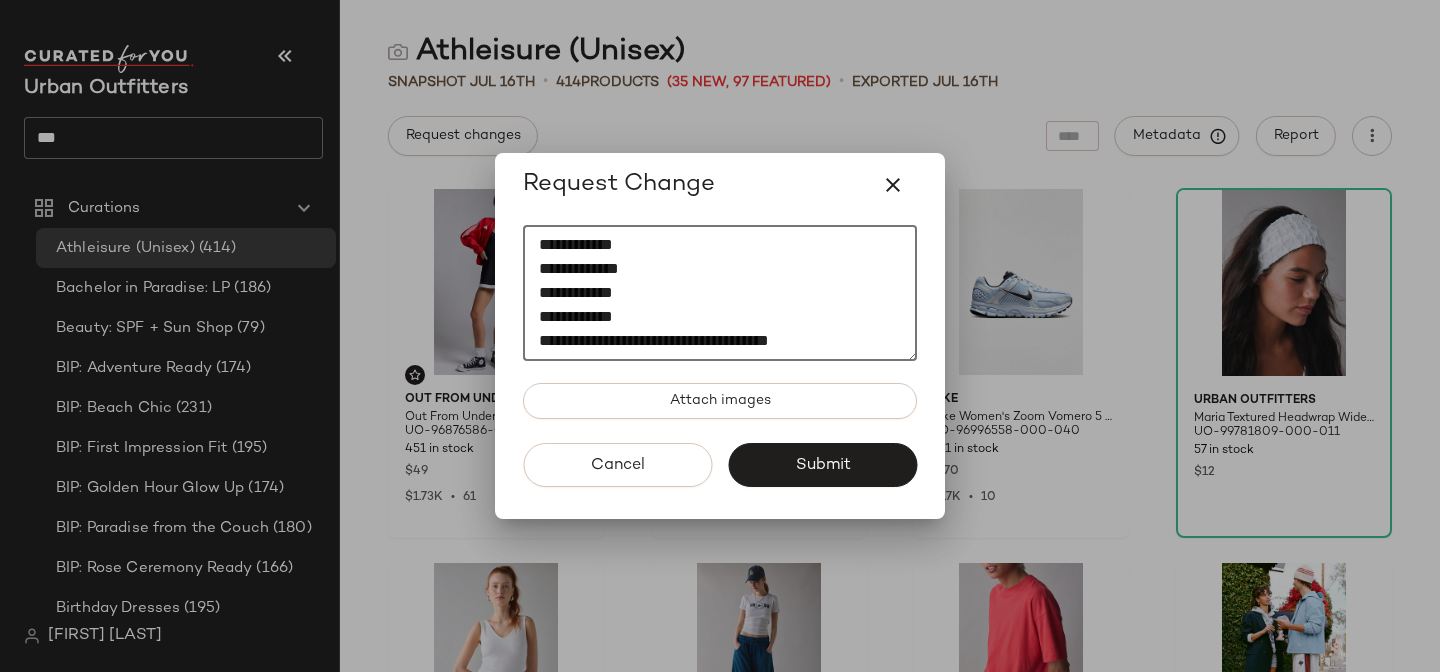 click on "**********" 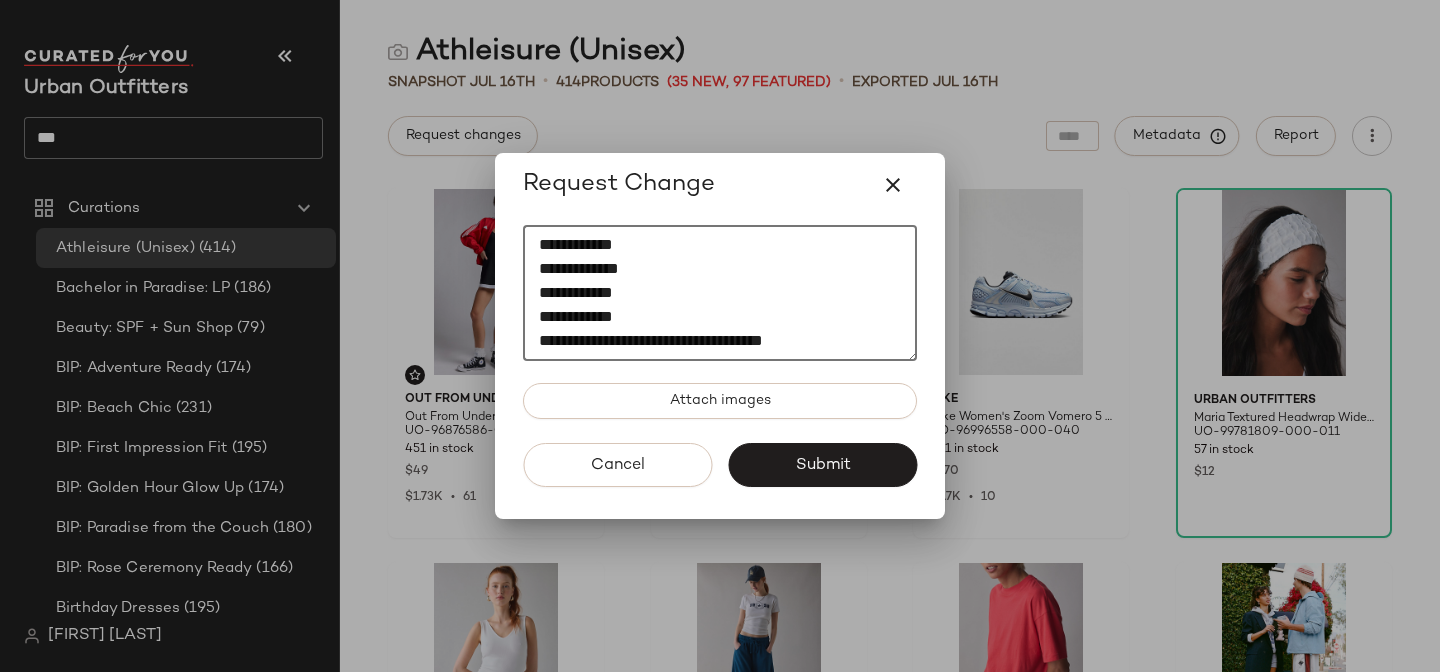 drag, startPoint x: 785, startPoint y: 309, endPoint x: 431, endPoint y: 308, distance: 354.0014 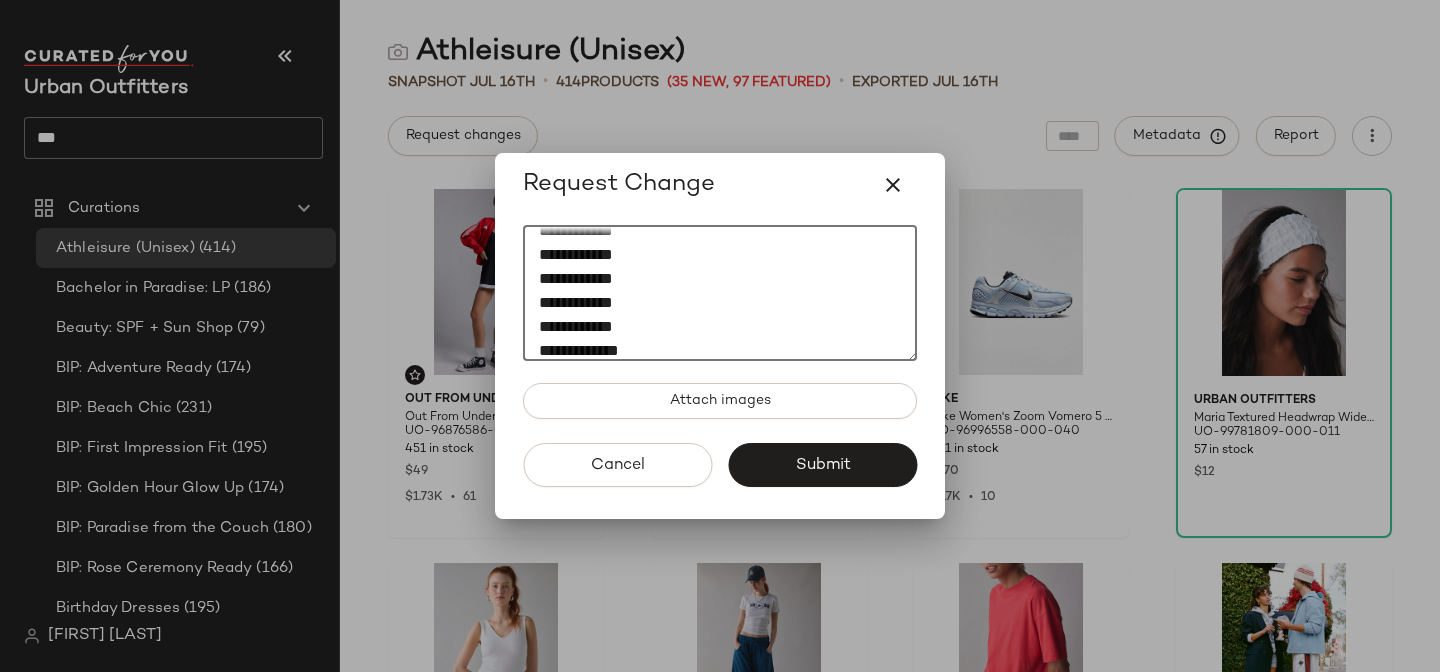 scroll, scrollTop: 264, scrollLeft: 0, axis: vertical 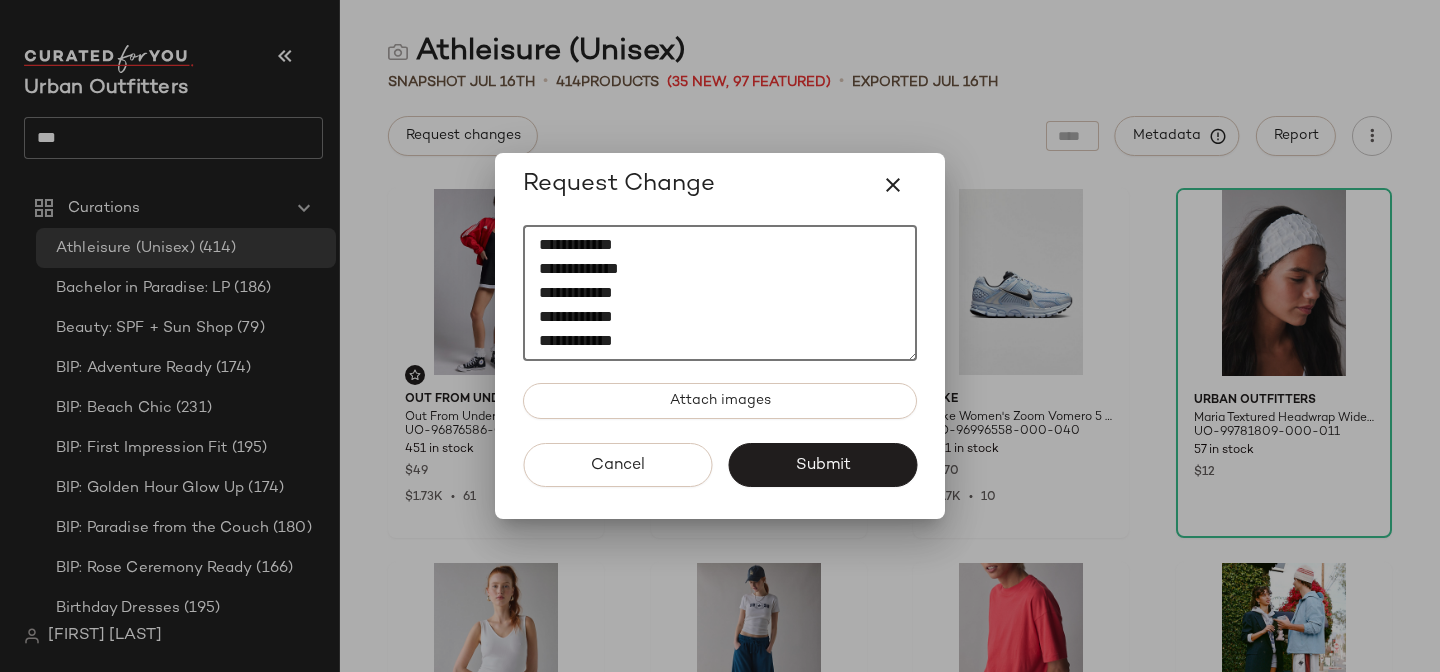 click on "**********" 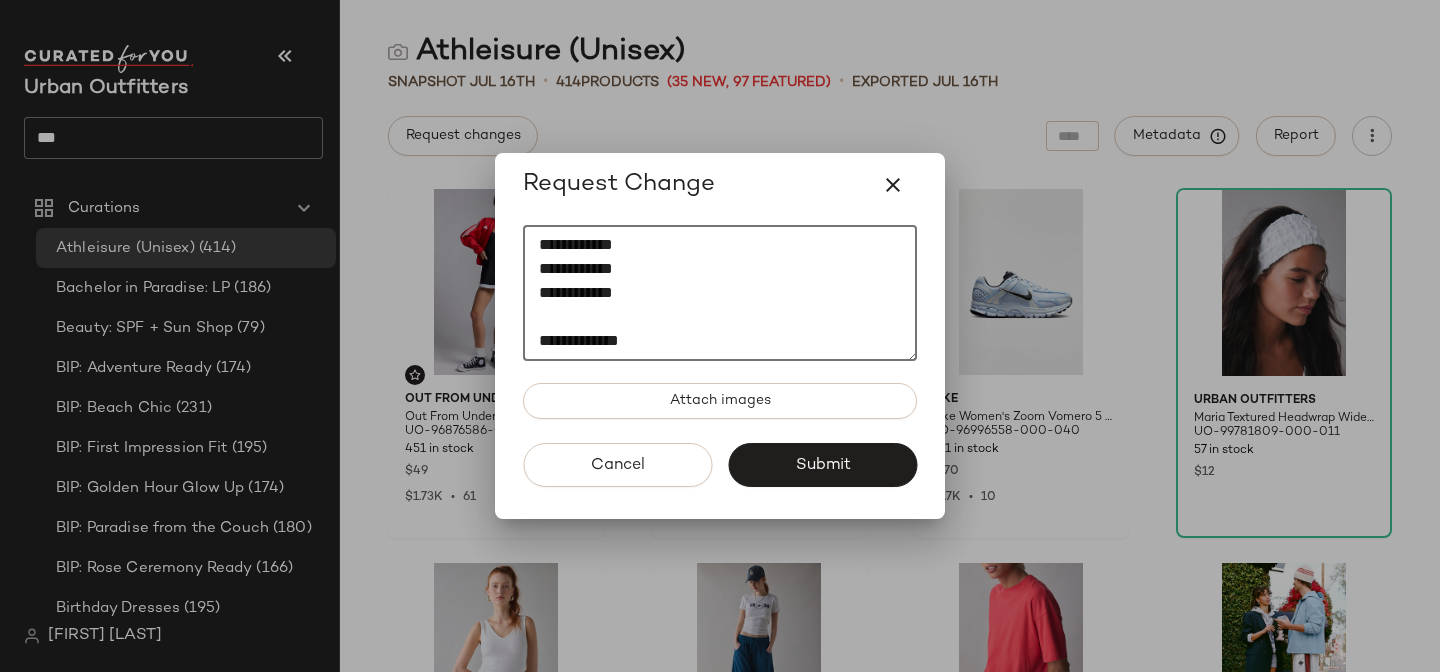 scroll, scrollTop: 324, scrollLeft: 0, axis: vertical 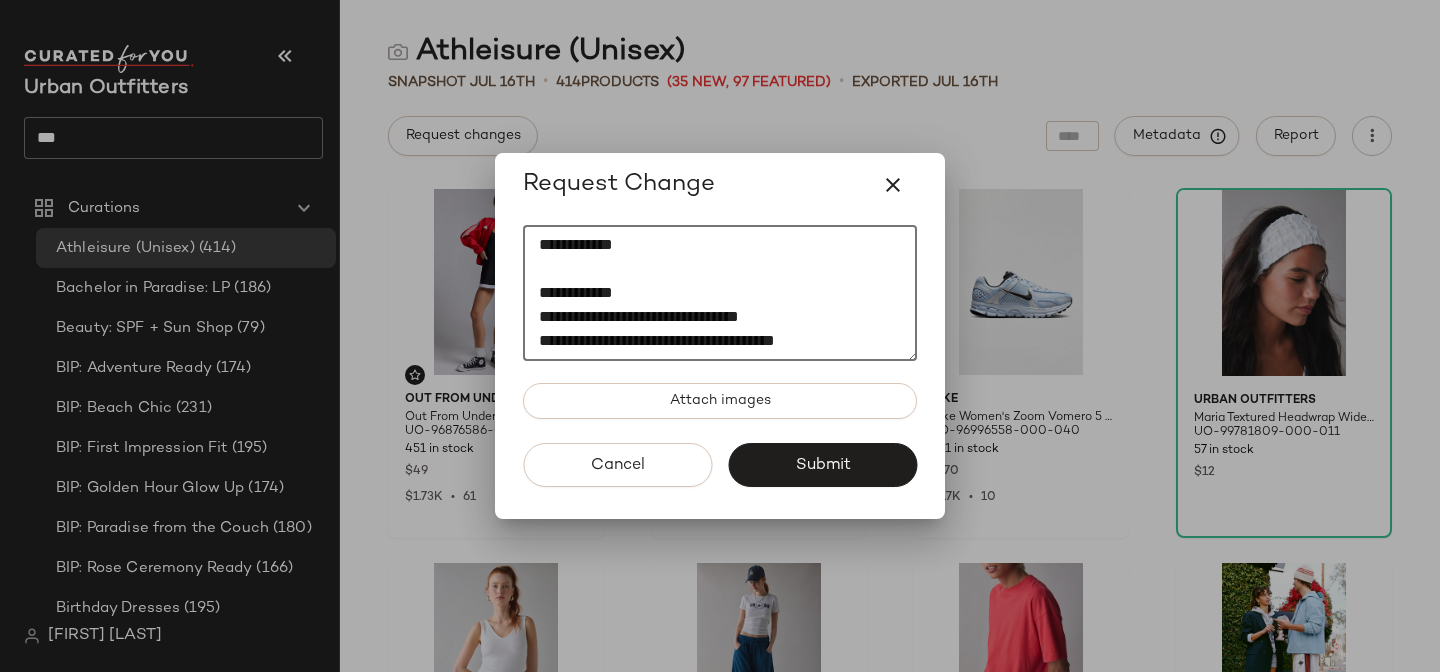 click on "**********" 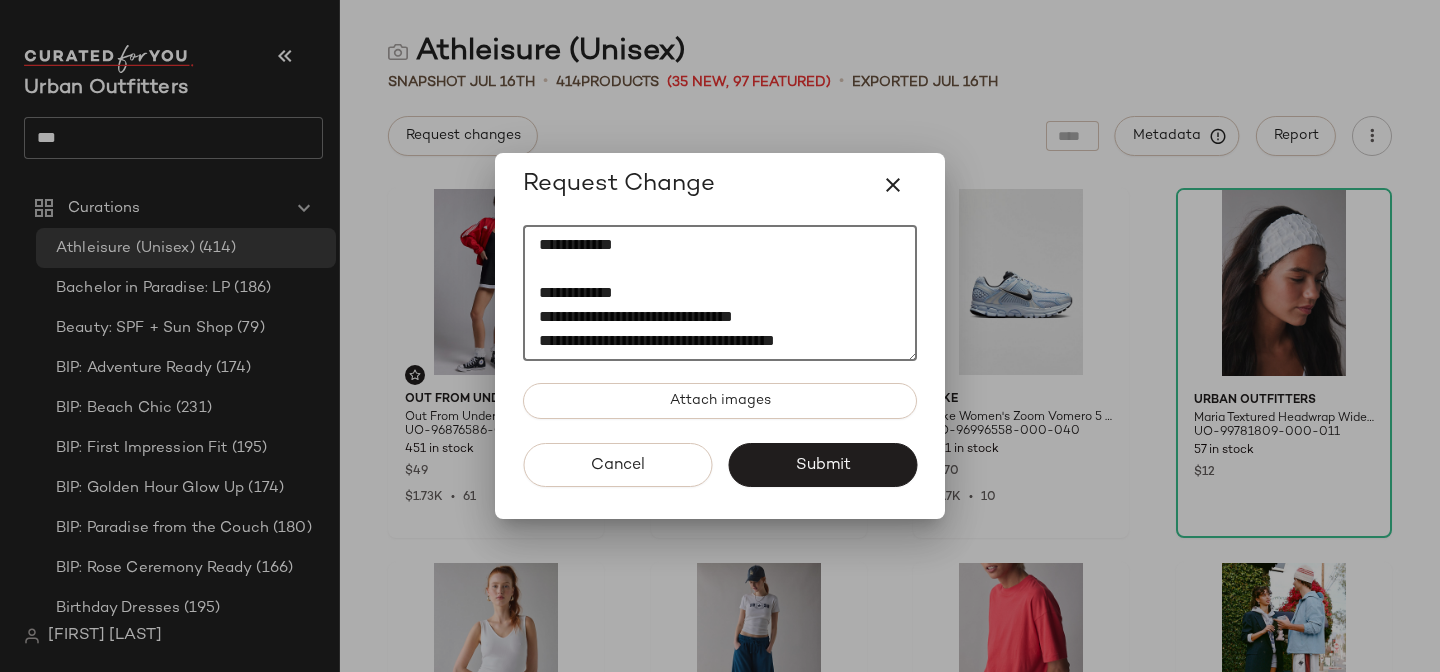 click on "**********" 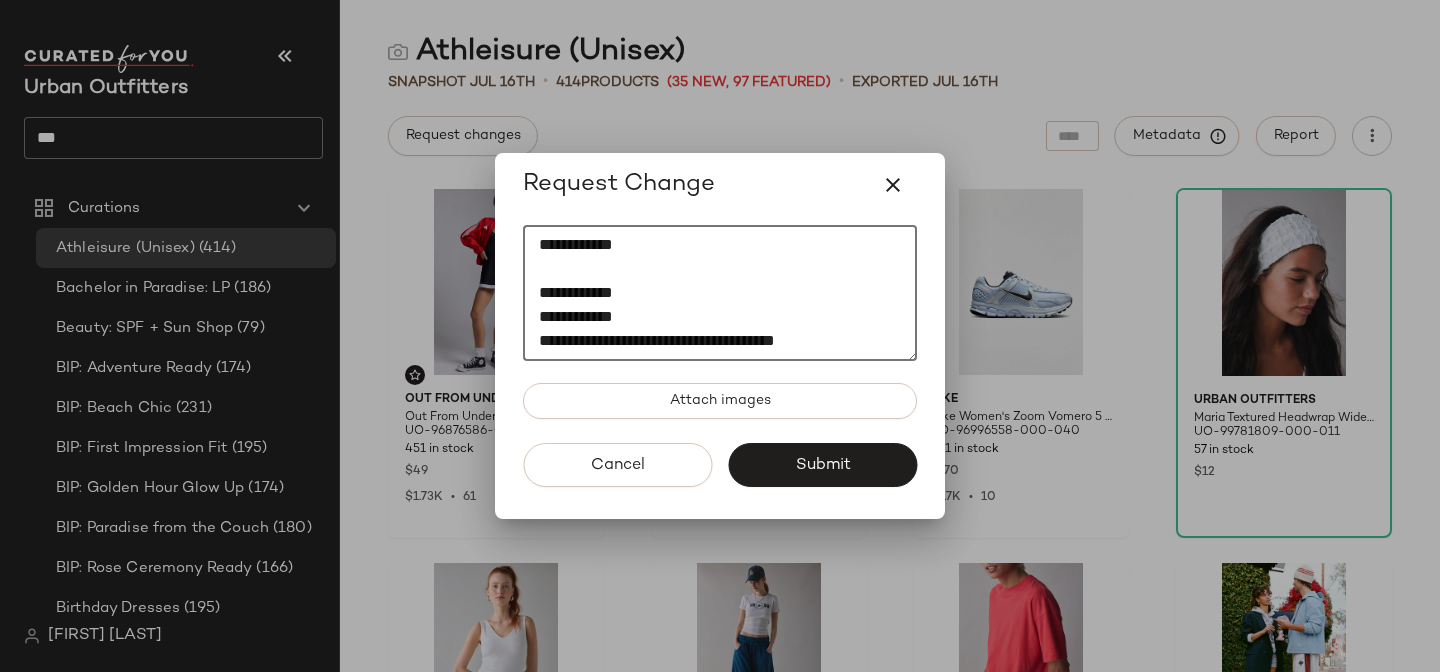 click on "**********" 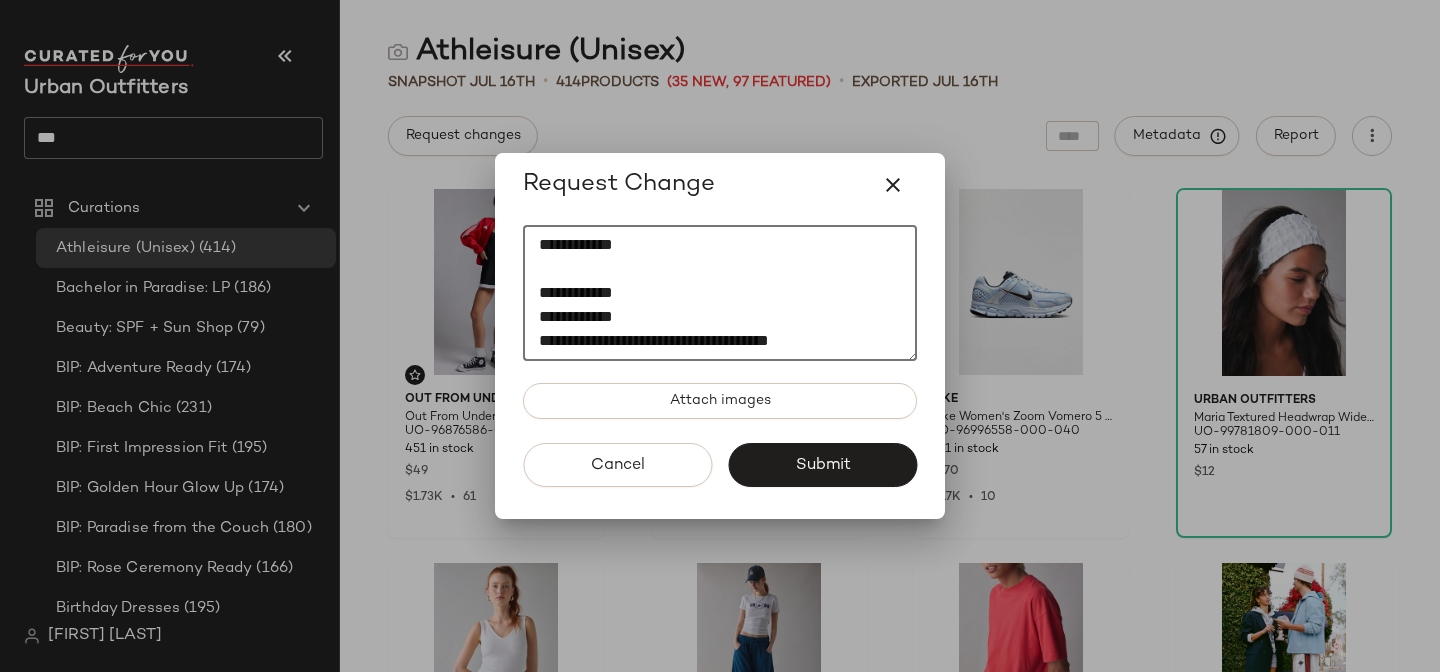 drag, startPoint x: 825, startPoint y: 329, endPoint x: 331, endPoint y: 339, distance: 494.1012 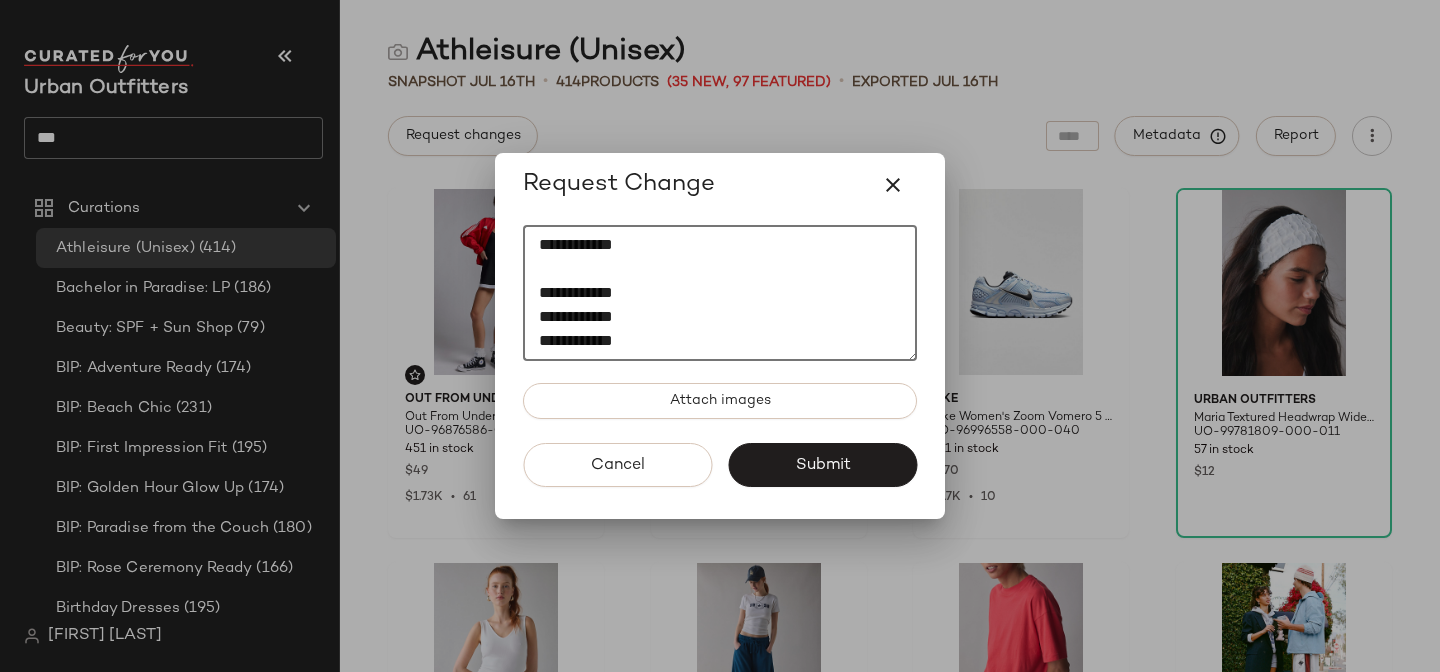 scroll, scrollTop: 360, scrollLeft: 0, axis: vertical 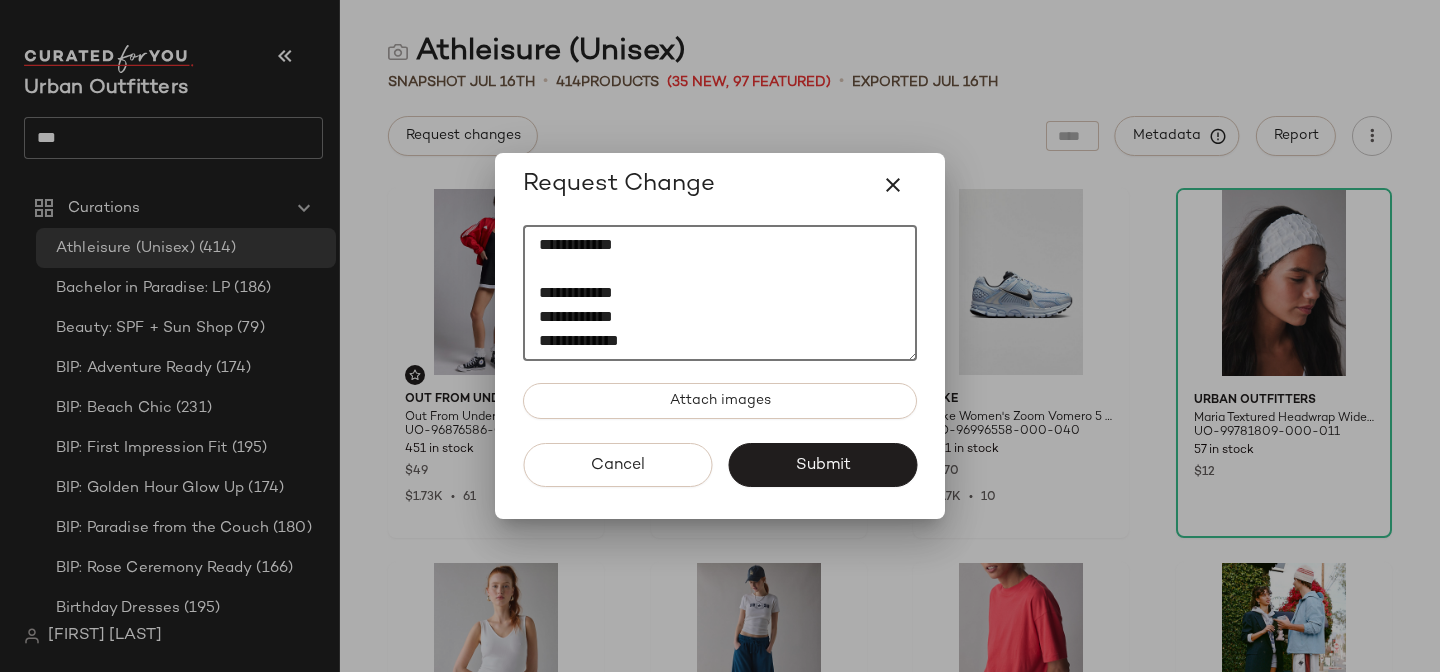 paste on "**********" 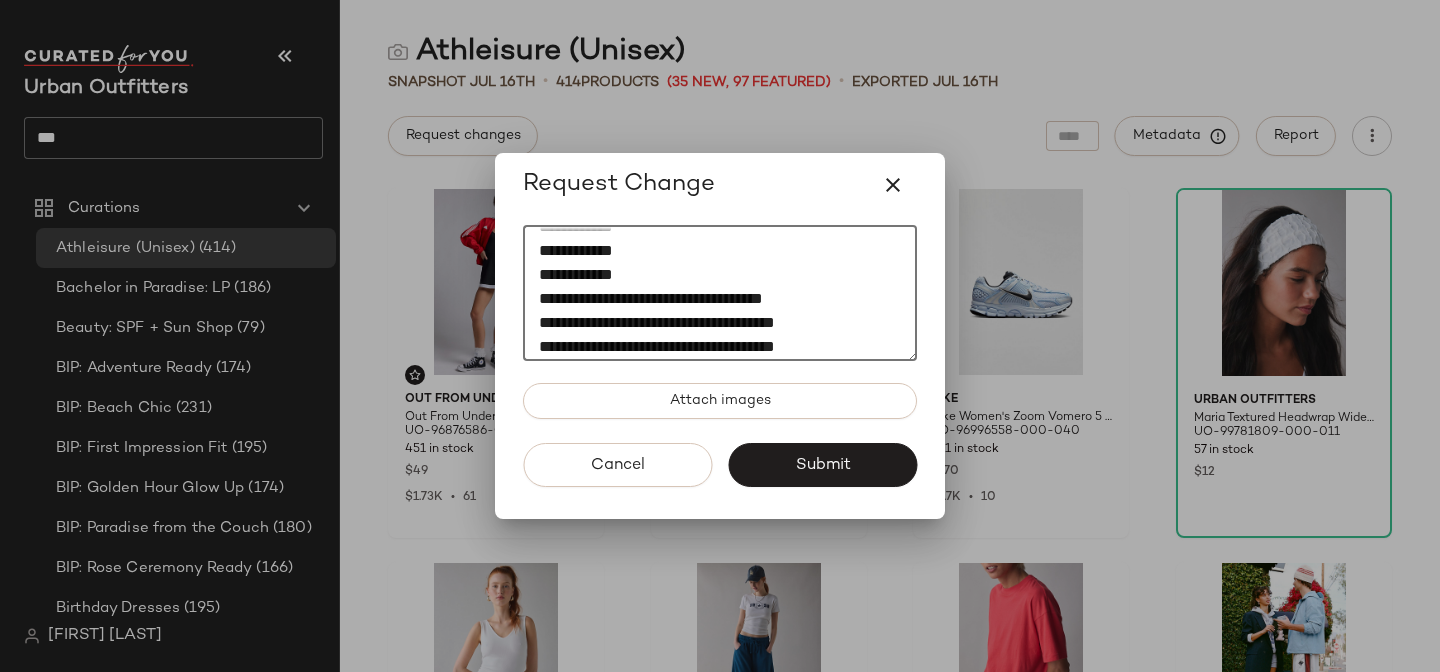 scroll, scrollTop: 401, scrollLeft: 0, axis: vertical 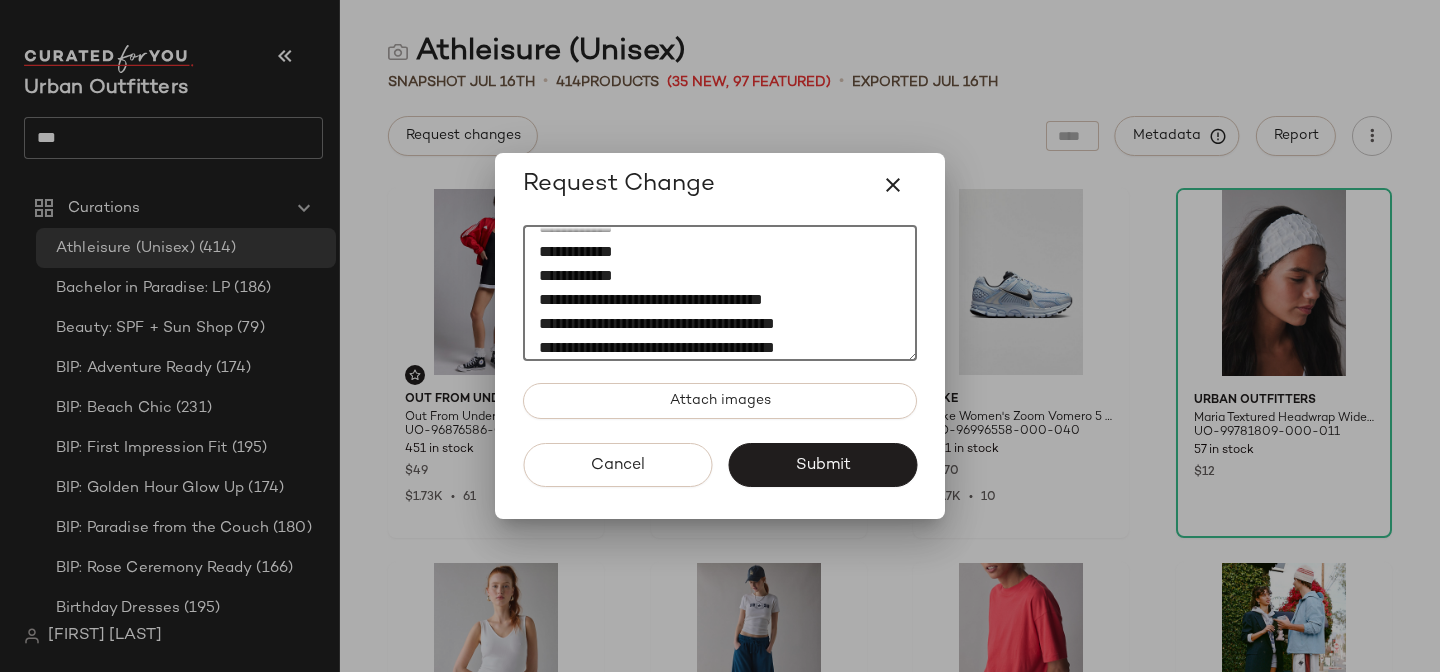 click on "**********" 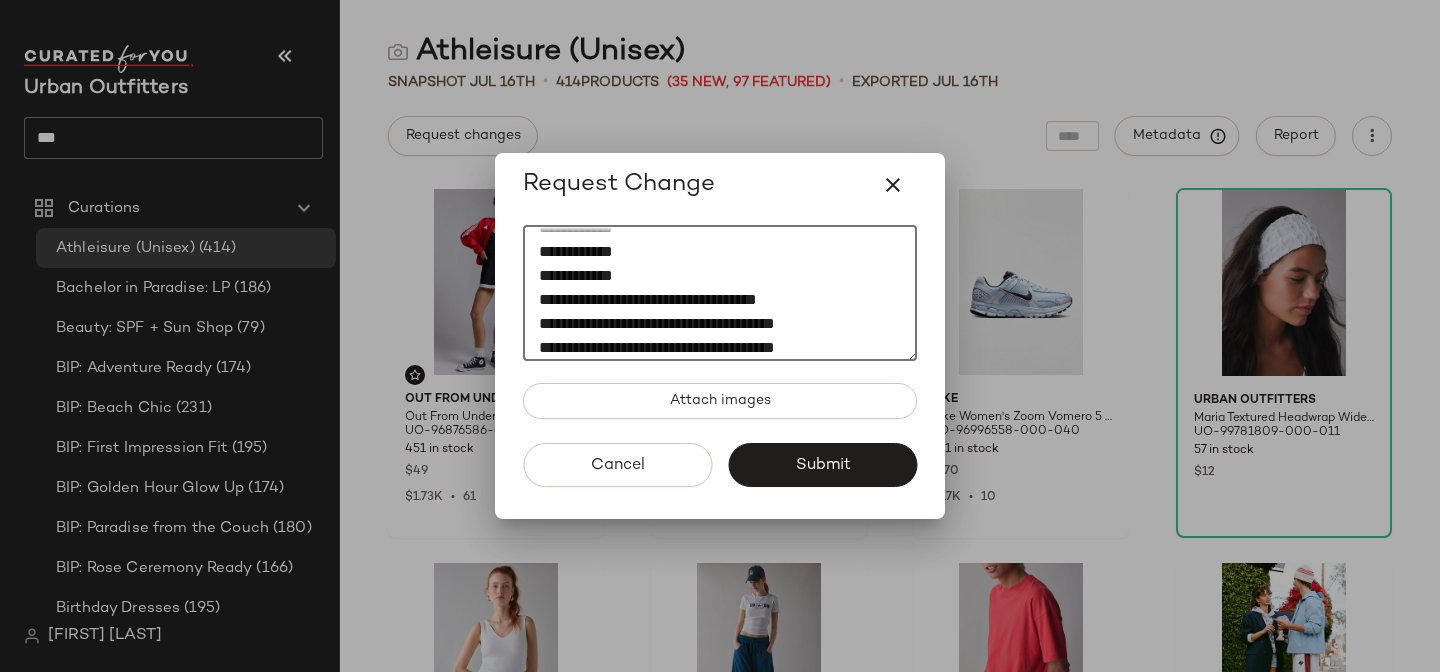 drag, startPoint x: 776, startPoint y: 324, endPoint x: 497, endPoint y: 318, distance: 279.0645 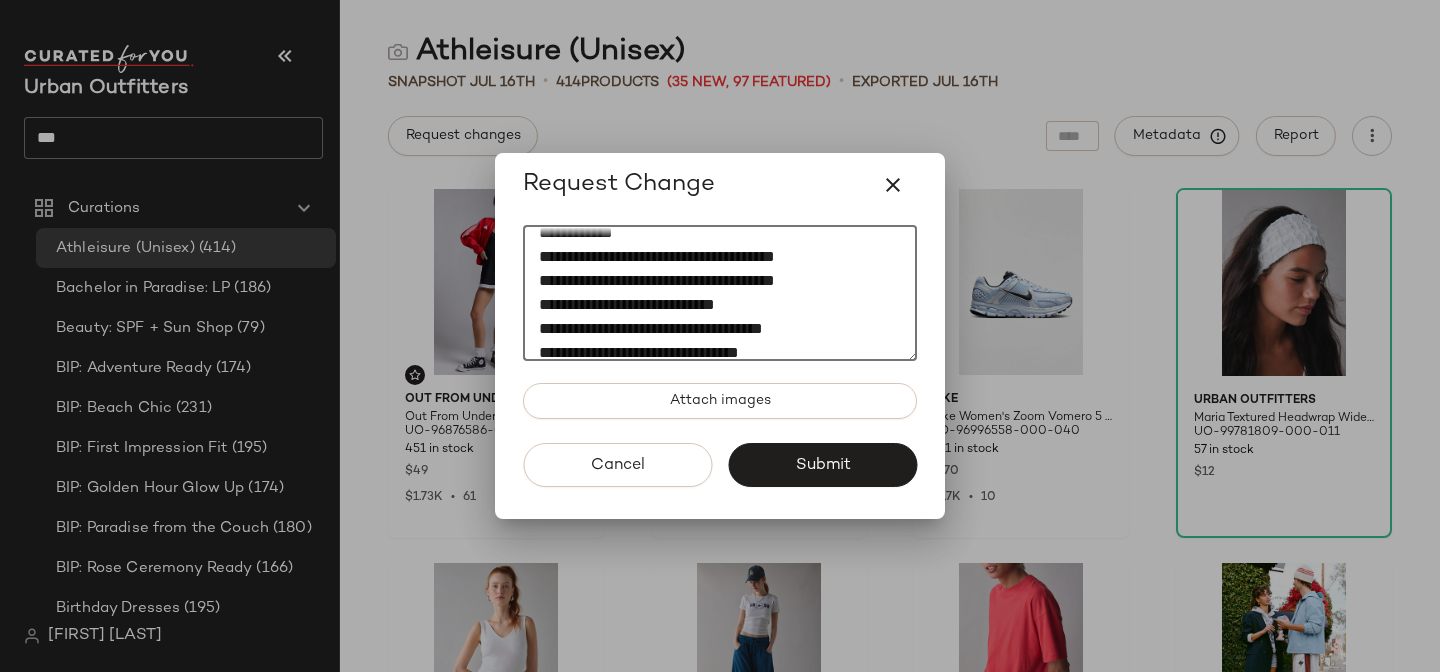 scroll, scrollTop: 487, scrollLeft: 0, axis: vertical 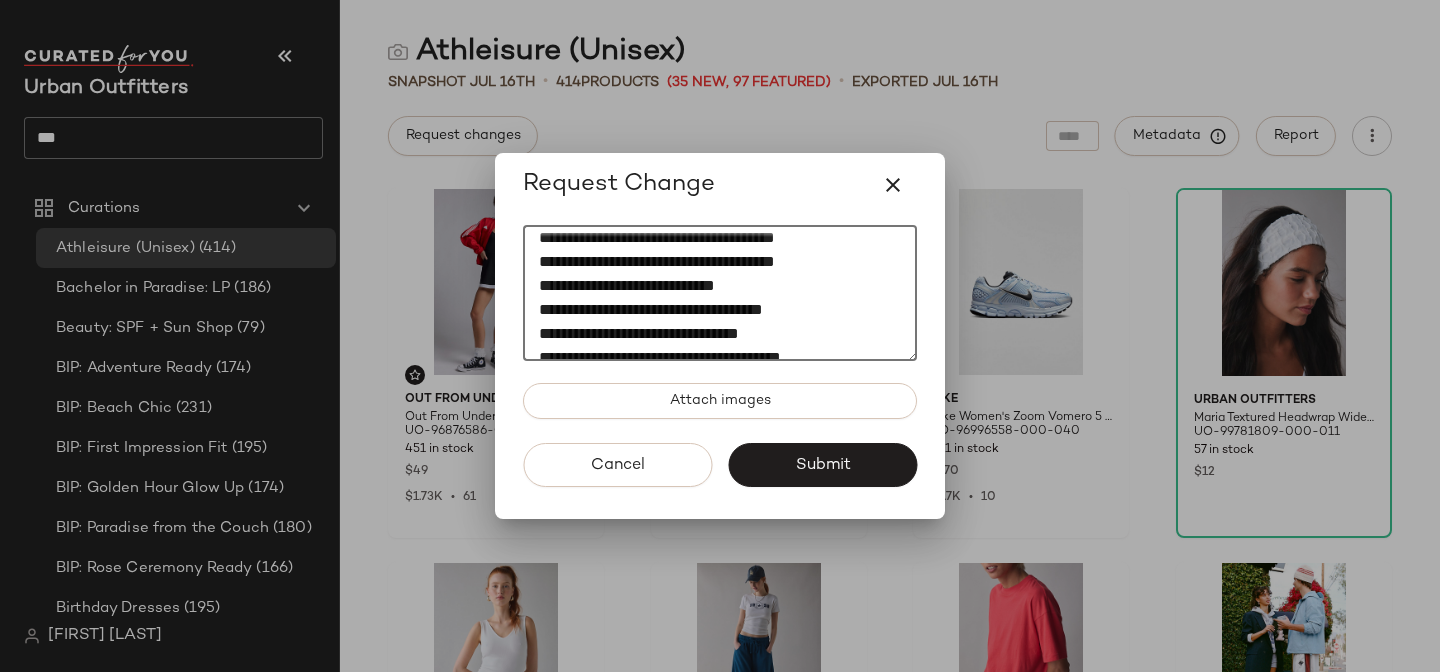 click on "**********" 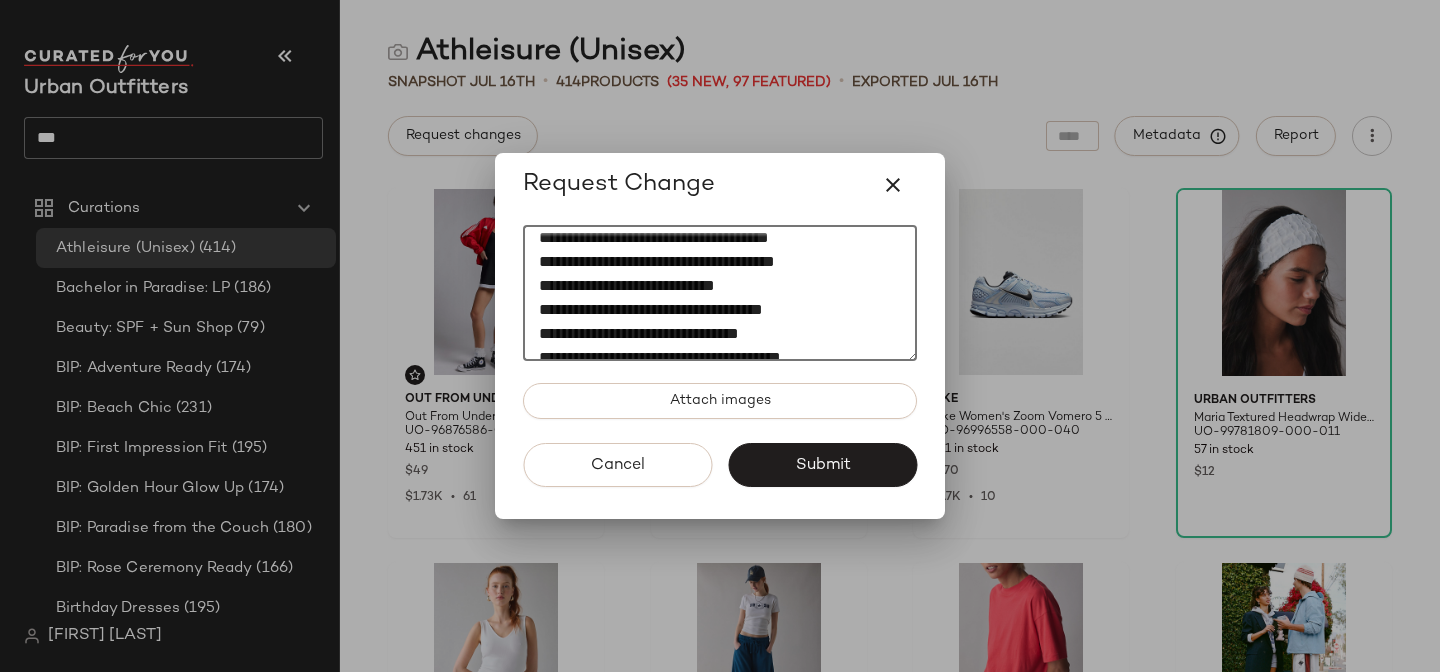 drag, startPoint x: 809, startPoint y: 255, endPoint x: 493, endPoint y: 258, distance: 316.01425 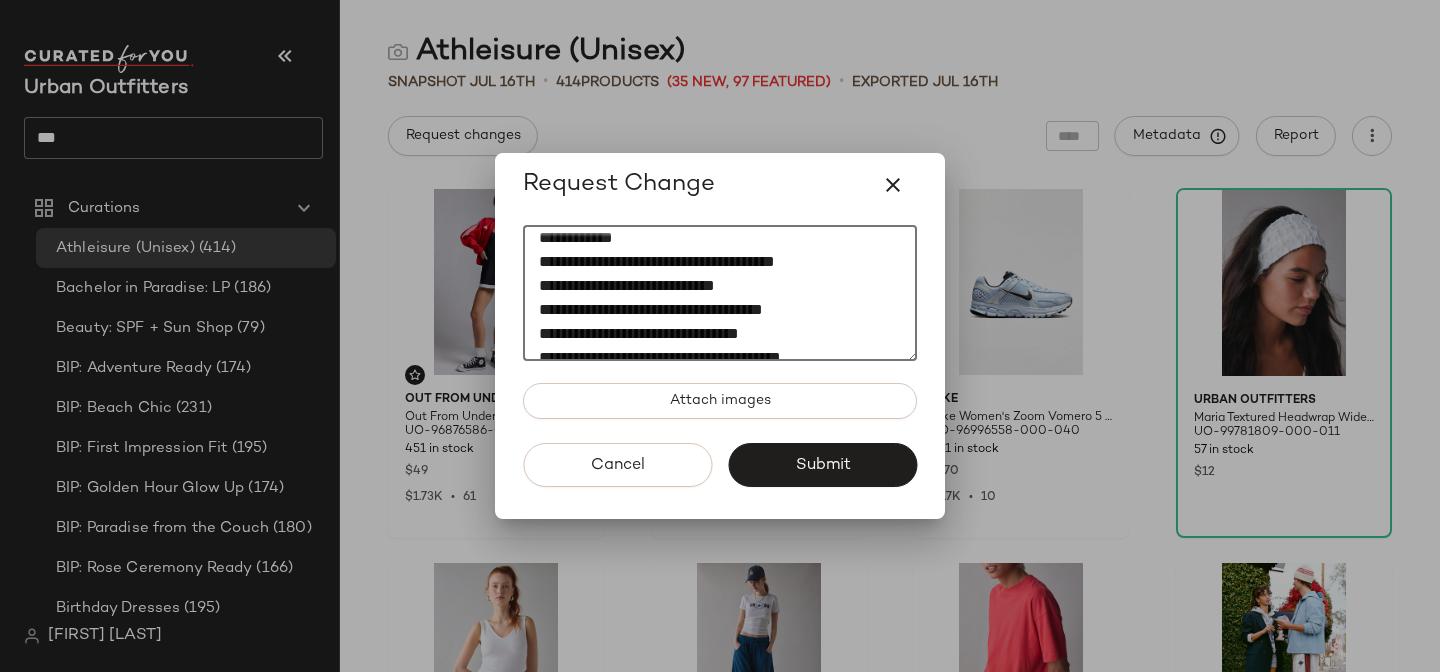 click on "**********" 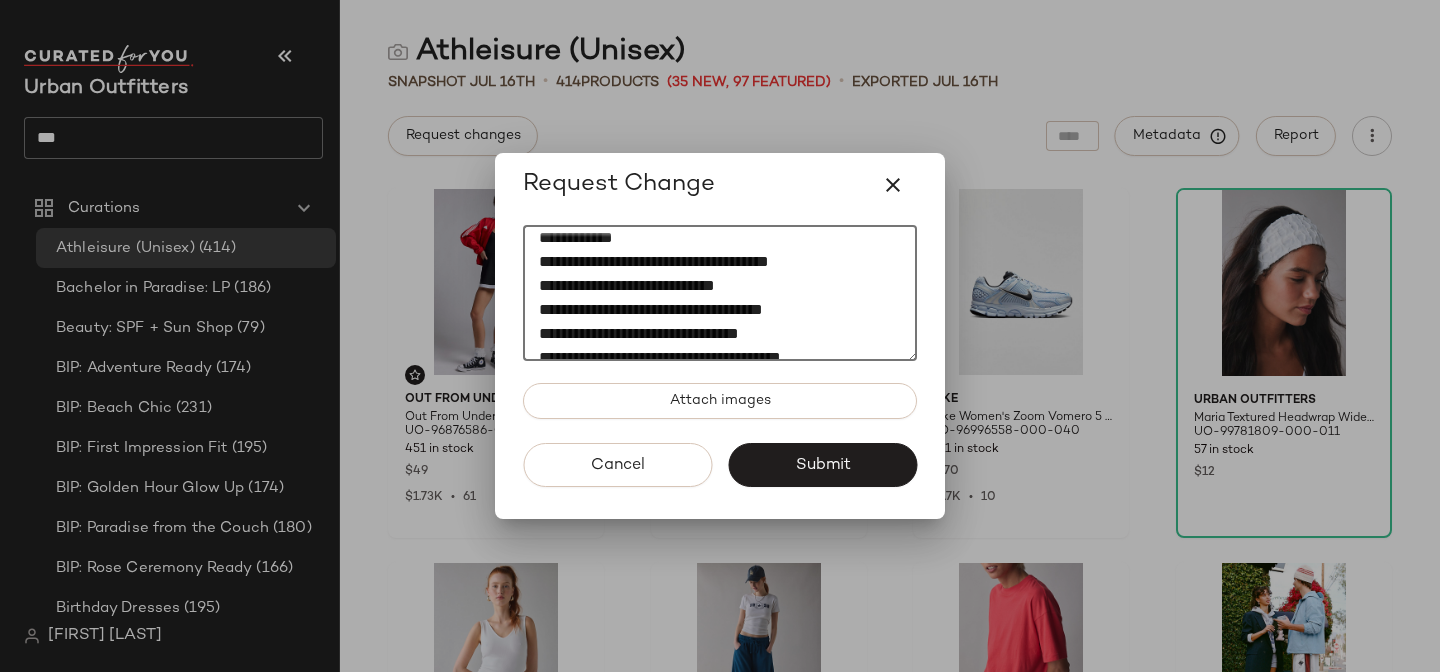 drag, startPoint x: 803, startPoint y: 290, endPoint x: 452, endPoint y: 279, distance: 351.17233 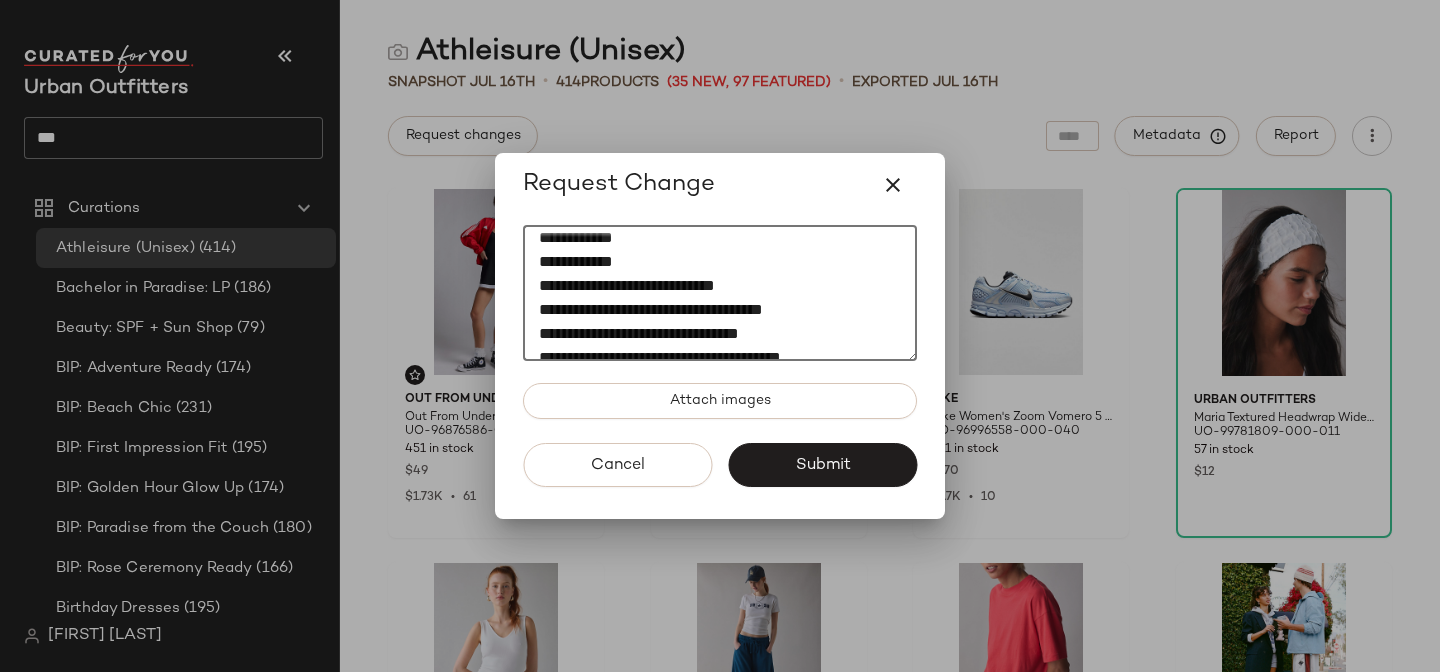 click on "**********" 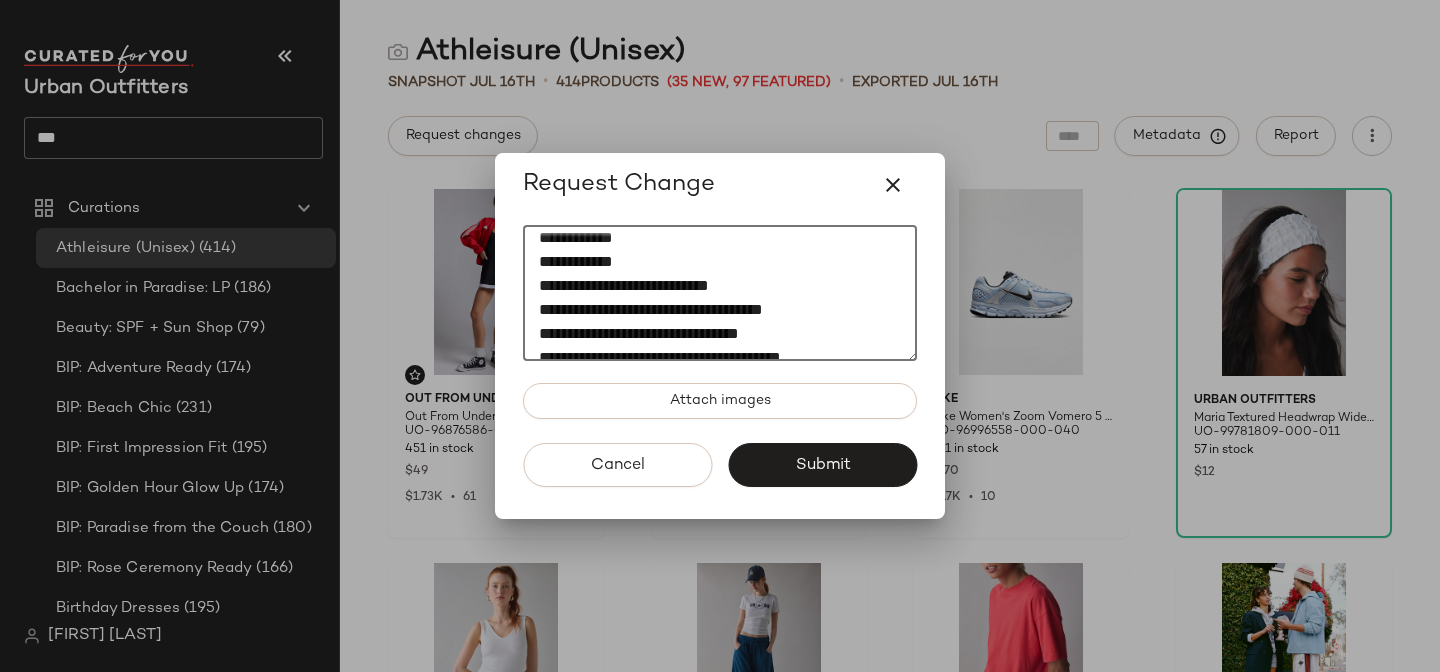 drag, startPoint x: 687, startPoint y: 306, endPoint x: 469, endPoint y: 306, distance: 218 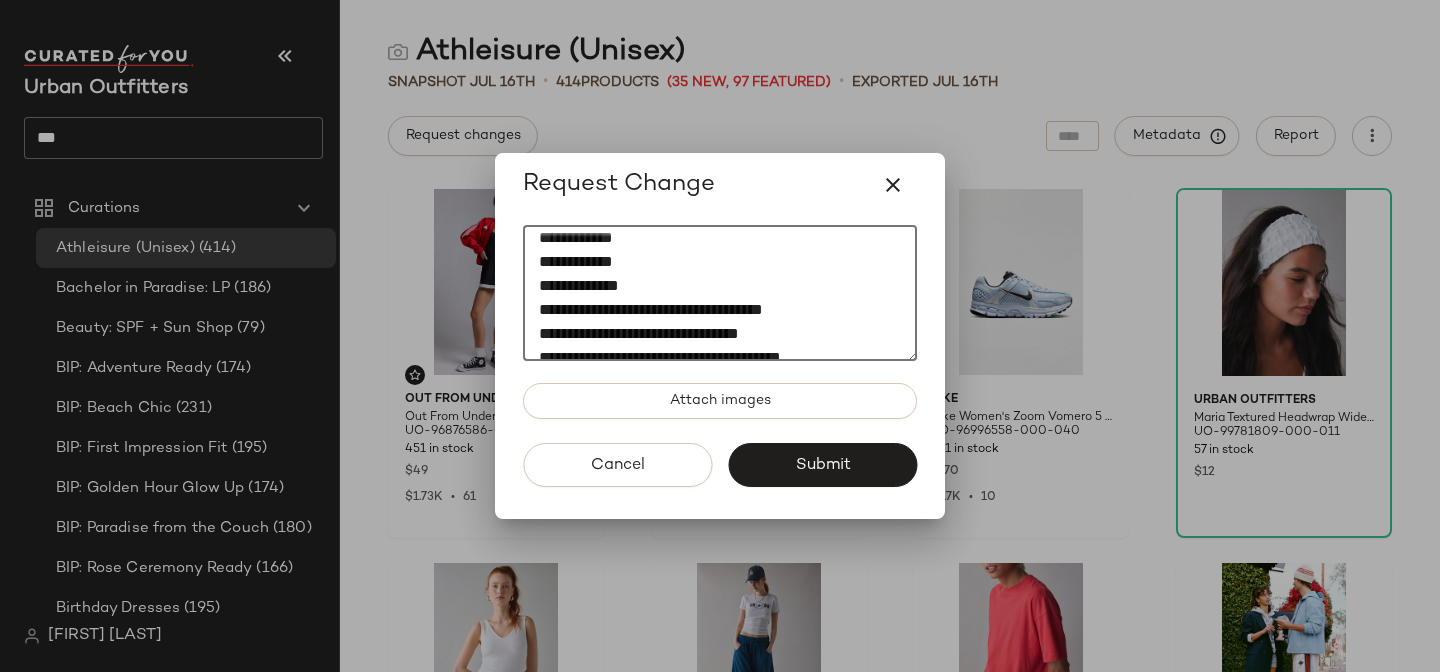 click on "**********" 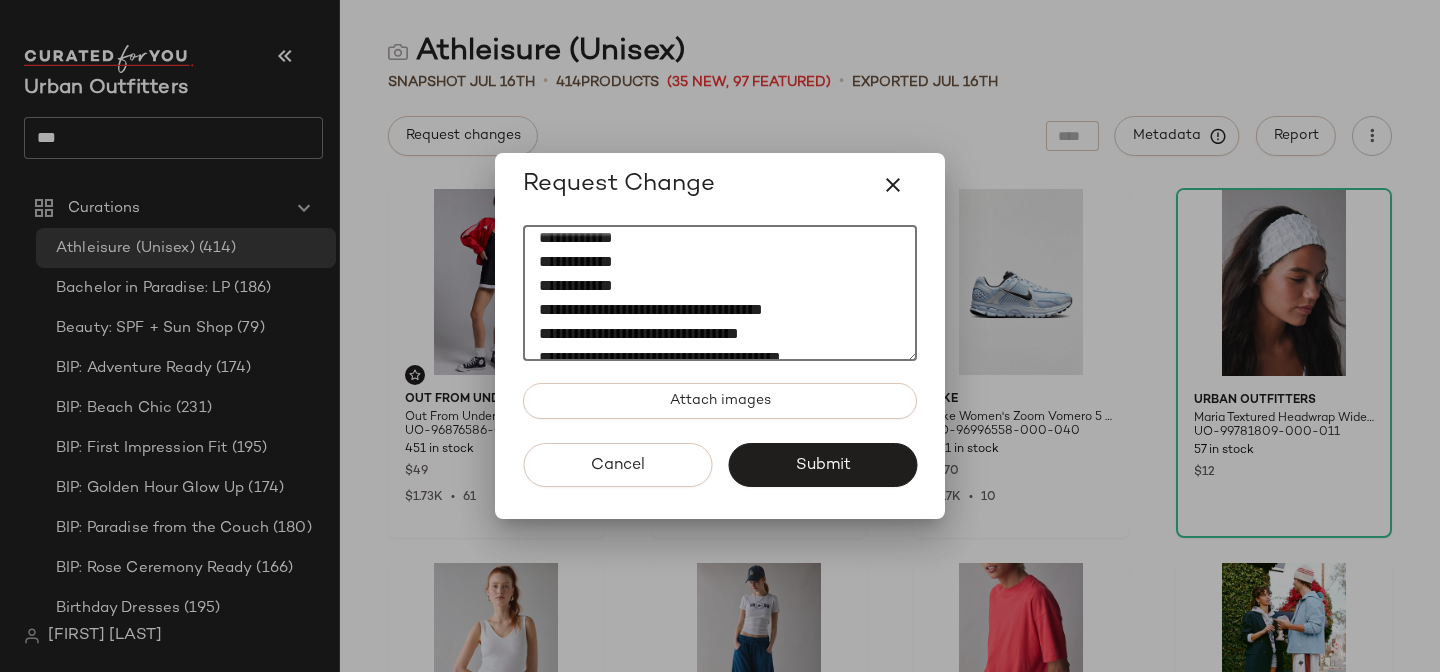 scroll, scrollTop: 527, scrollLeft: 0, axis: vertical 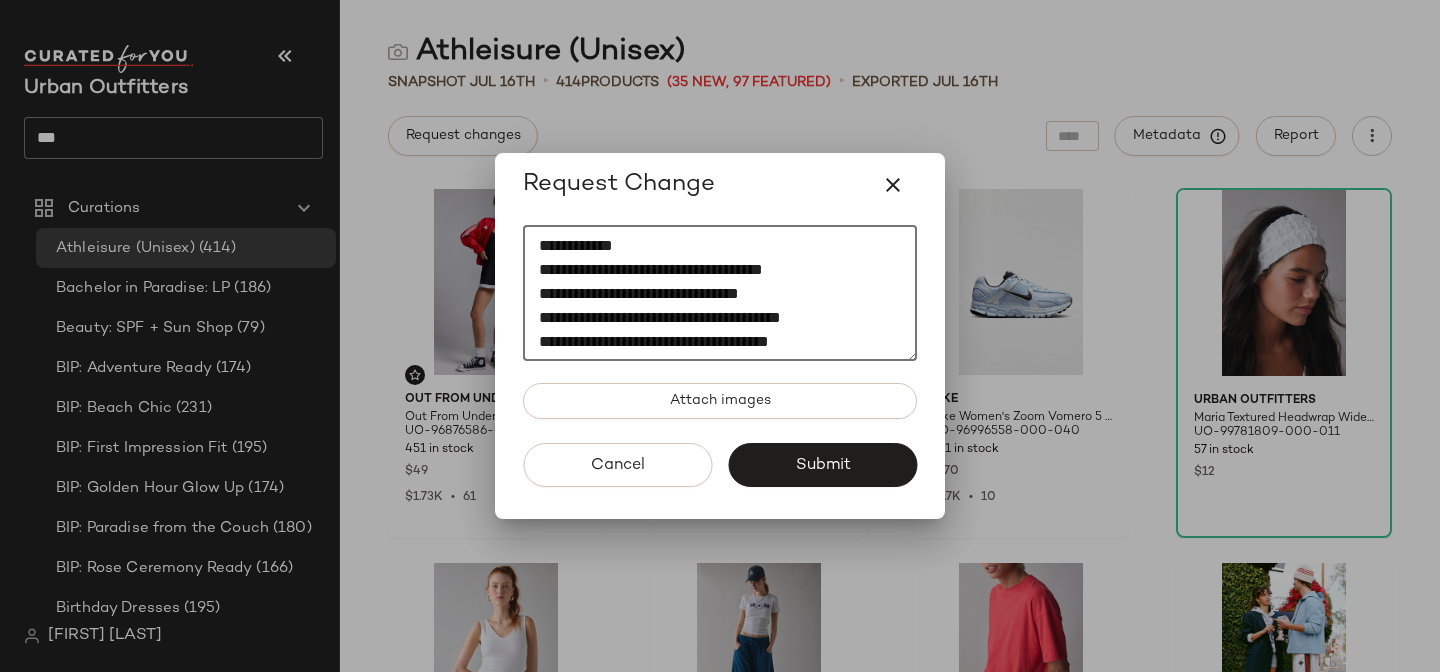 click on "**********" 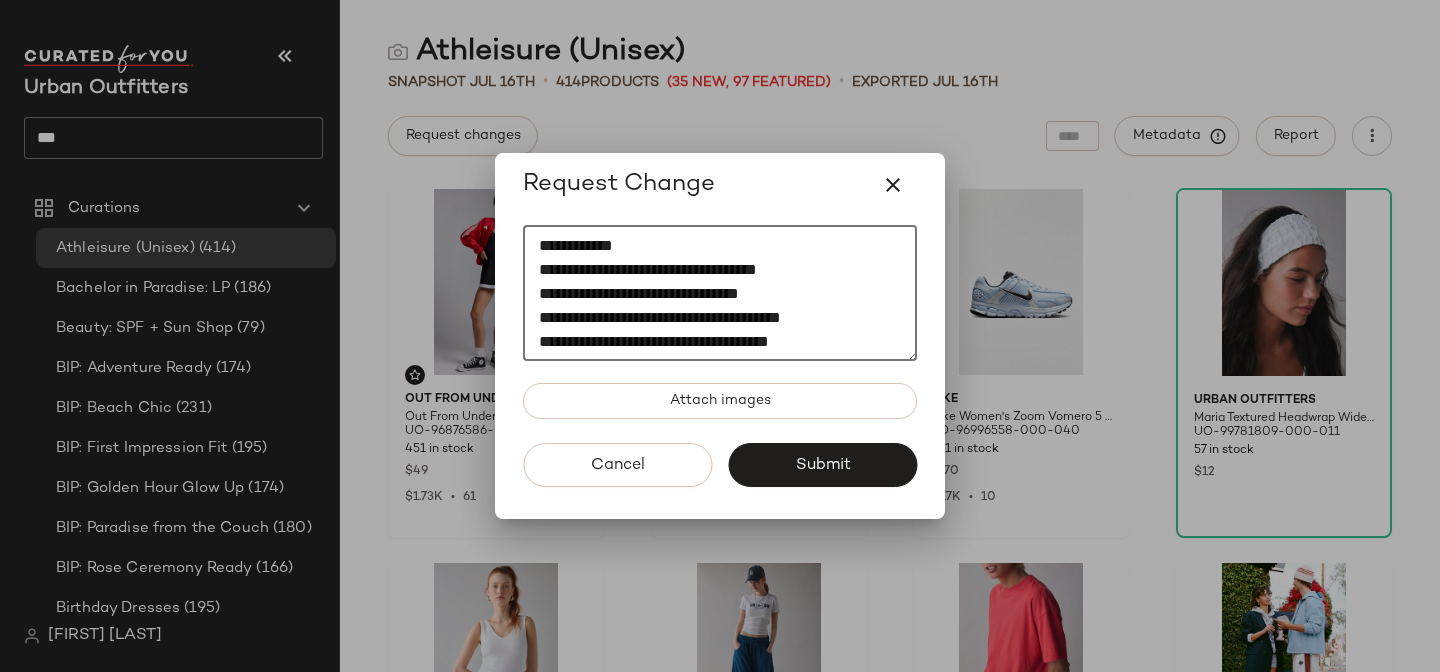 drag, startPoint x: 785, startPoint y: 290, endPoint x: 474, endPoint y: 283, distance: 311.07877 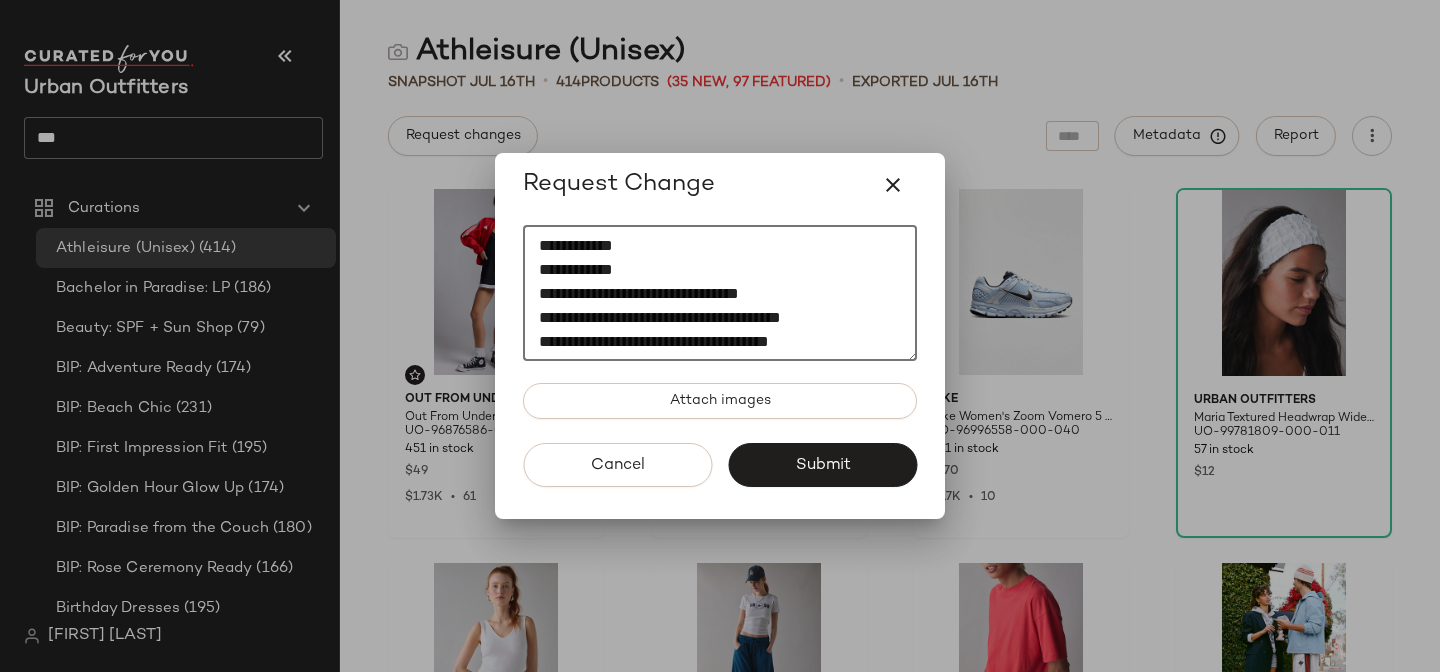 drag, startPoint x: 744, startPoint y: 314, endPoint x: 470, endPoint y: 324, distance: 274.18243 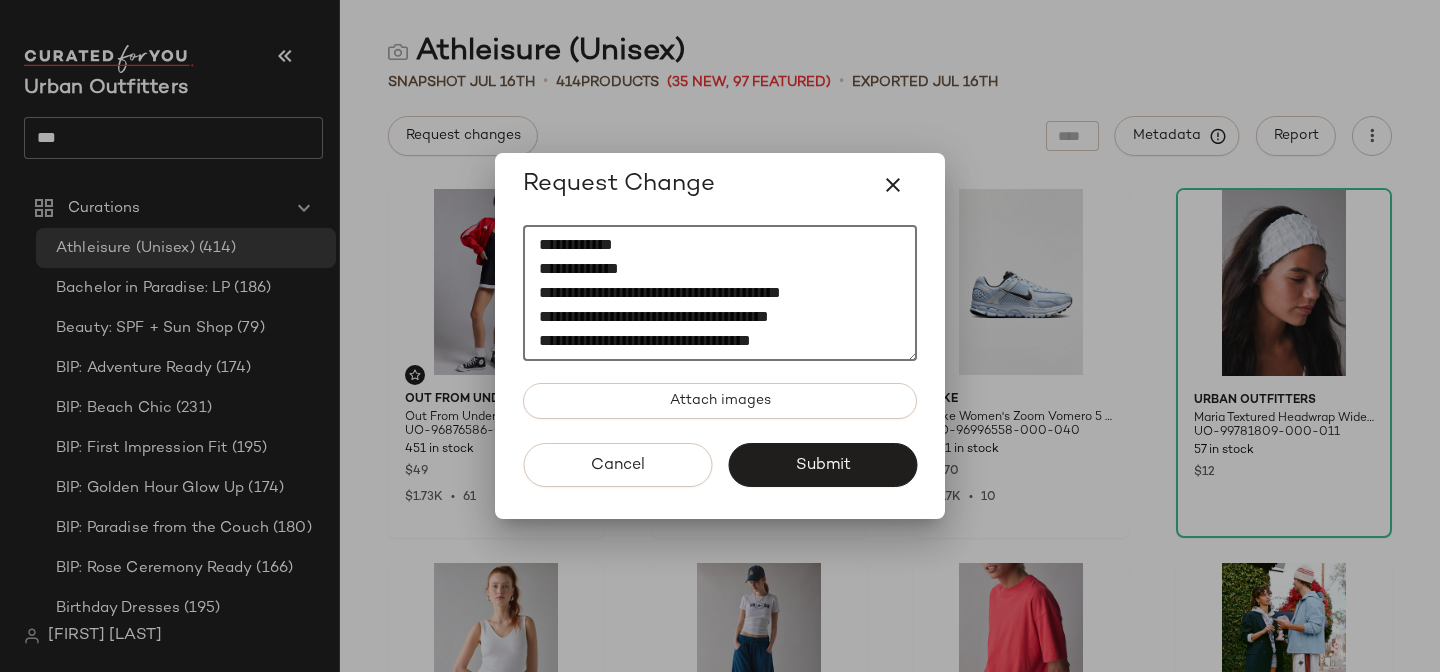 scroll, scrollTop: 575, scrollLeft: 0, axis: vertical 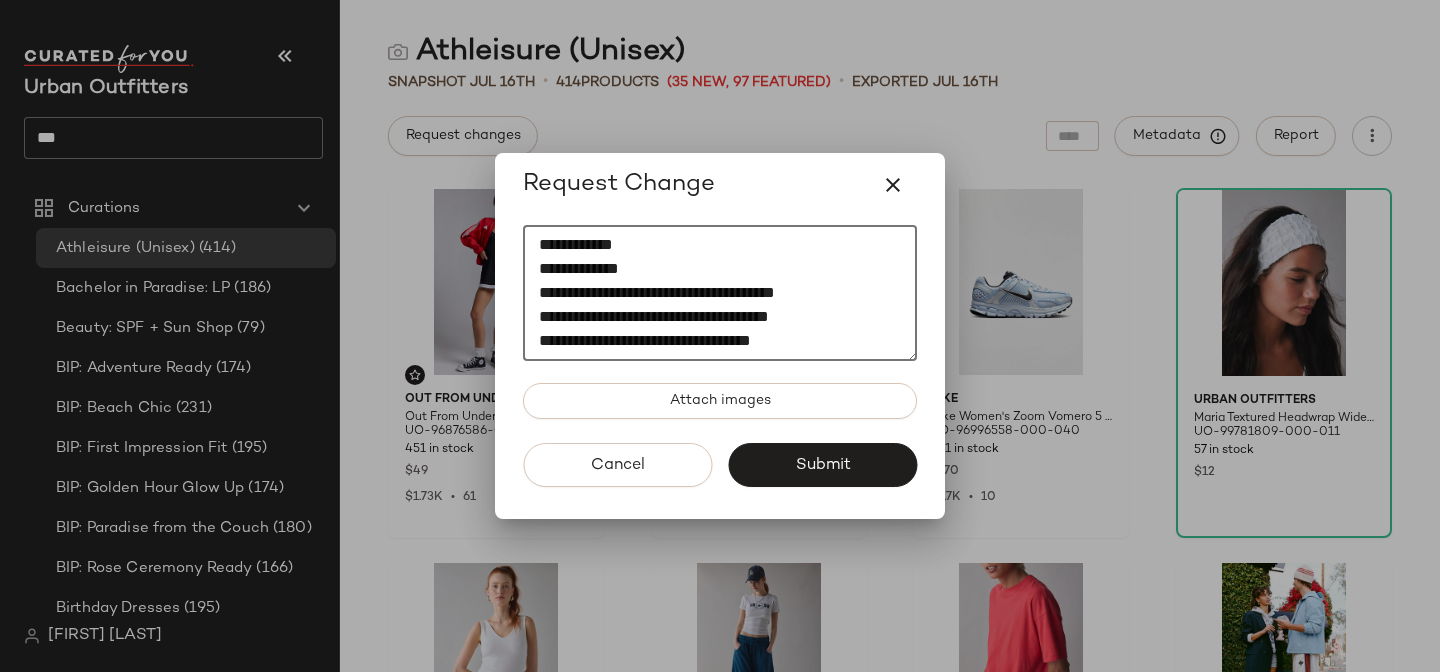 drag, startPoint x: 821, startPoint y: 284, endPoint x: 484, endPoint y: 280, distance: 337.02374 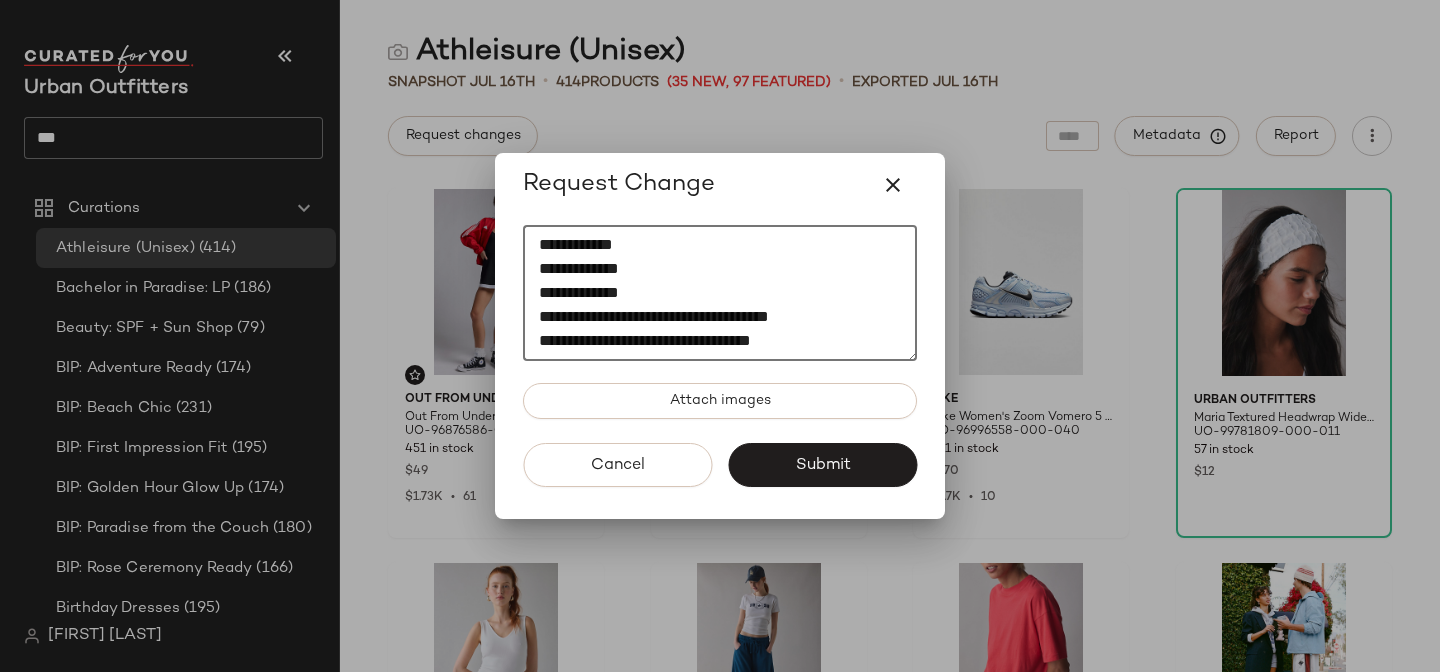 click on "**********" 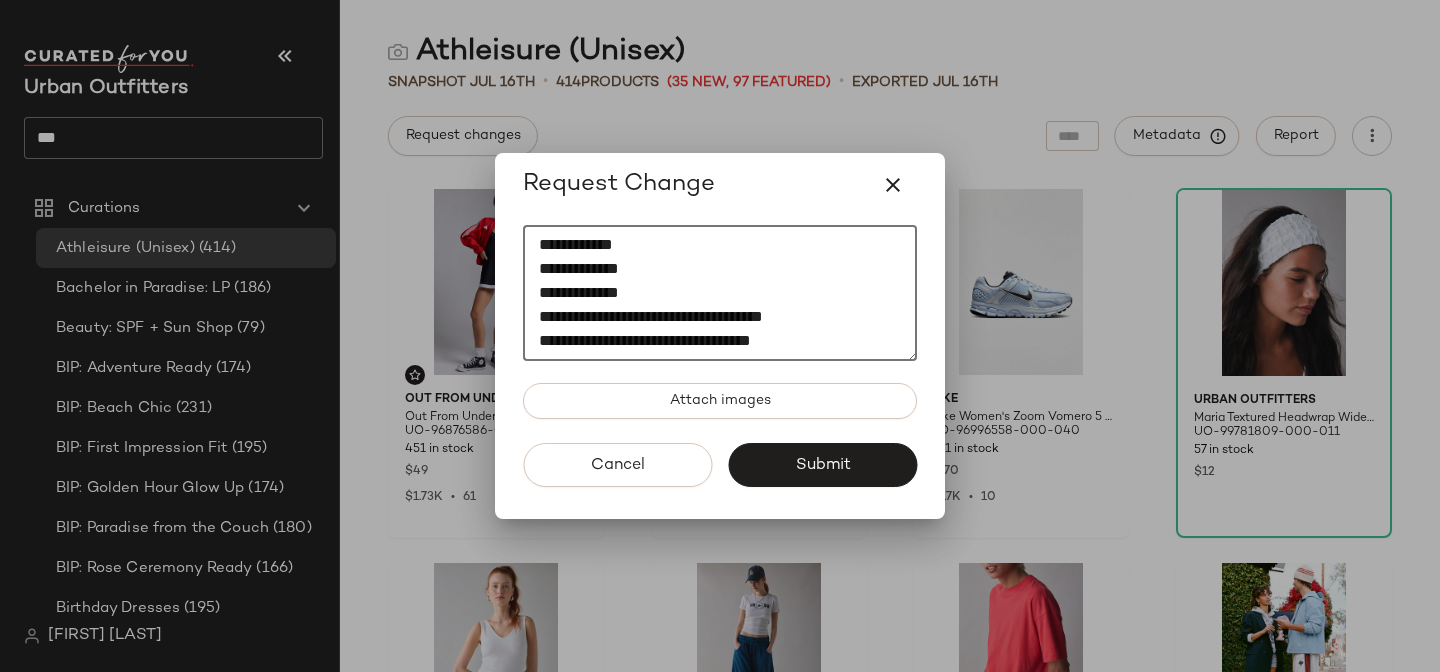 drag, startPoint x: 790, startPoint y: 321, endPoint x: 495, endPoint y: 312, distance: 295.13727 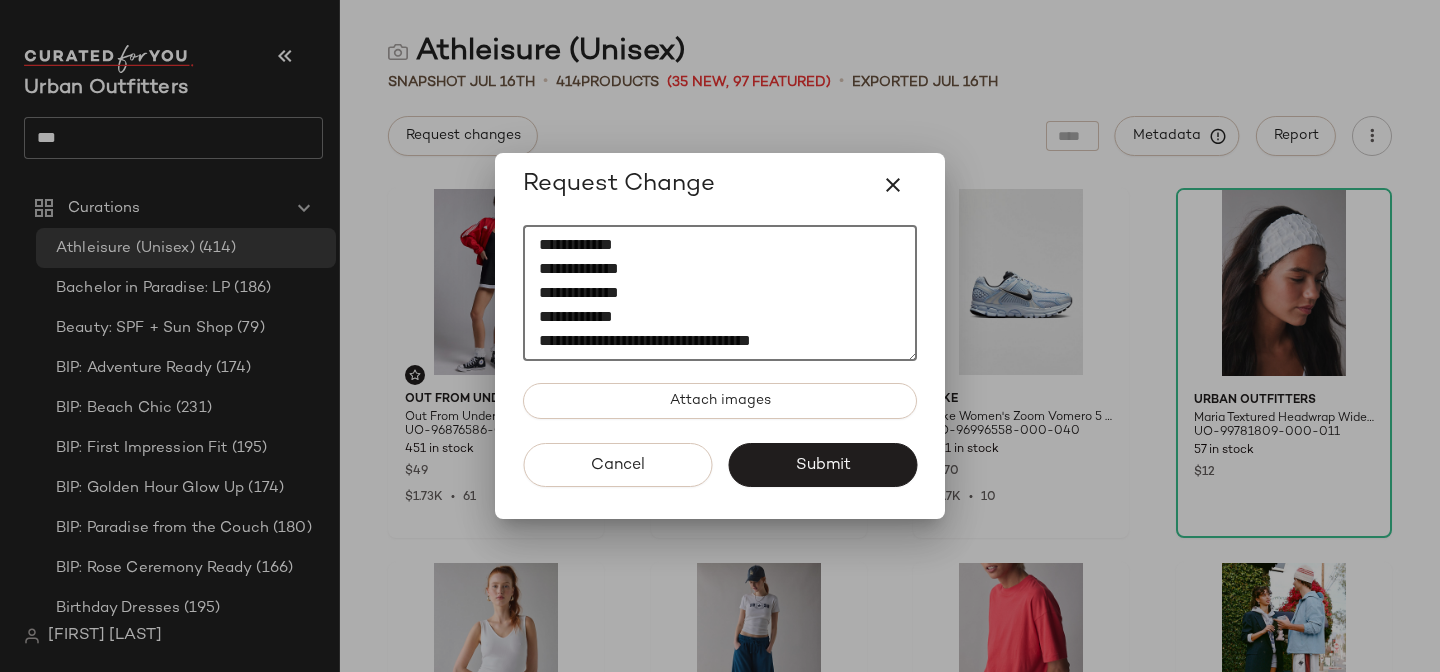 scroll, scrollTop: 576, scrollLeft: 0, axis: vertical 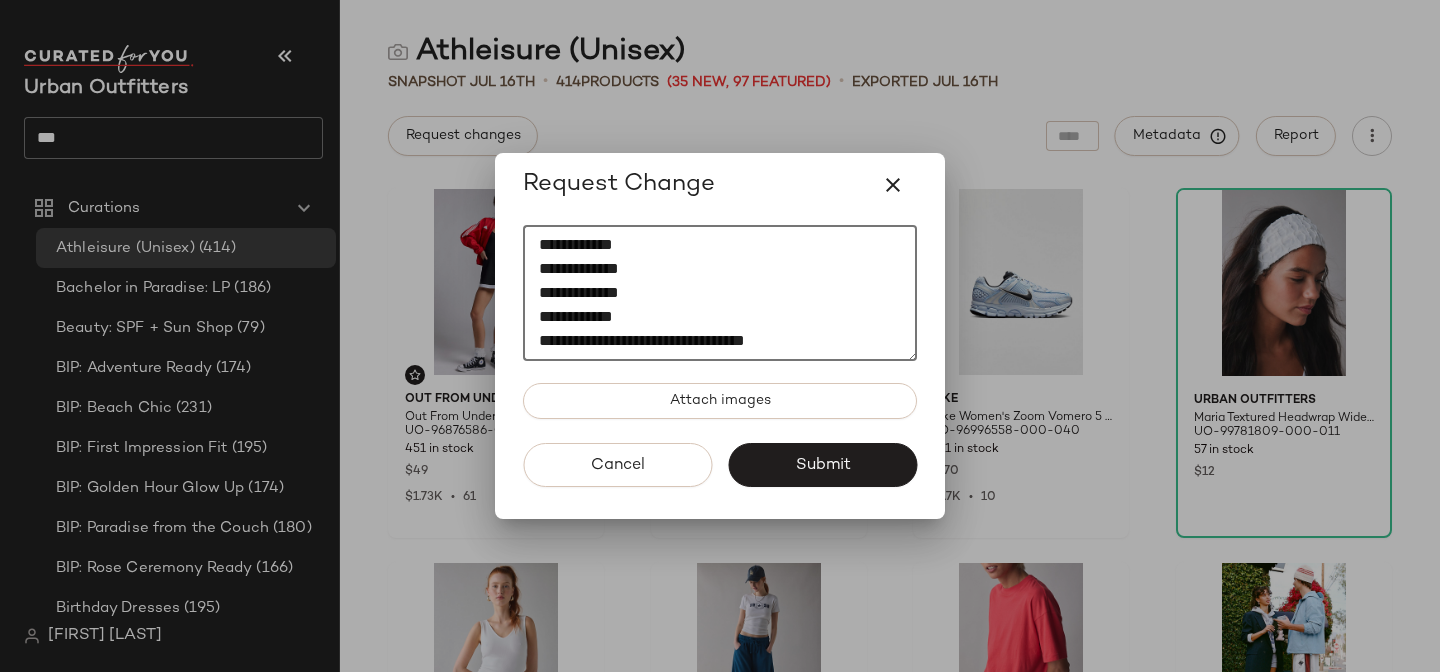 drag, startPoint x: 763, startPoint y: 338, endPoint x: 498, endPoint y: 330, distance: 265.12073 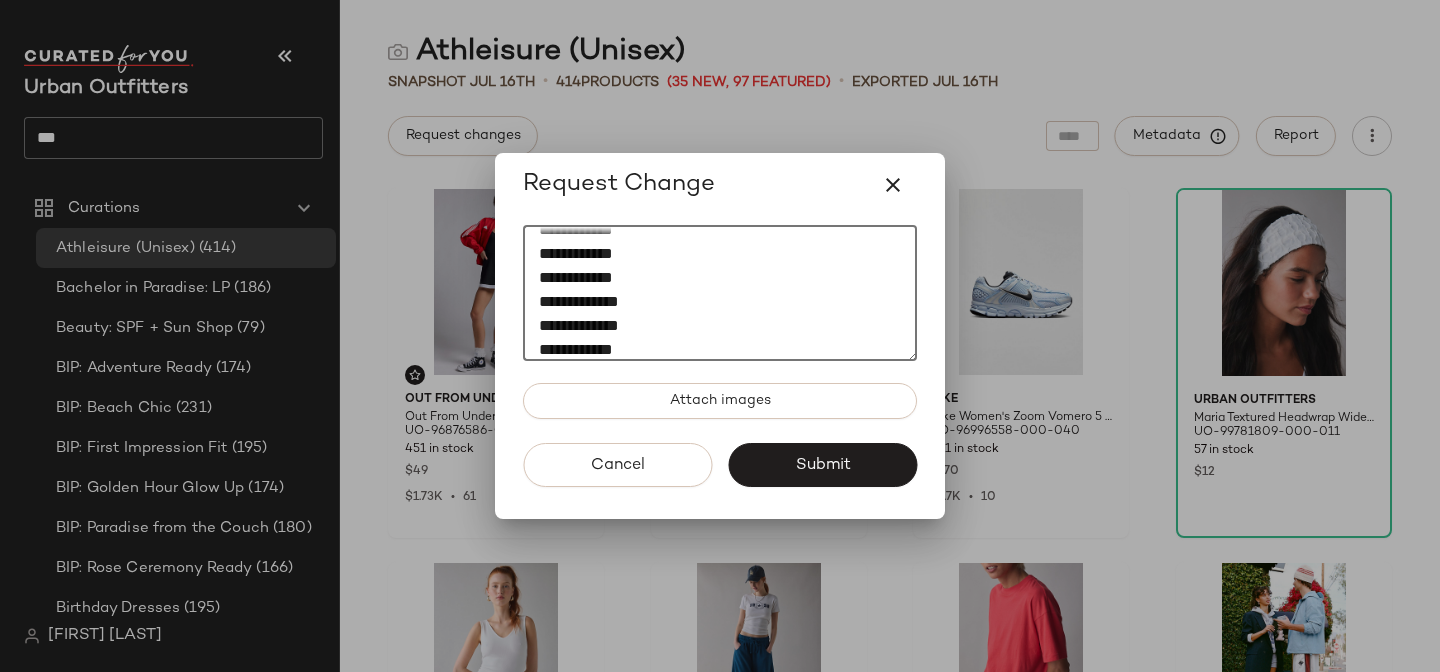 scroll, scrollTop: 0, scrollLeft: 0, axis: both 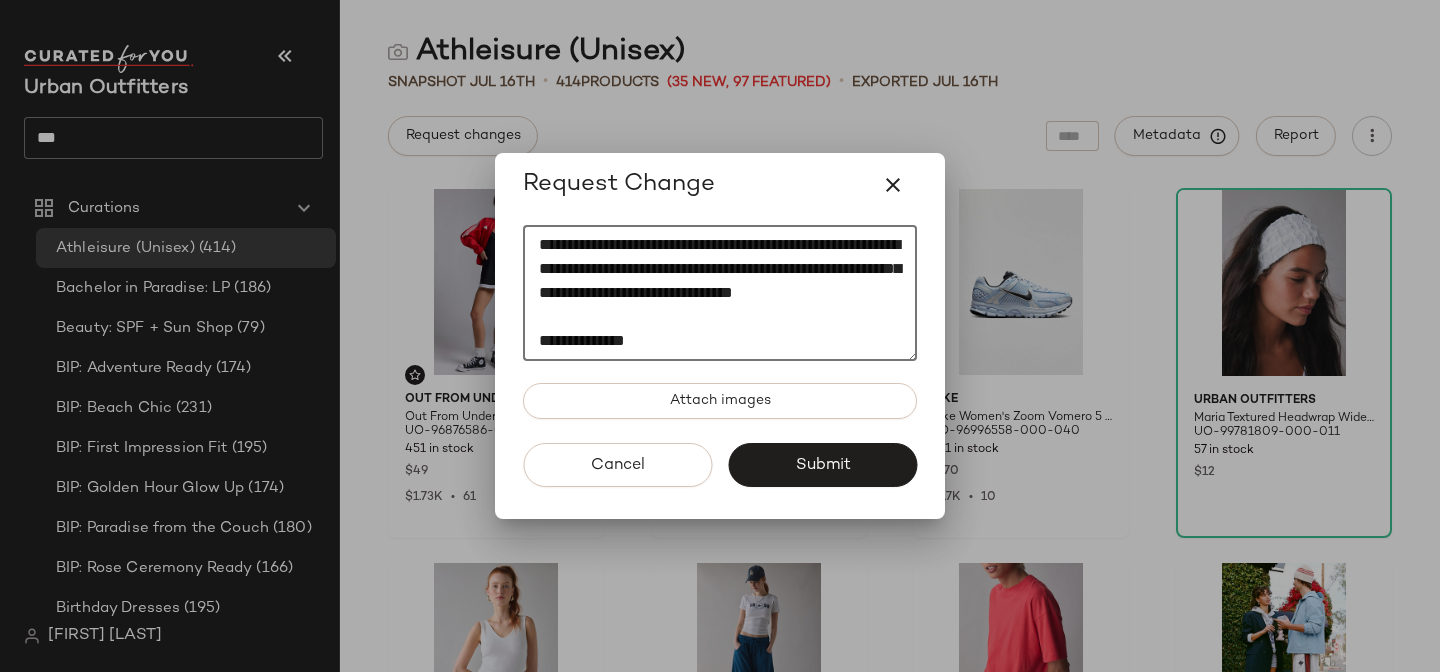 click on "**********" 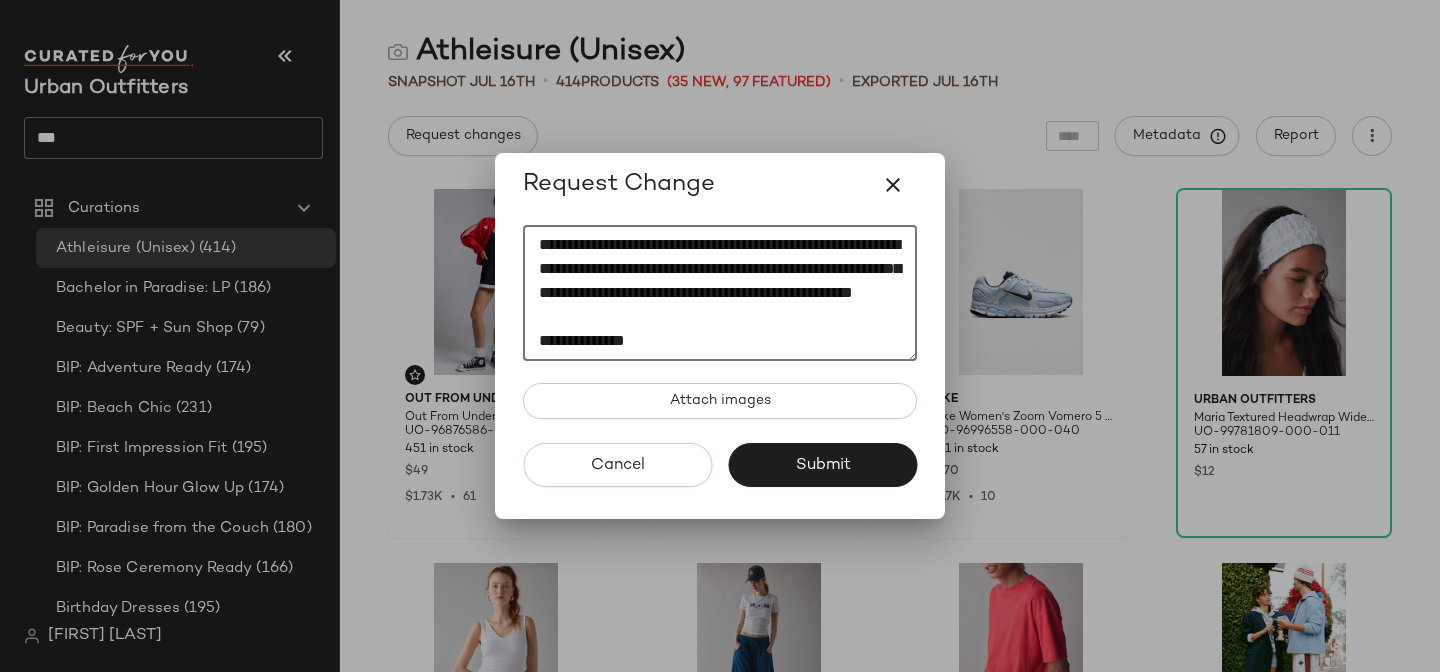 click on "**********" 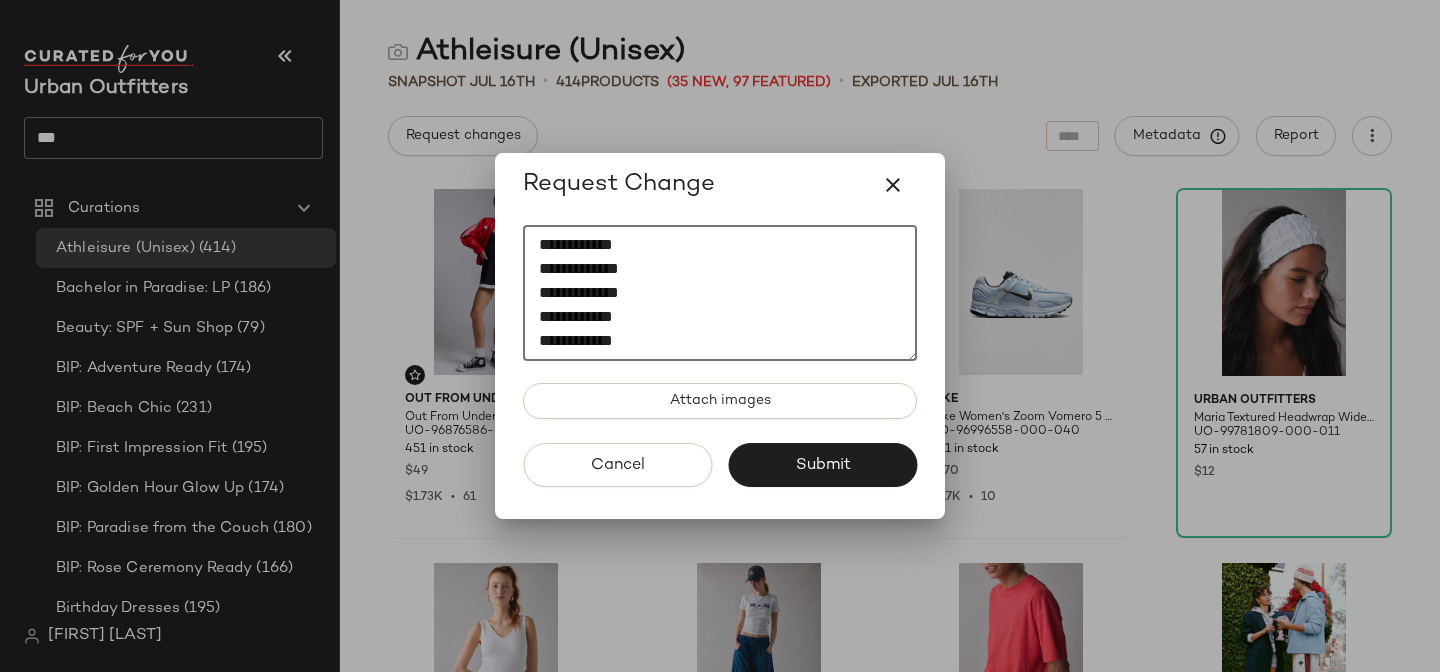 scroll, scrollTop: 600, scrollLeft: 0, axis: vertical 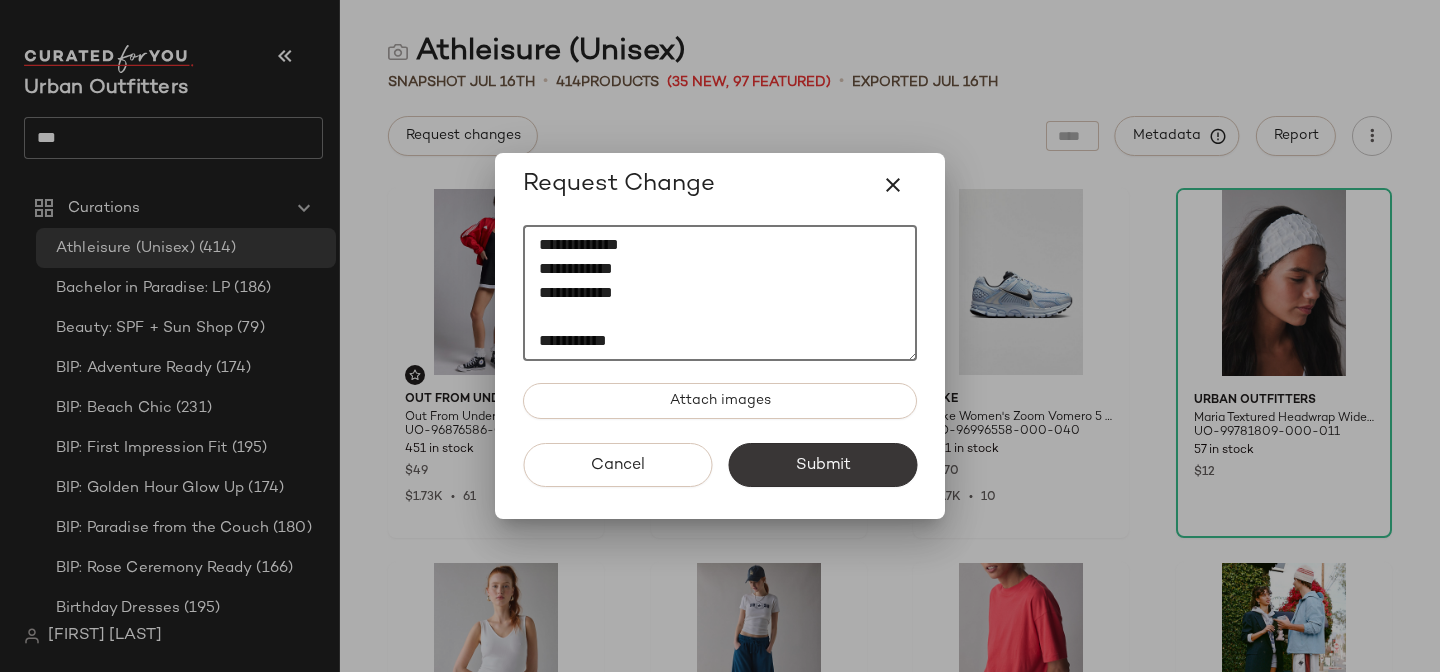 type on "**********" 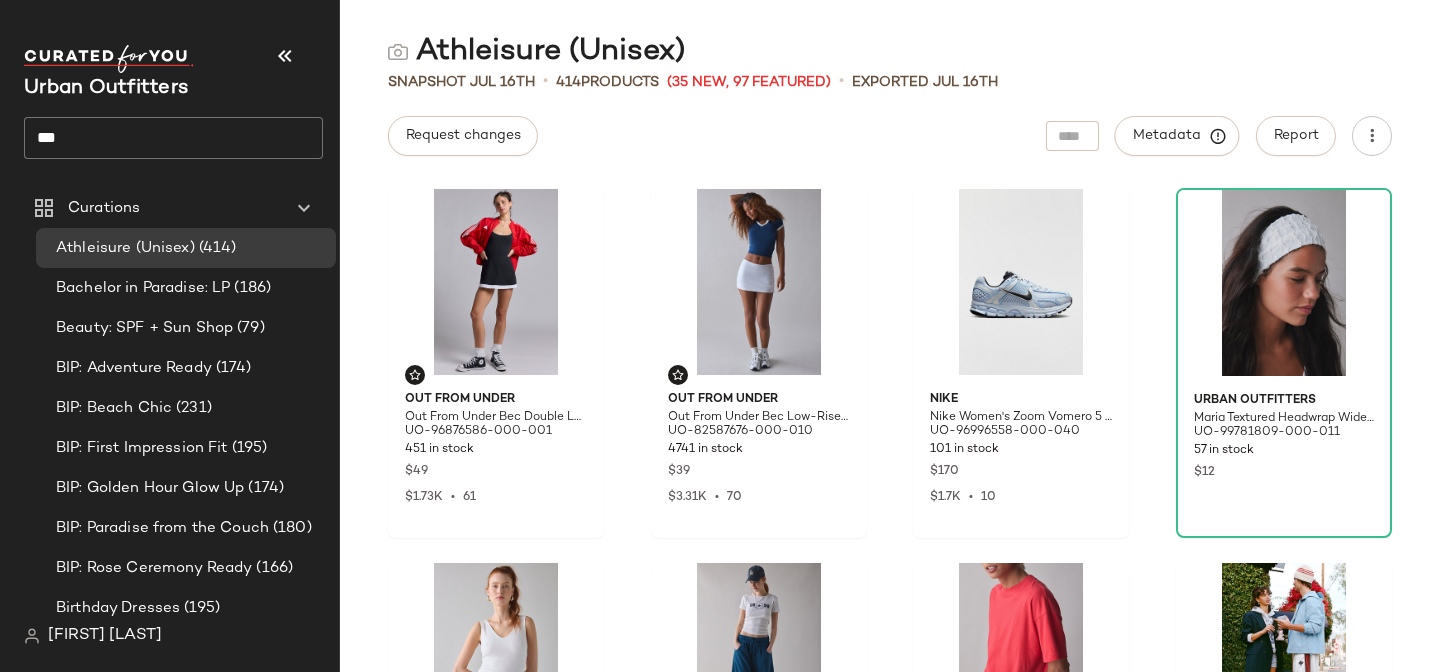 click on "***" 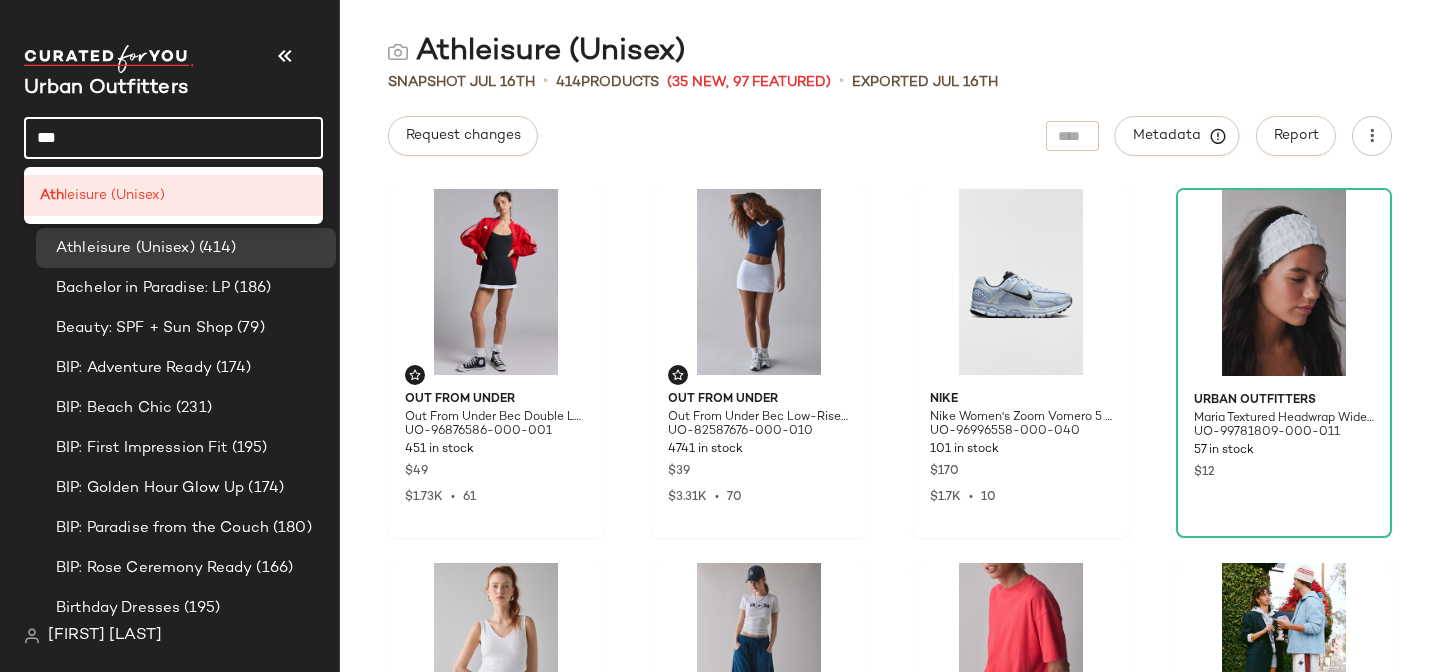 click on "***" 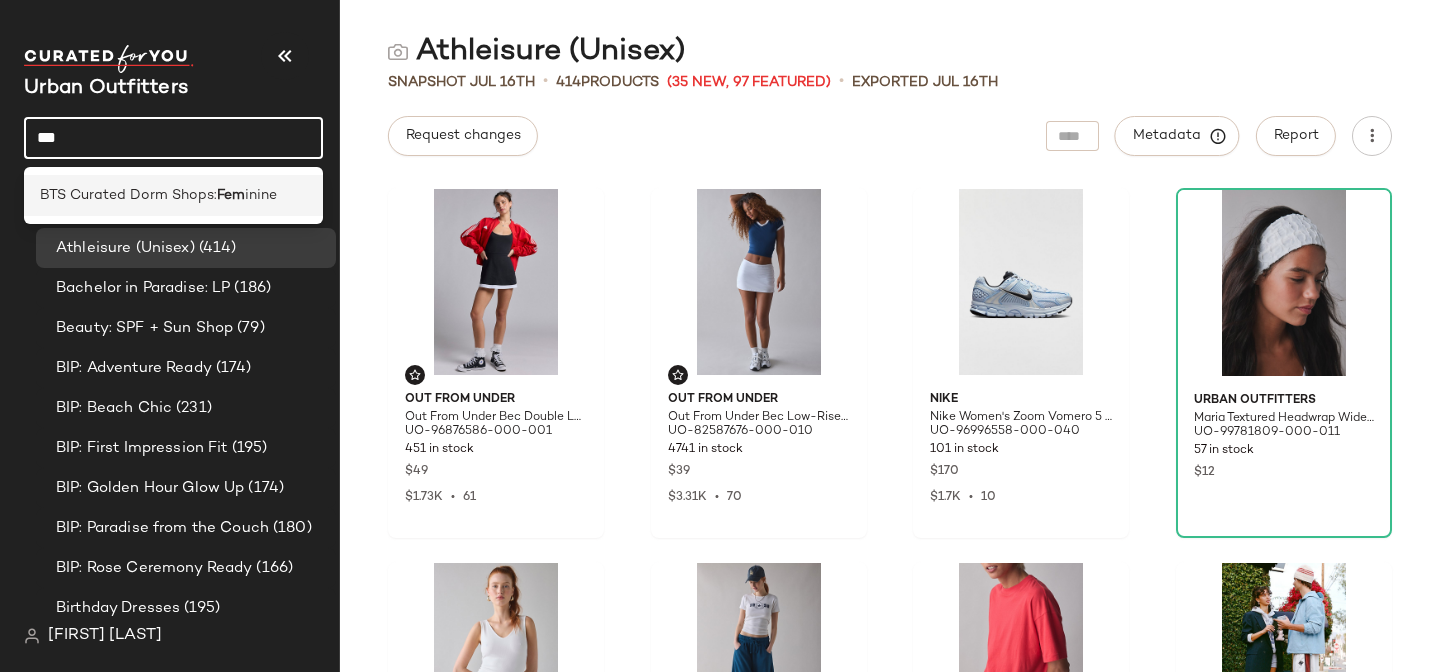 type on "***" 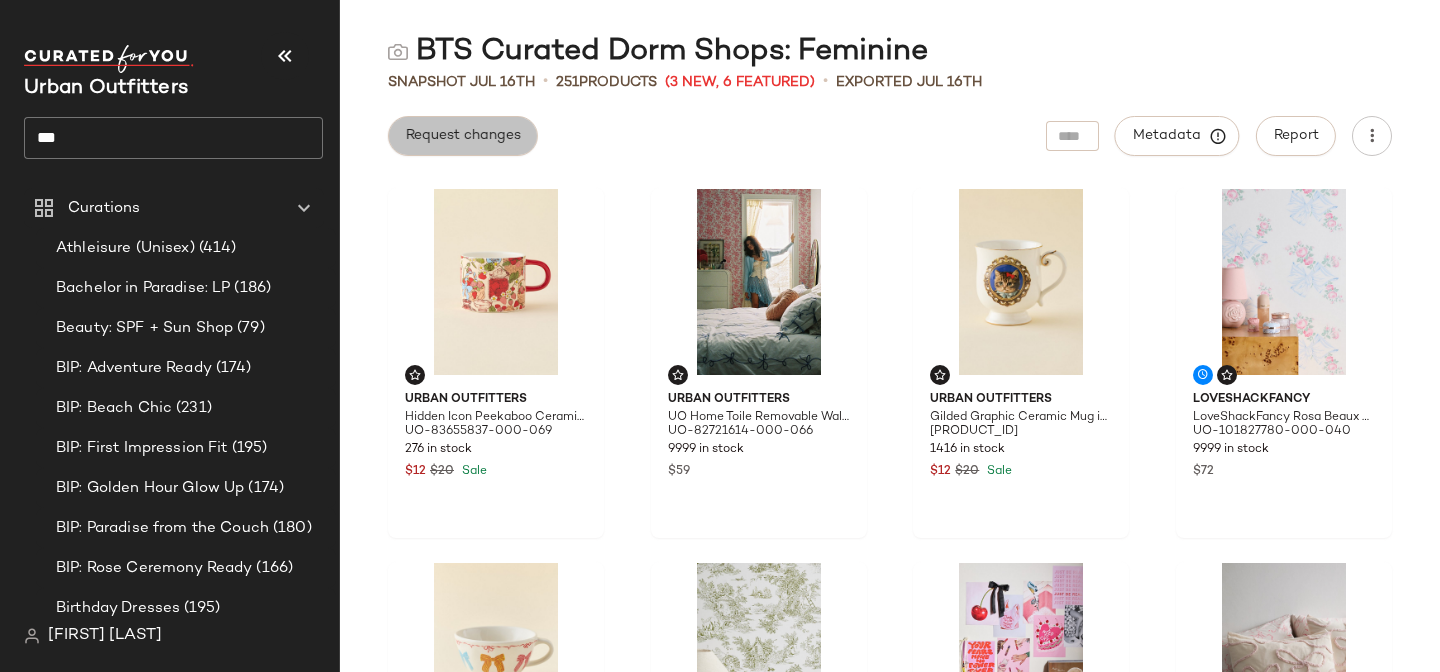 click on "Request changes" at bounding box center [463, 136] 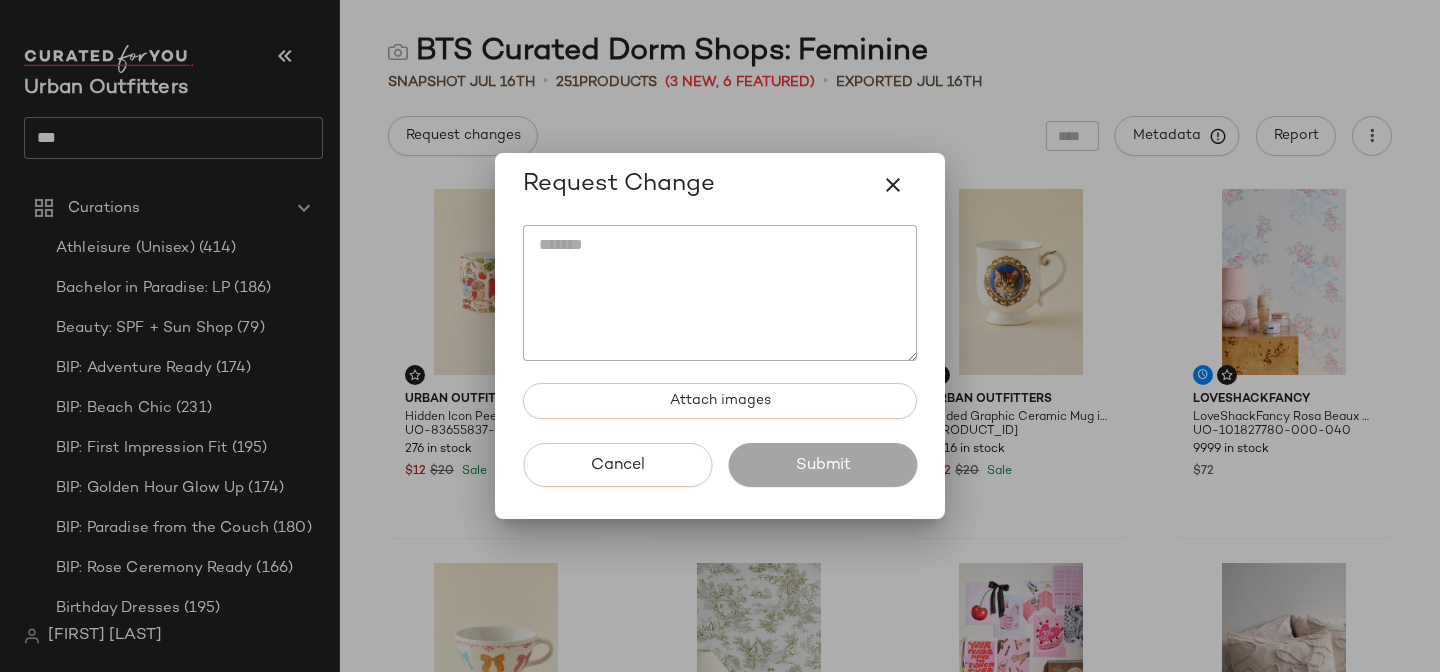 click 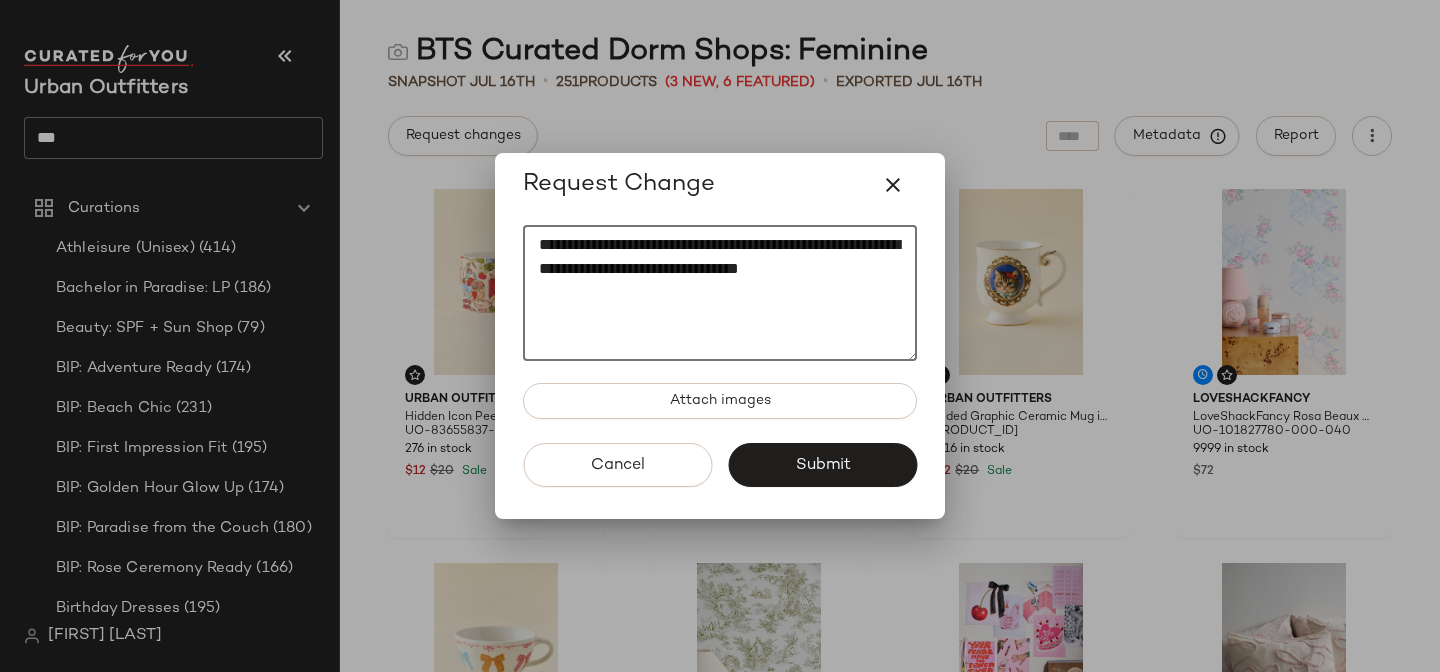 paste on "**********" 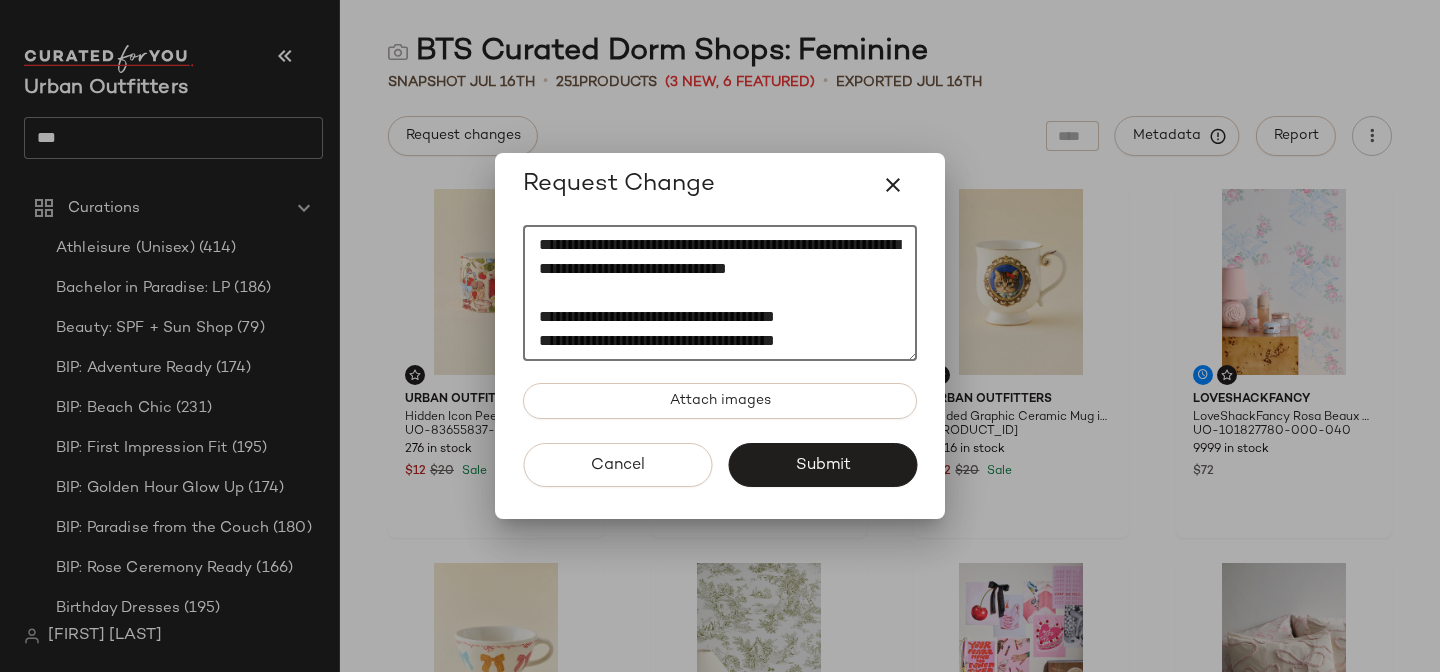 scroll, scrollTop: 80, scrollLeft: 0, axis: vertical 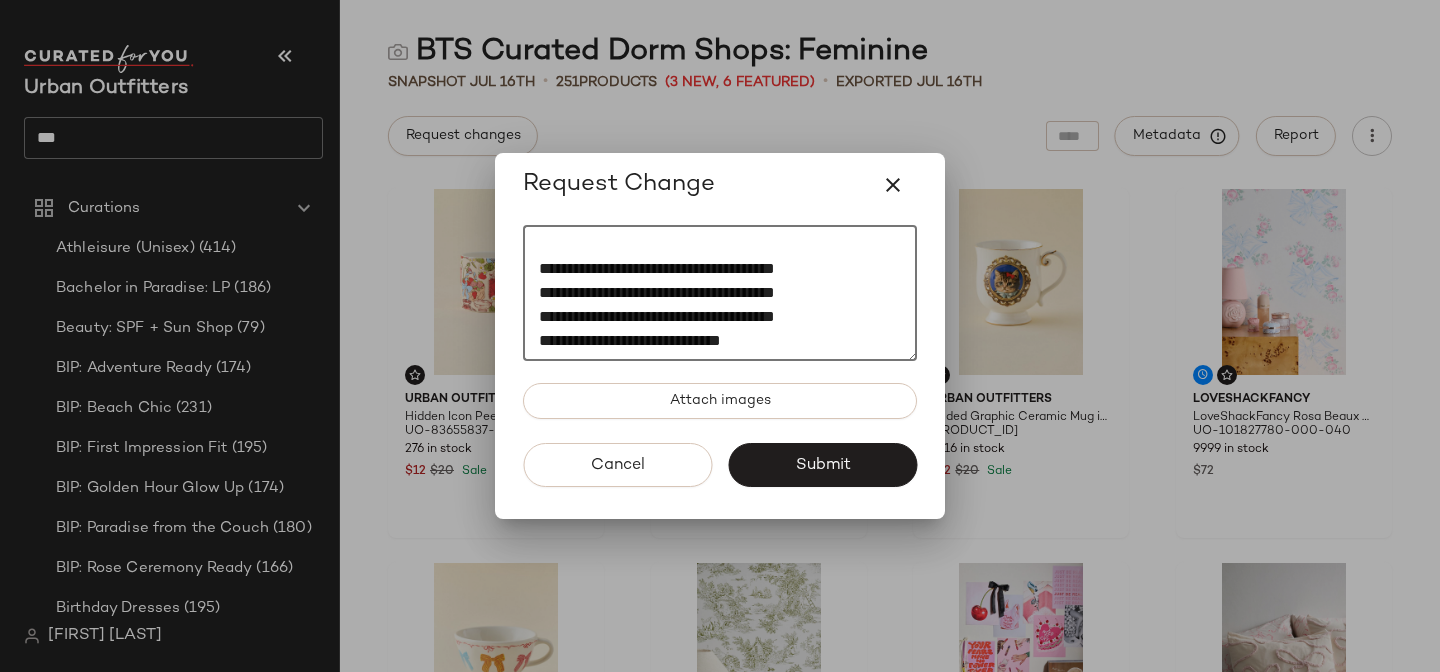 click on "**********" 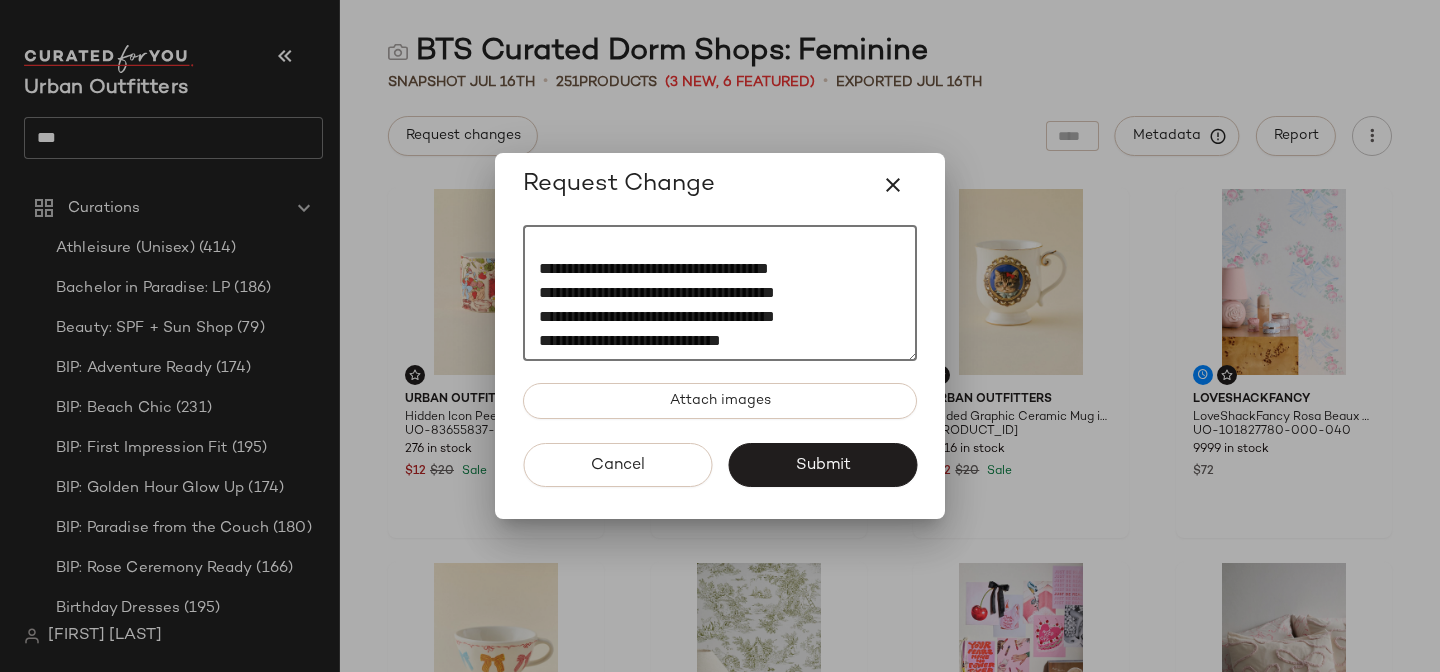 drag, startPoint x: 791, startPoint y: 257, endPoint x: 511, endPoint y: 257, distance: 280 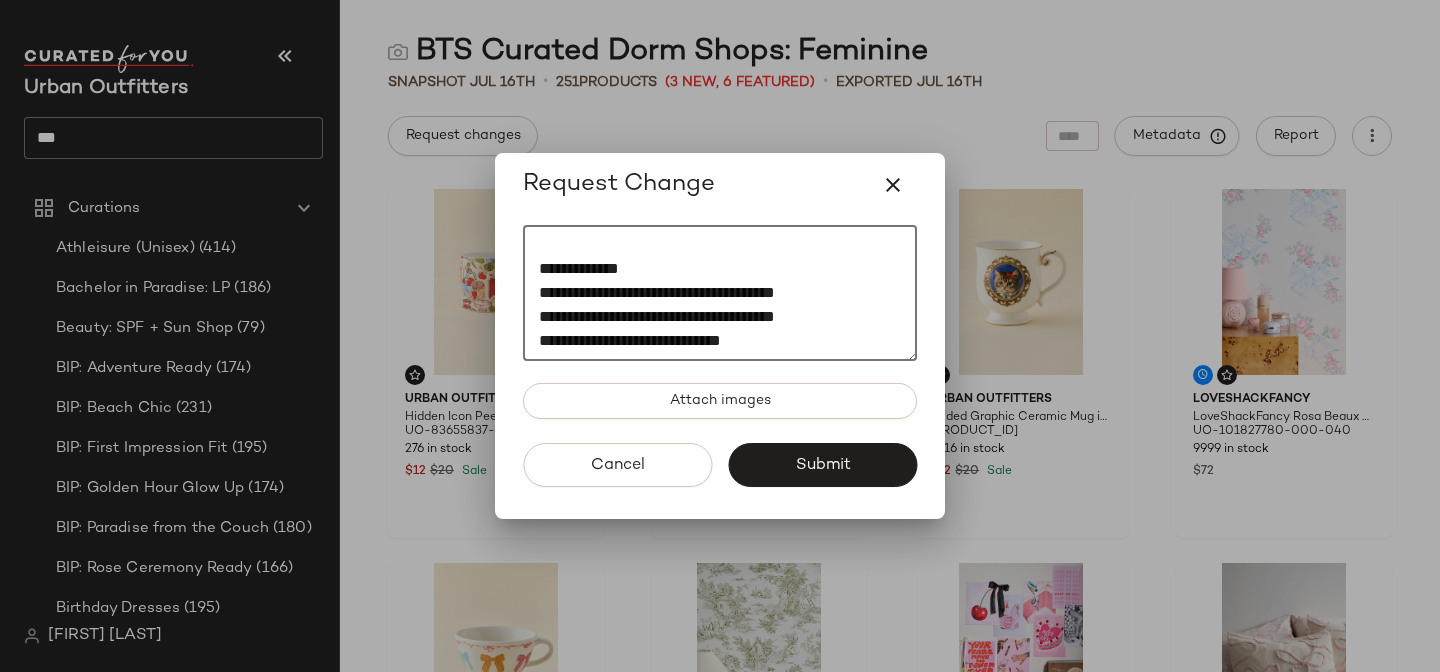 click on "**********" 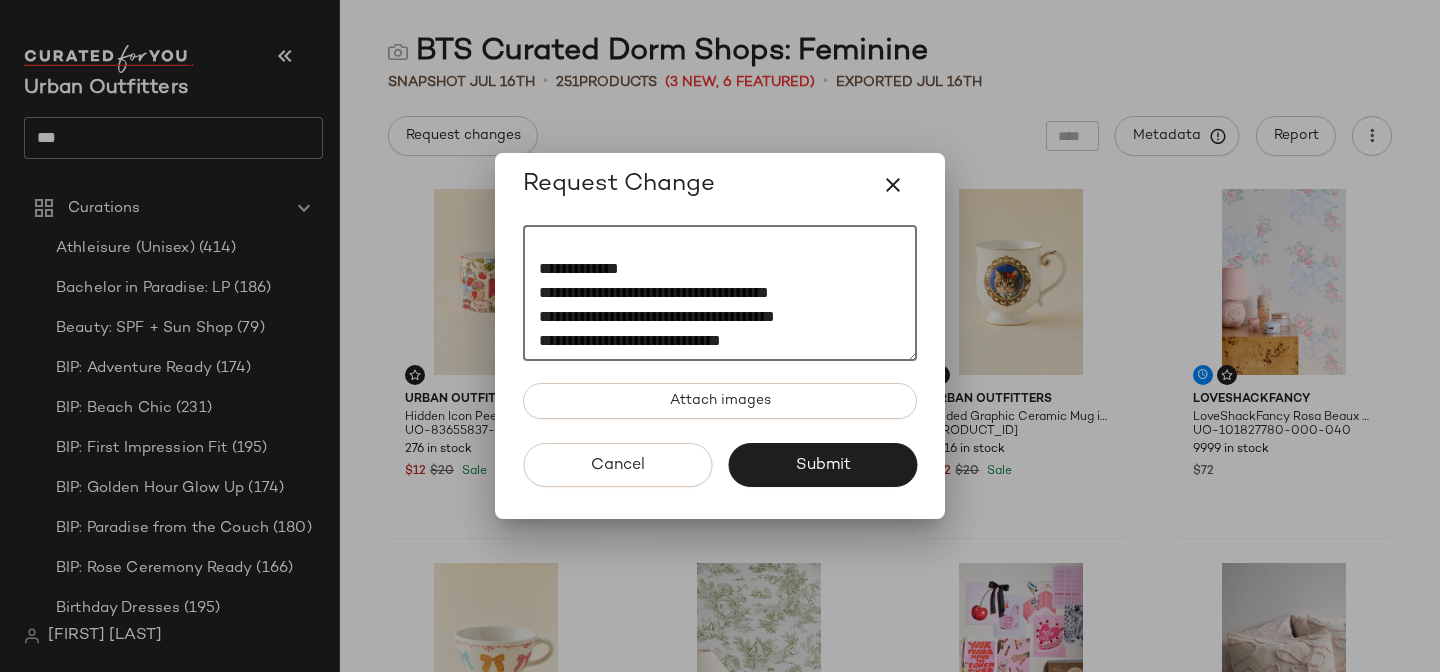 drag, startPoint x: 785, startPoint y: 289, endPoint x: 479, endPoint y: 291, distance: 306.00653 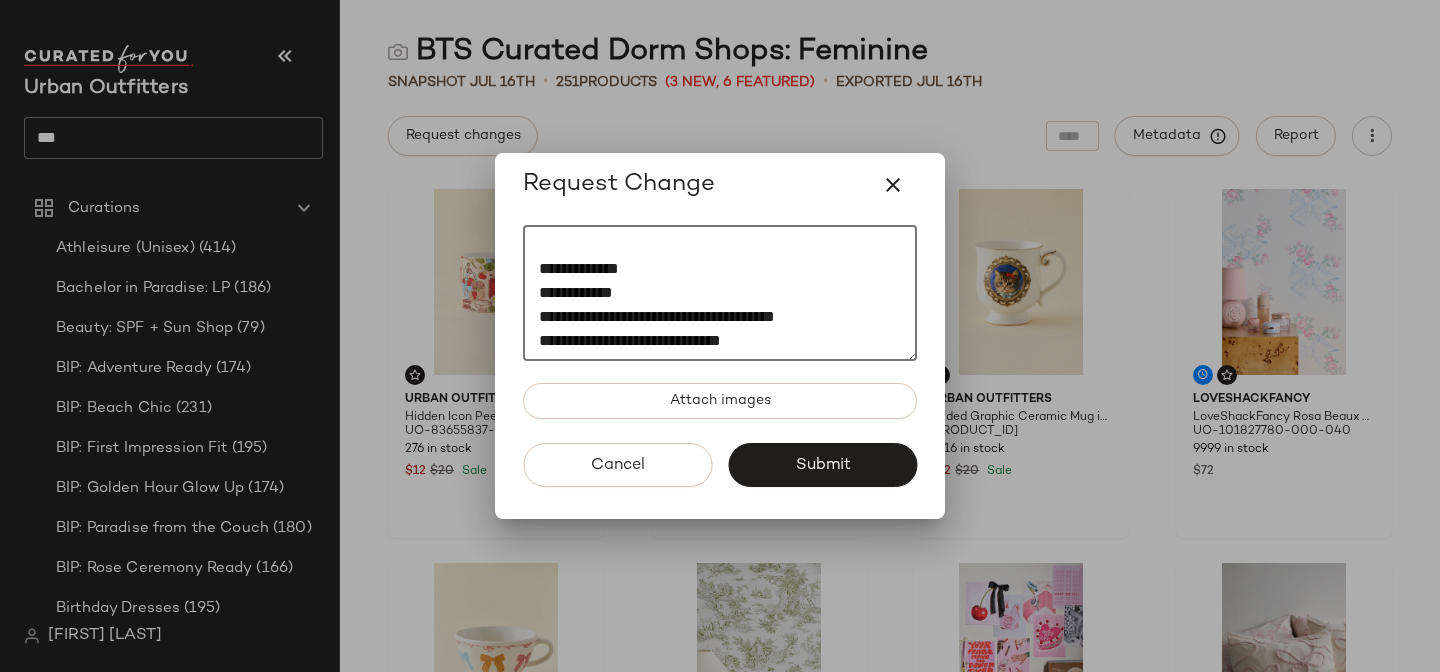 click on "**********" 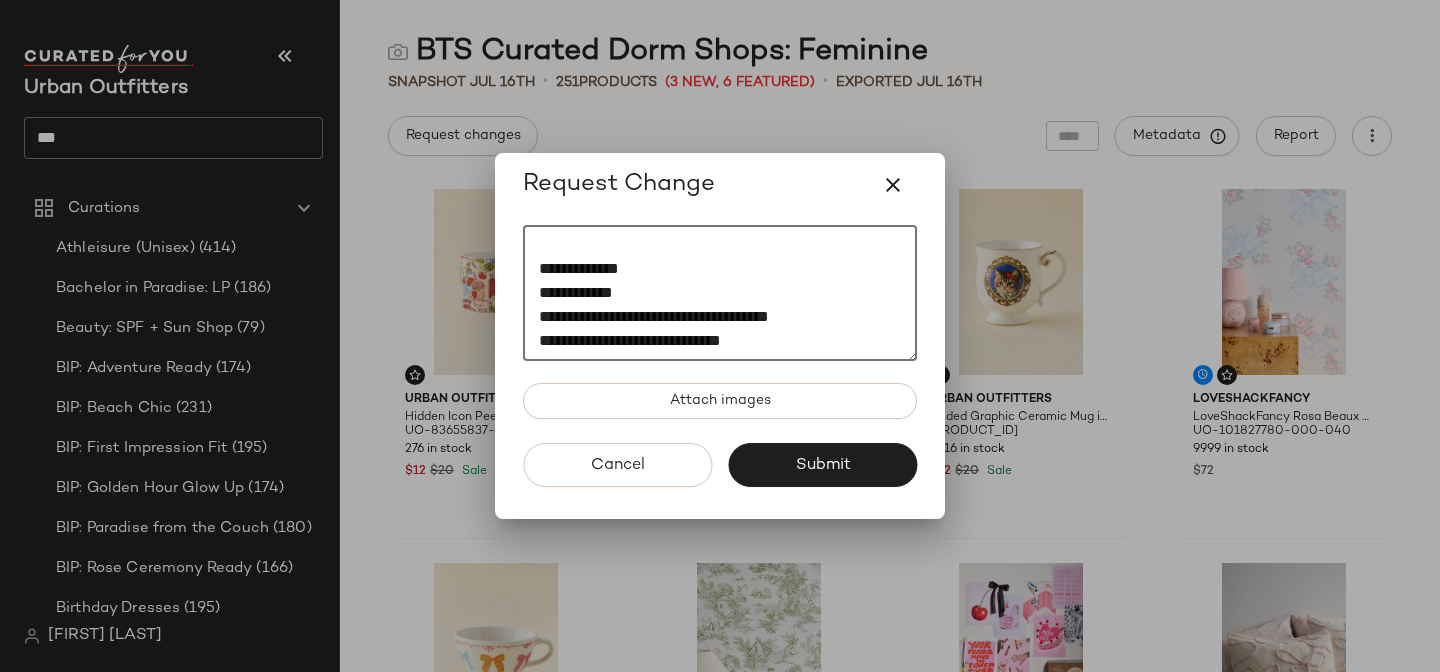 drag, startPoint x: 817, startPoint y: 307, endPoint x: 471, endPoint y: 310, distance: 346.013 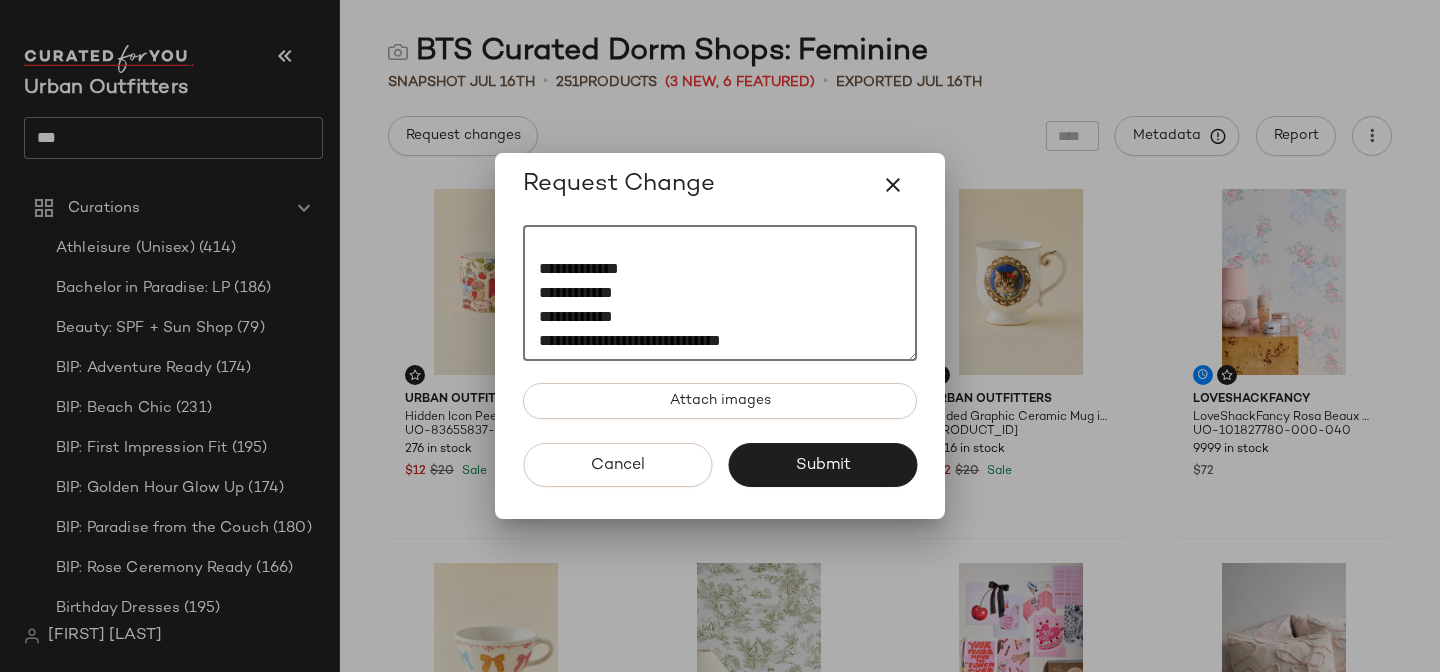 scroll, scrollTop: 72, scrollLeft: 0, axis: vertical 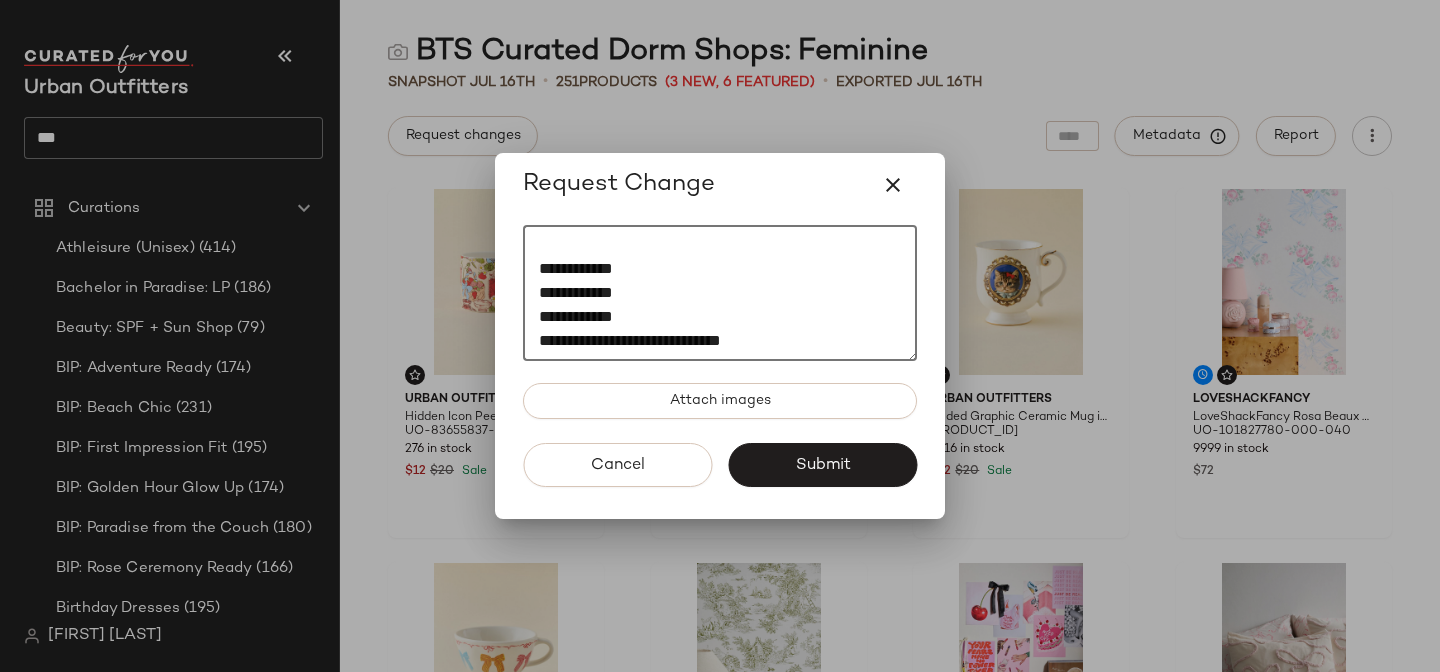 click on "**********" 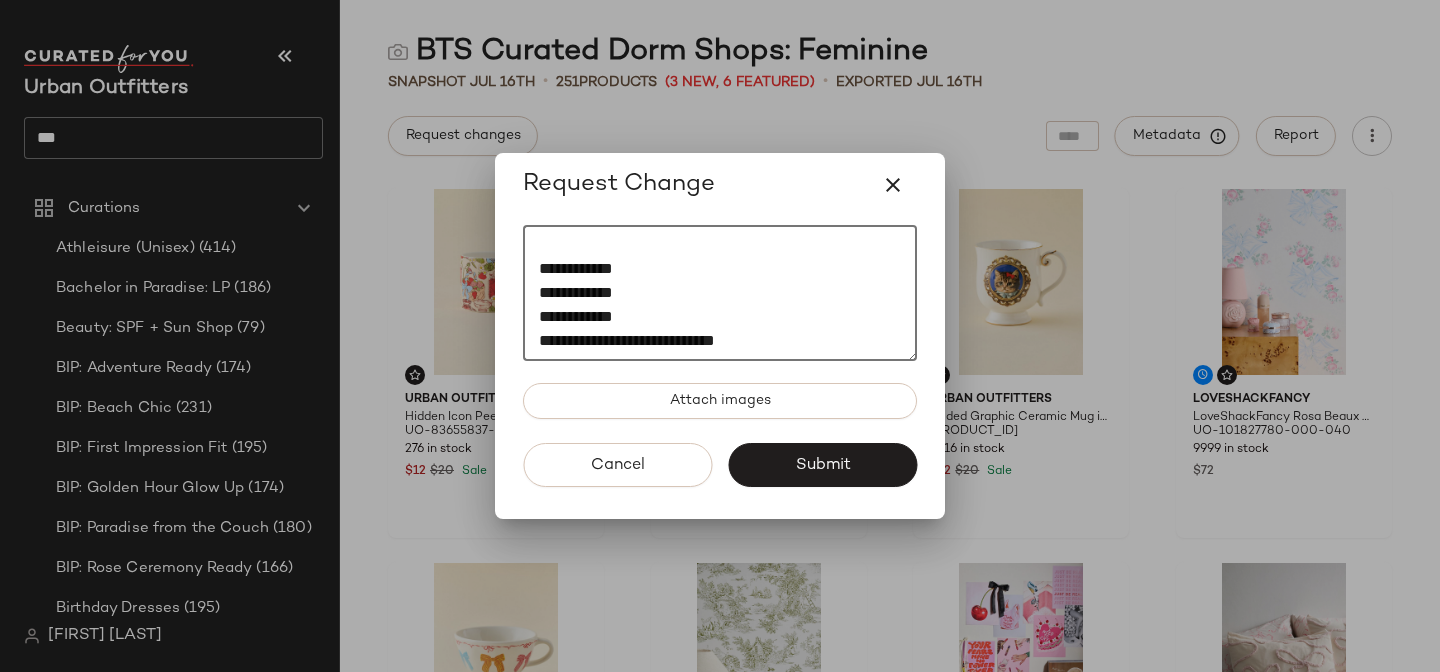 drag, startPoint x: 713, startPoint y: 336, endPoint x: 456, endPoint y: 332, distance: 257.03113 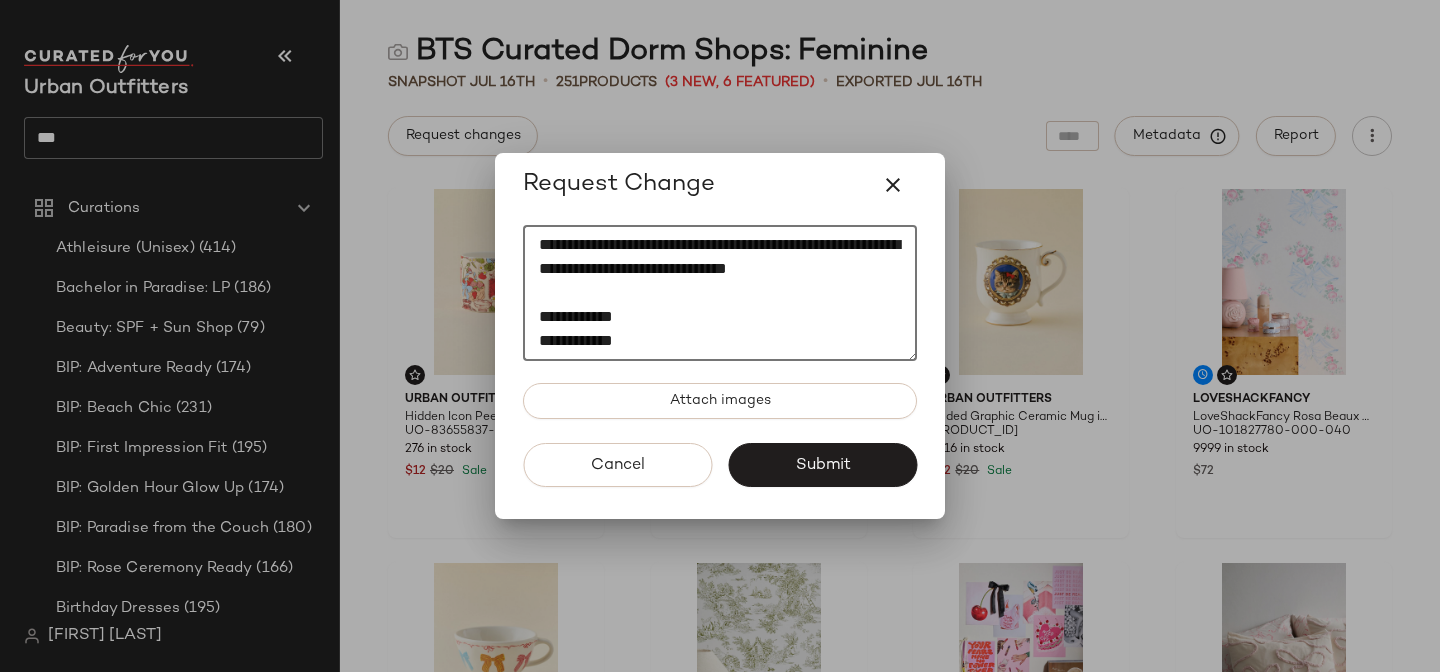 scroll, scrollTop: 72, scrollLeft: 0, axis: vertical 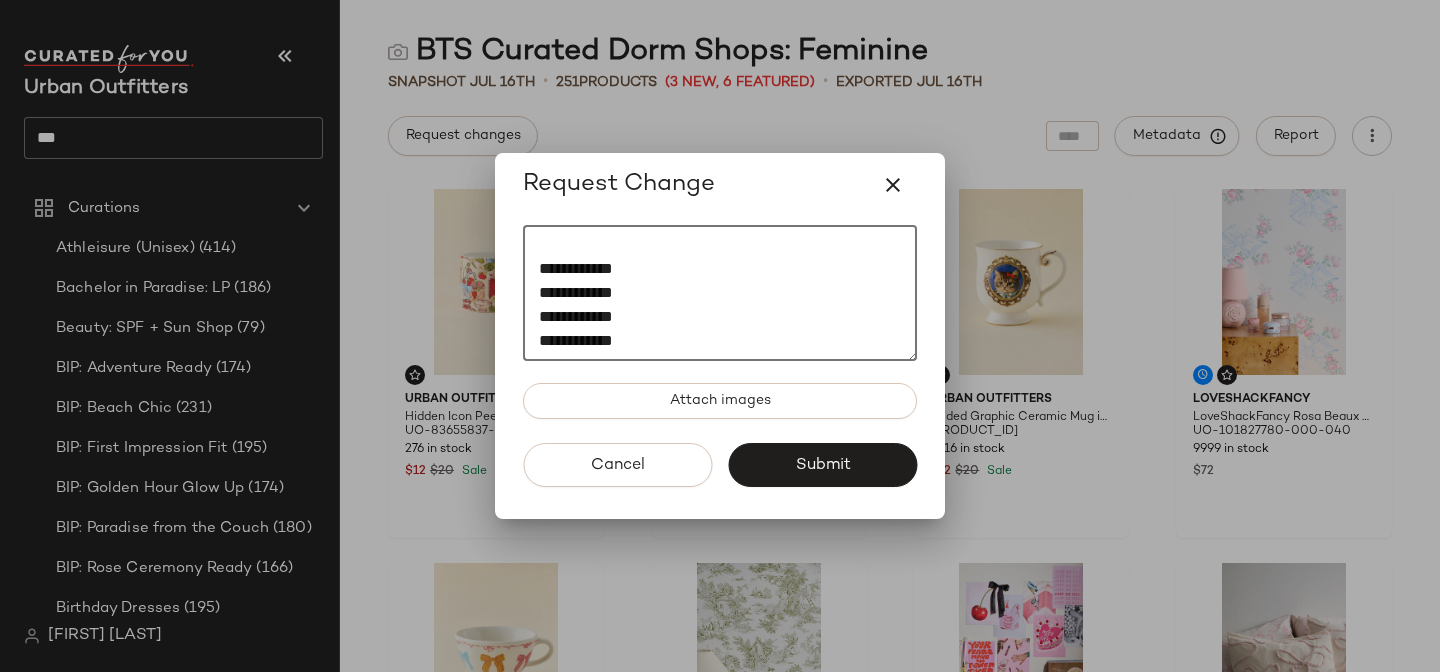 click on "**********" 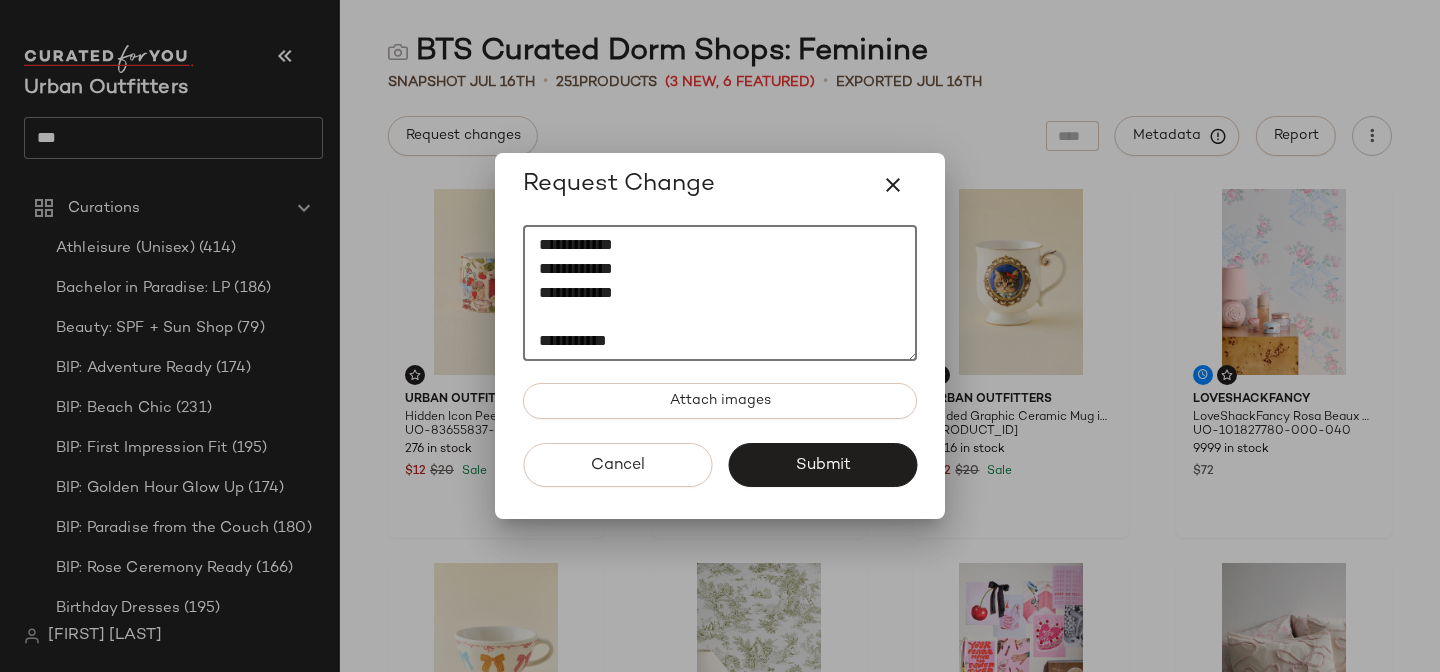 scroll, scrollTop: 0, scrollLeft: 0, axis: both 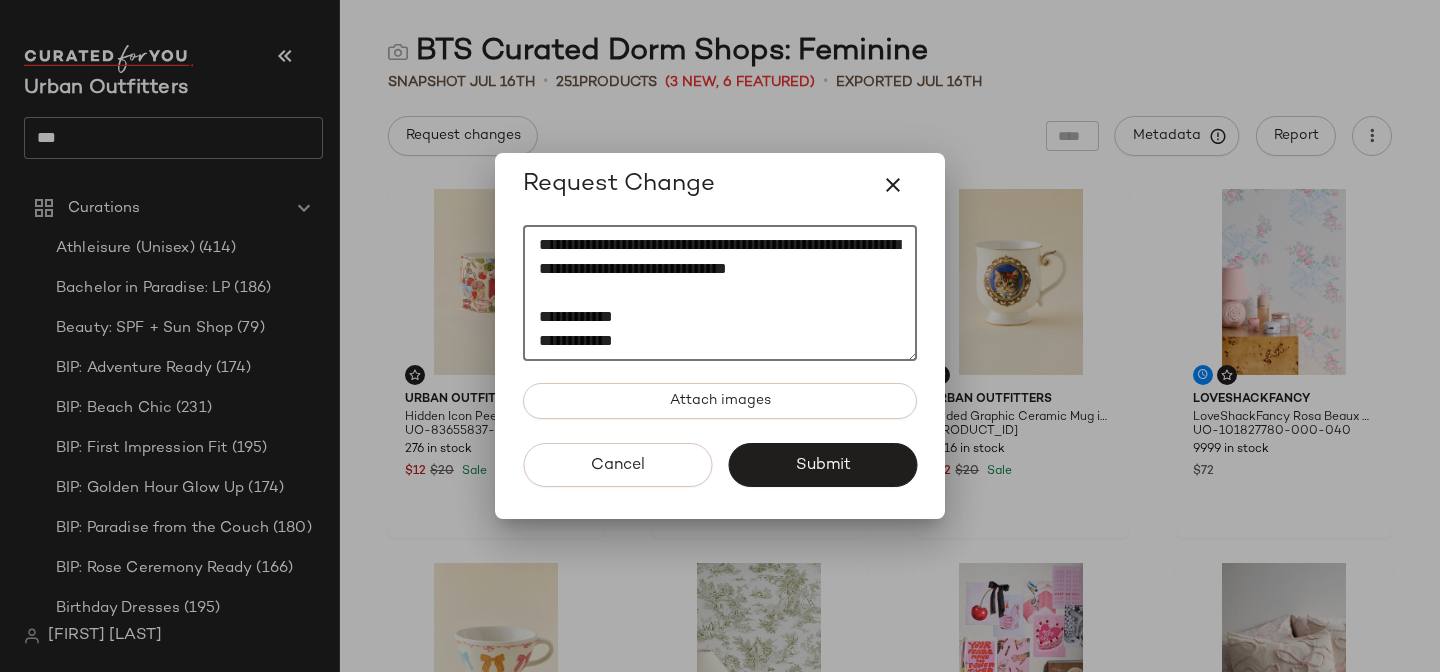 drag, startPoint x: 534, startPoint y: 241, endPoint x: 696, endPoint y: 317, distance: 178.94133 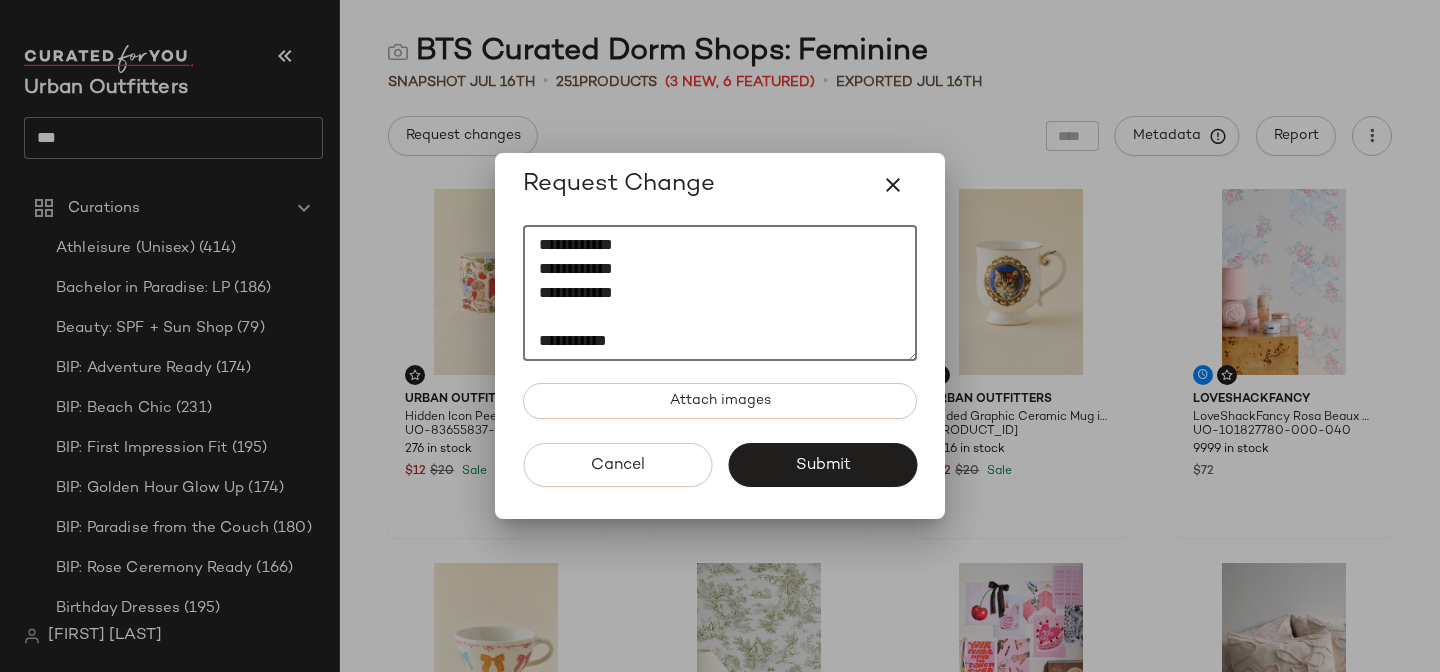 scroll, scrollTop: 120, scrollLeft: 0, axis: vertical 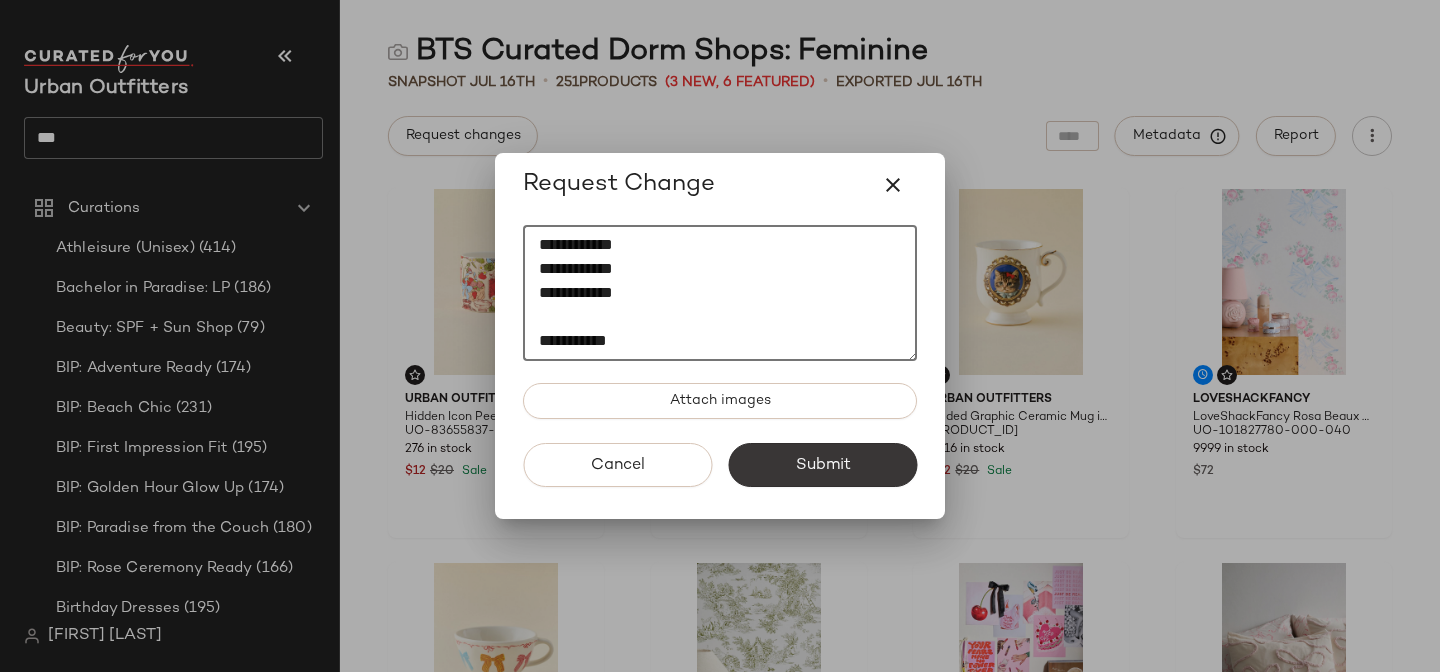 type on "**********" 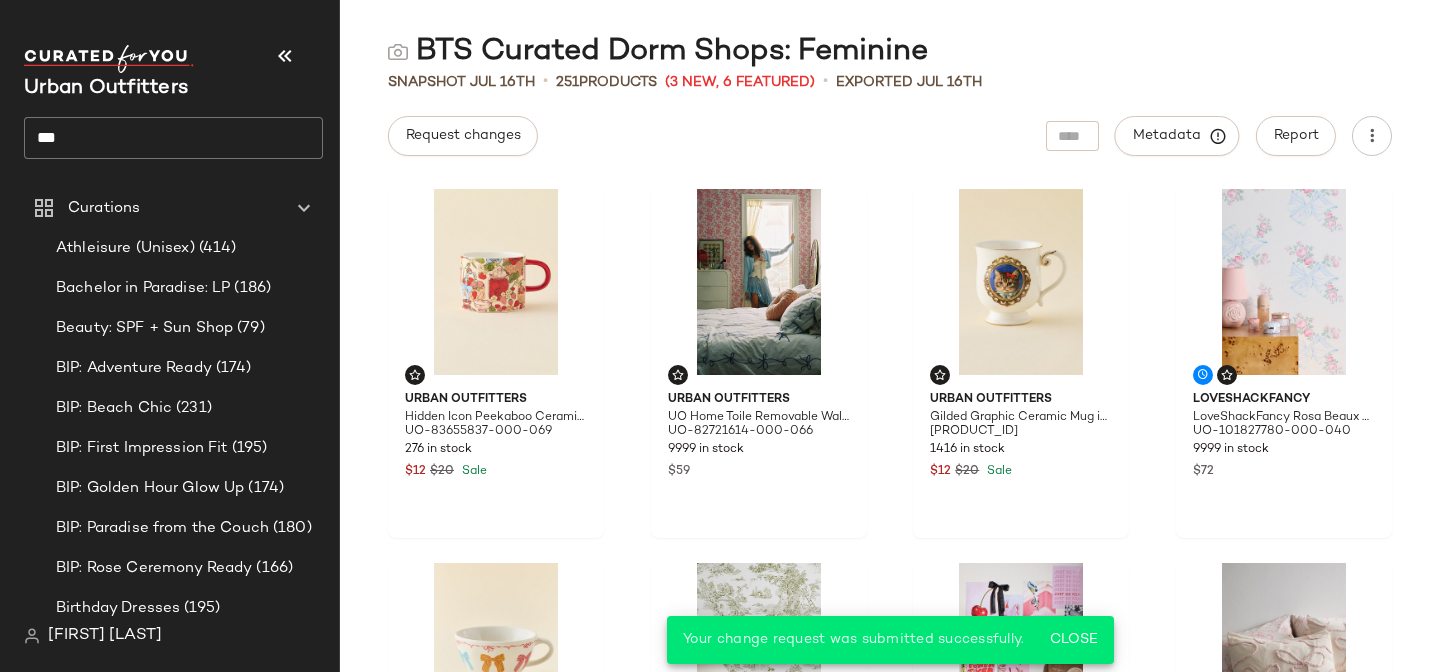 click on "***" 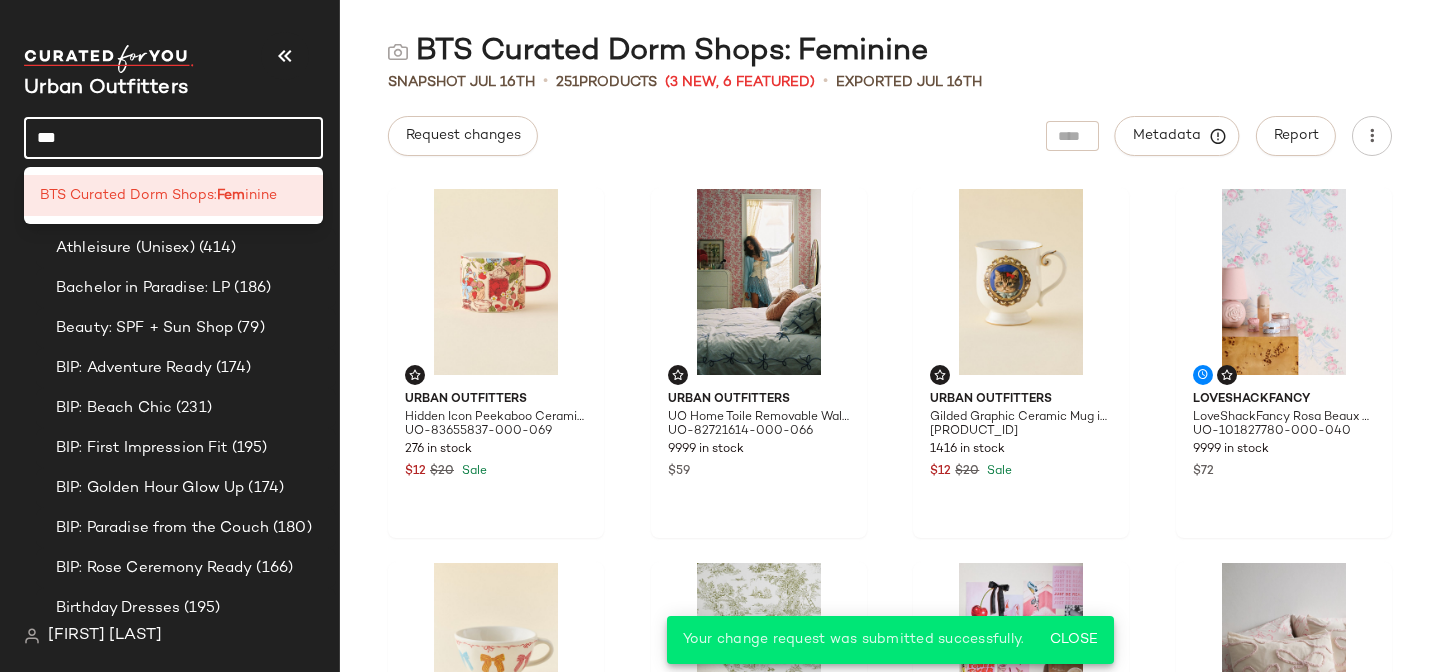 drag, startPoint x: 239, startPoint y: 121, endPoint x: 129, endPoint y: 136, distance: 111.01801 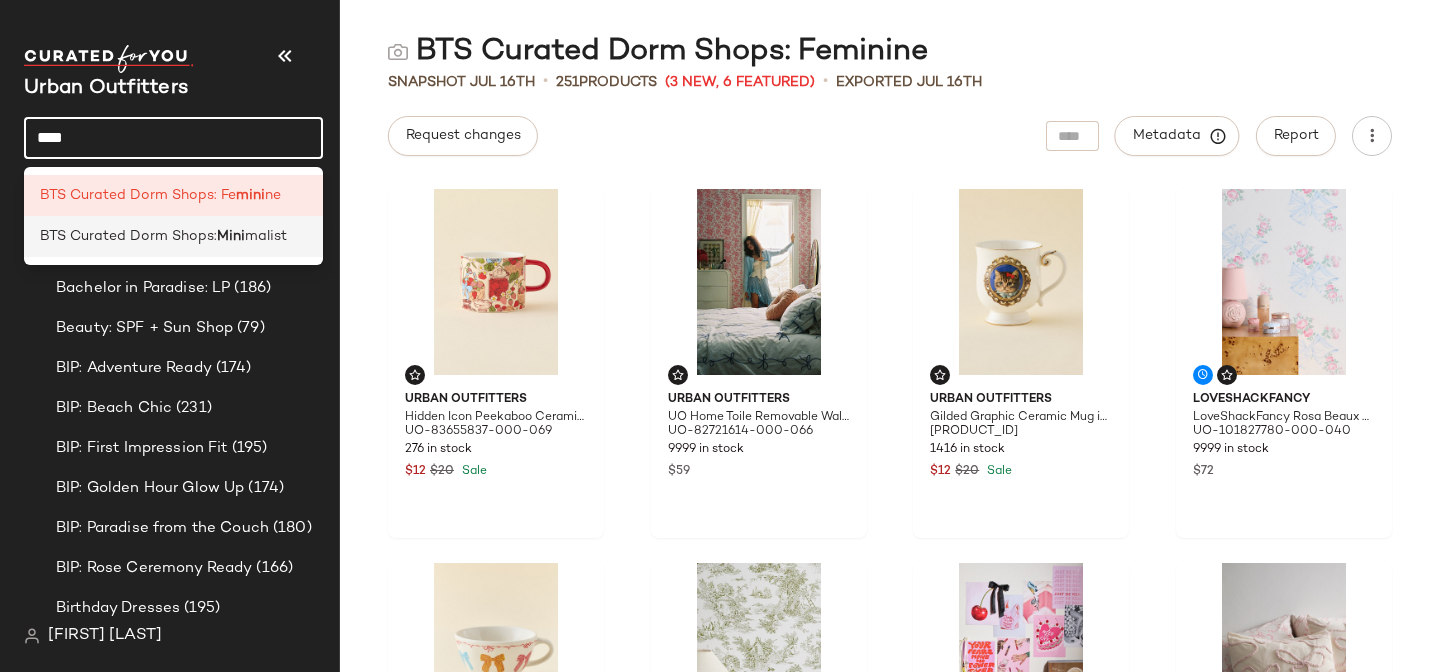 type on "****" 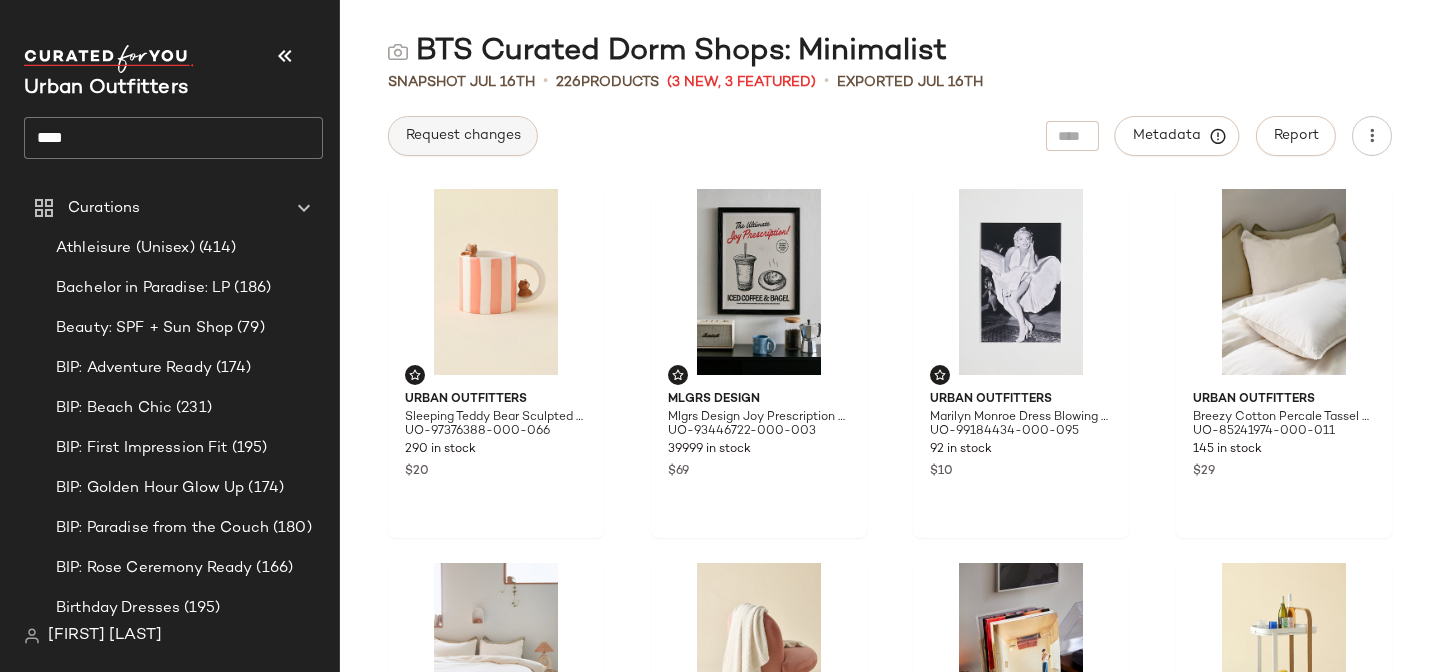 click on "Request changes" 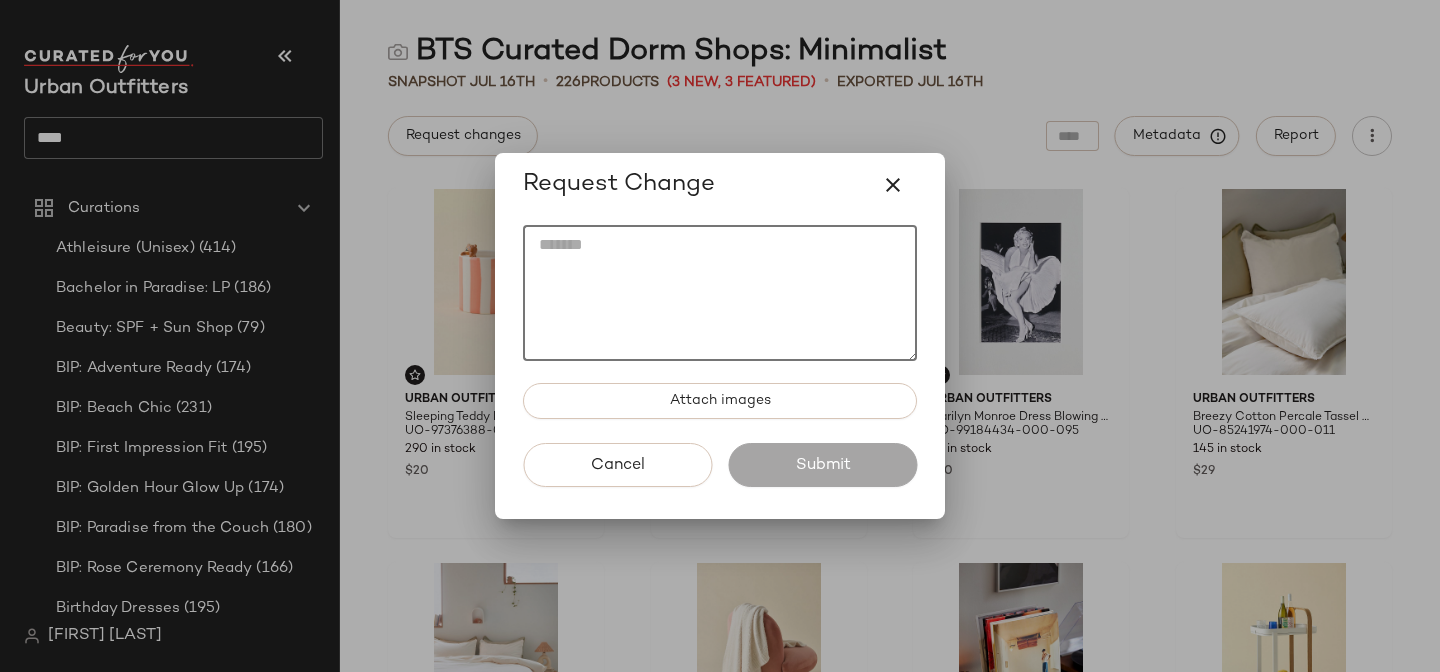 click 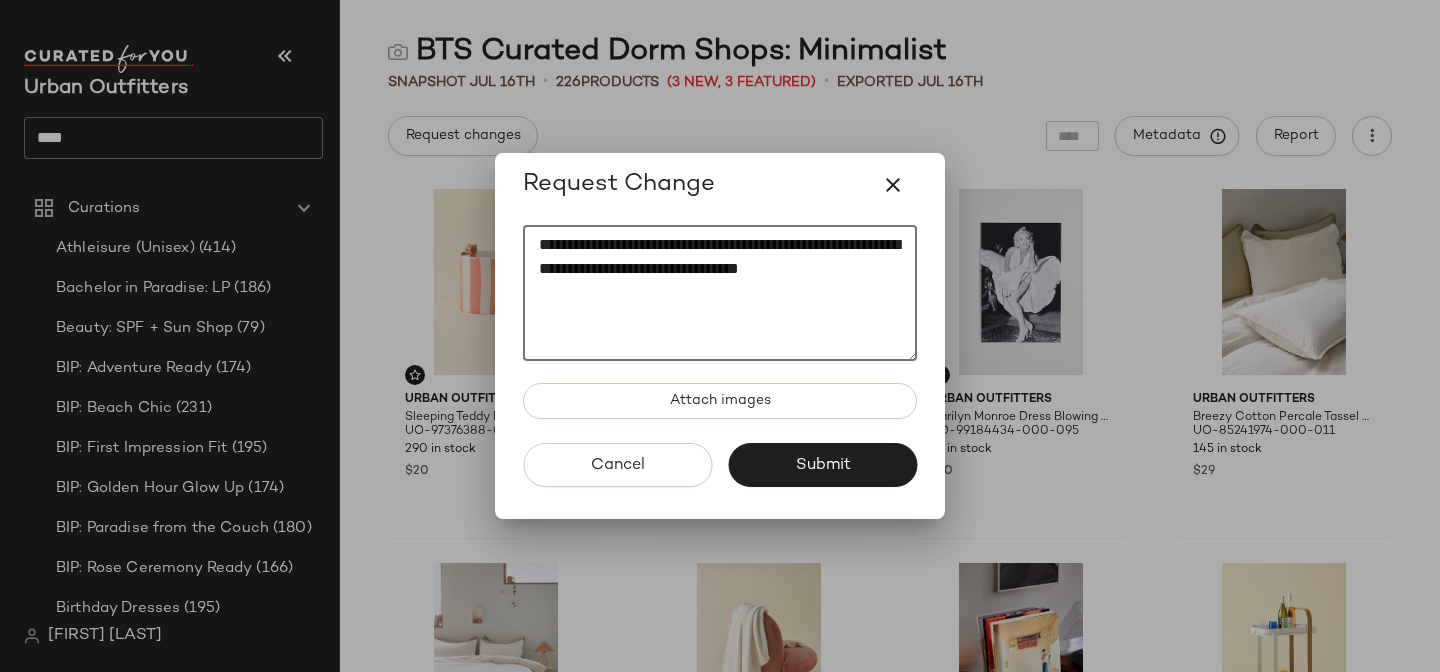 paste on "**********" 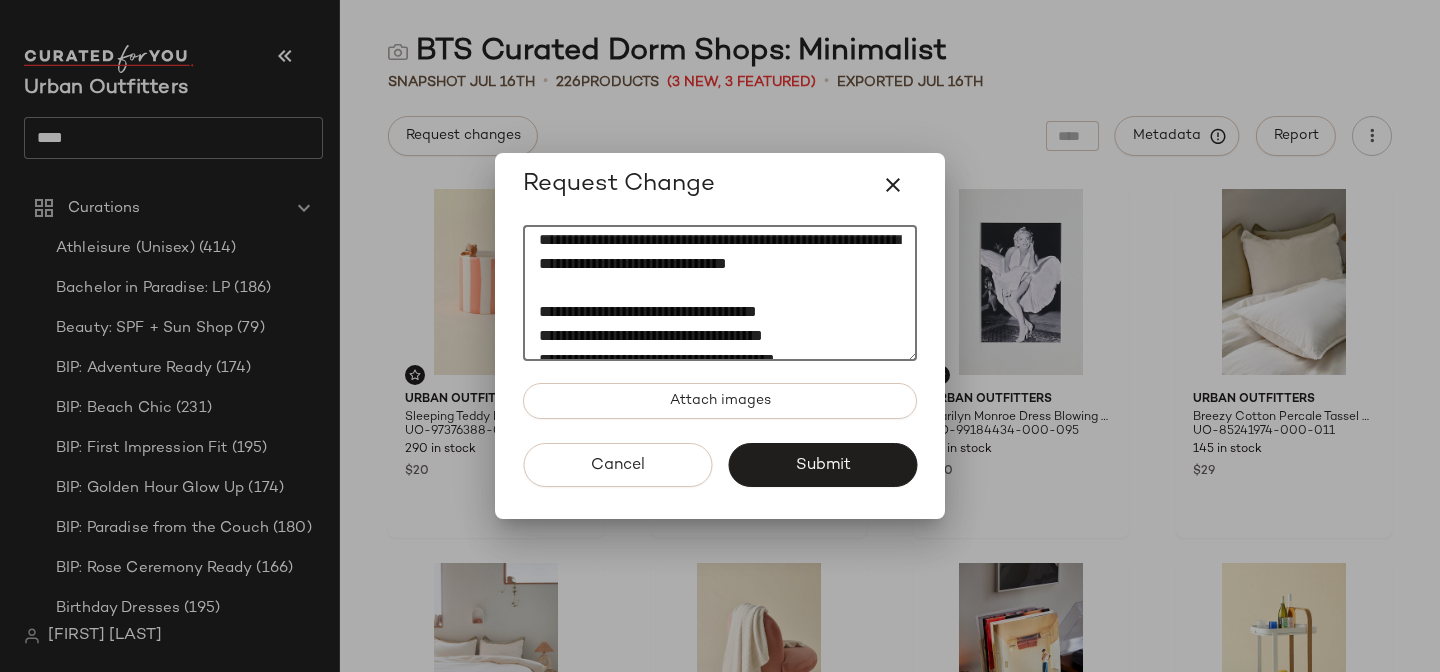 scroll, scrollTop: 40, scrollLeft: 0, axis: vertical 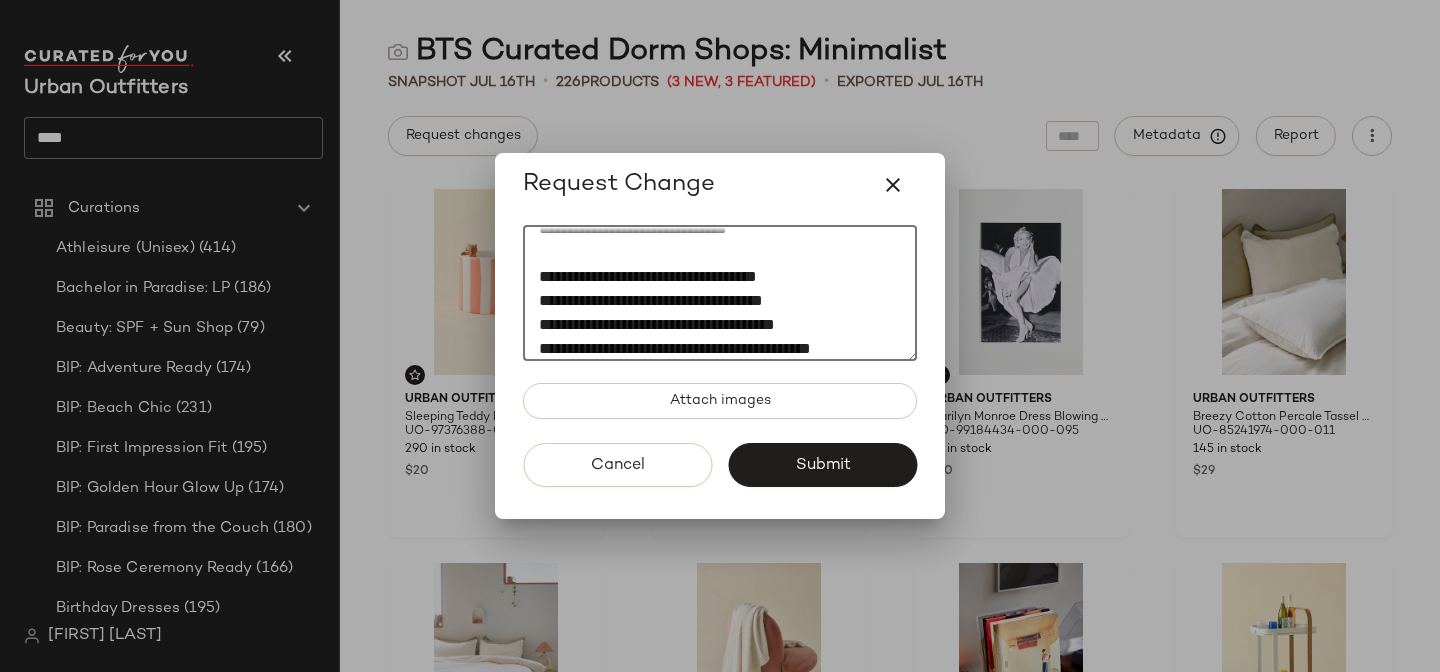 click on "**********" 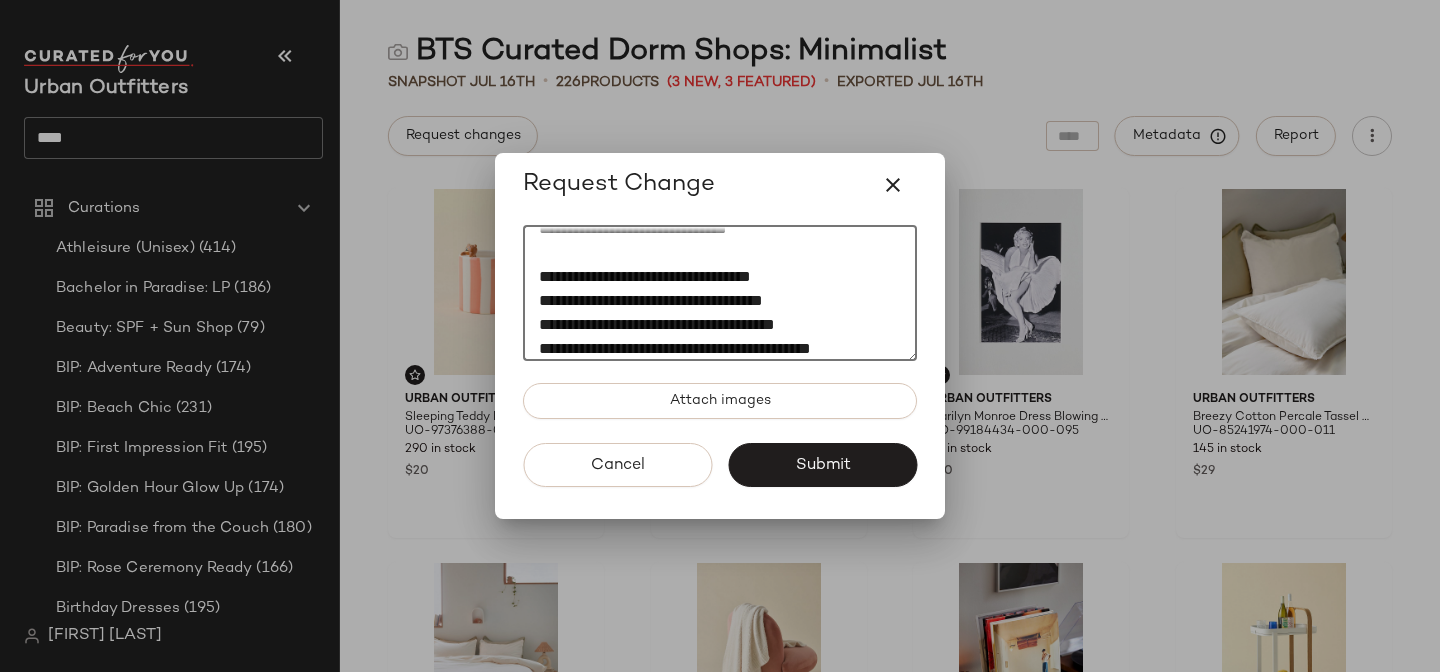 drag, startPoint x: 800, startPoint y: 295, endPoint x: 424, endPoint y: 293, distance: 376.0053 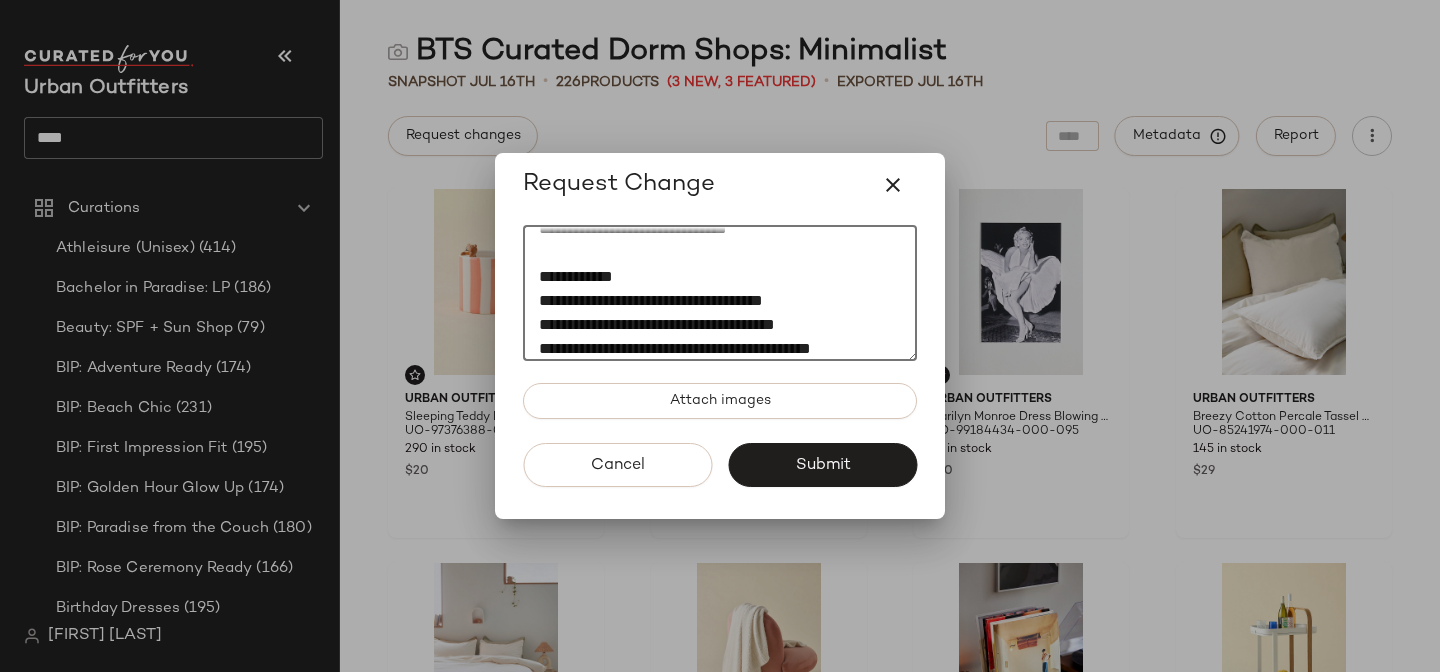 click on "**********" 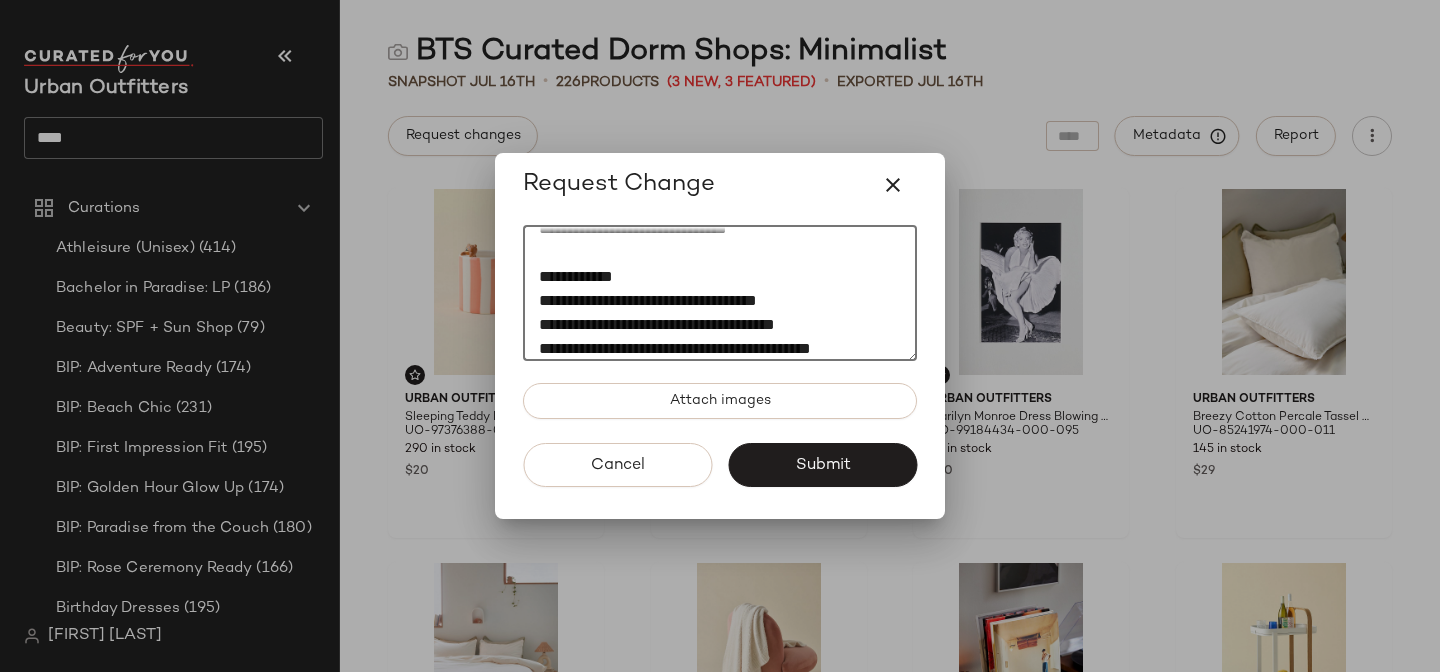 drag, startPoint x: 742, startPoint y: 327, endPoint x: 500, endPoint y: 318, distance: 242.1673 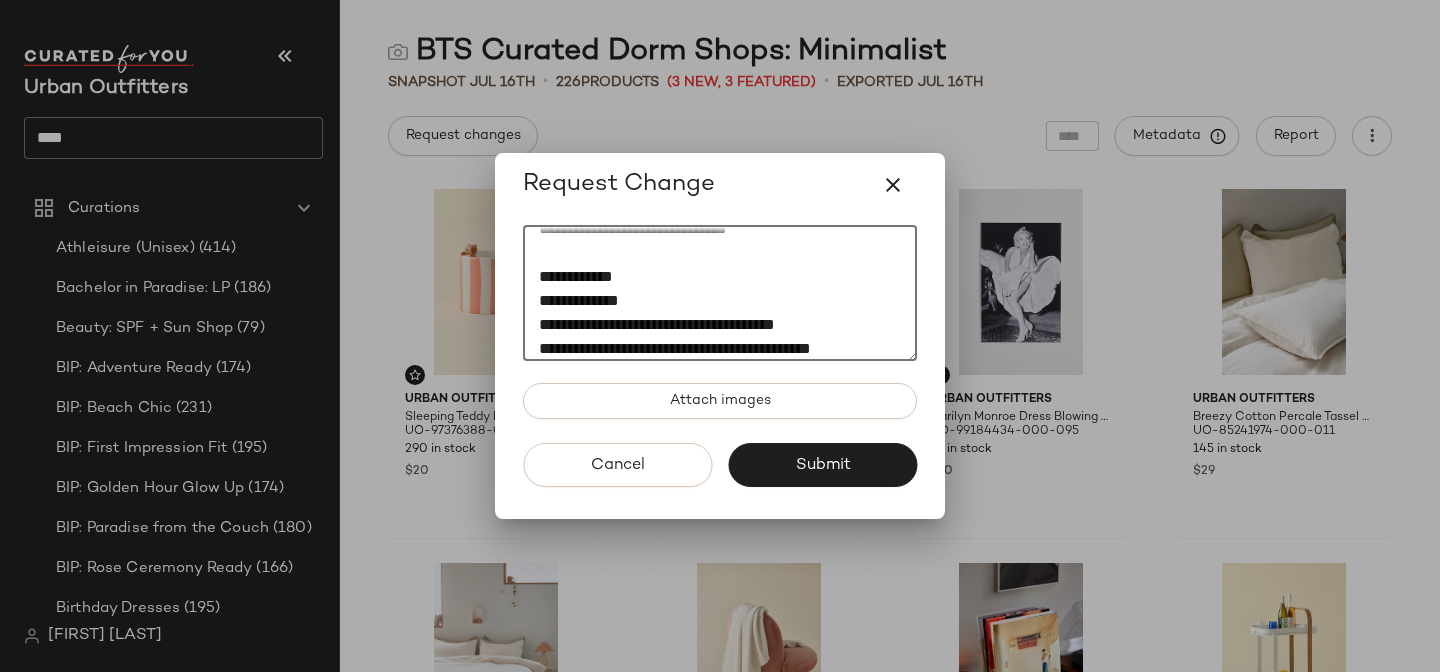 scroll, scrollTop: 119, scrollLeft: 0, axis: vertical 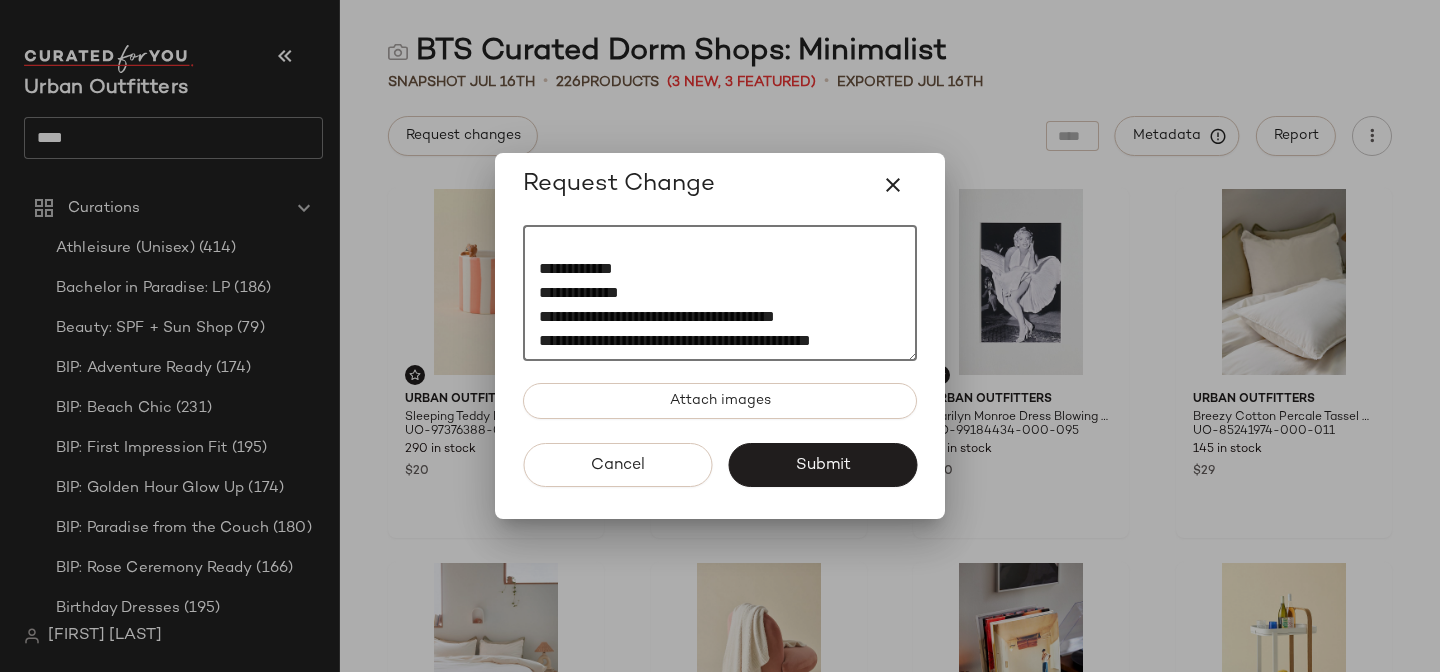 click on "**********" 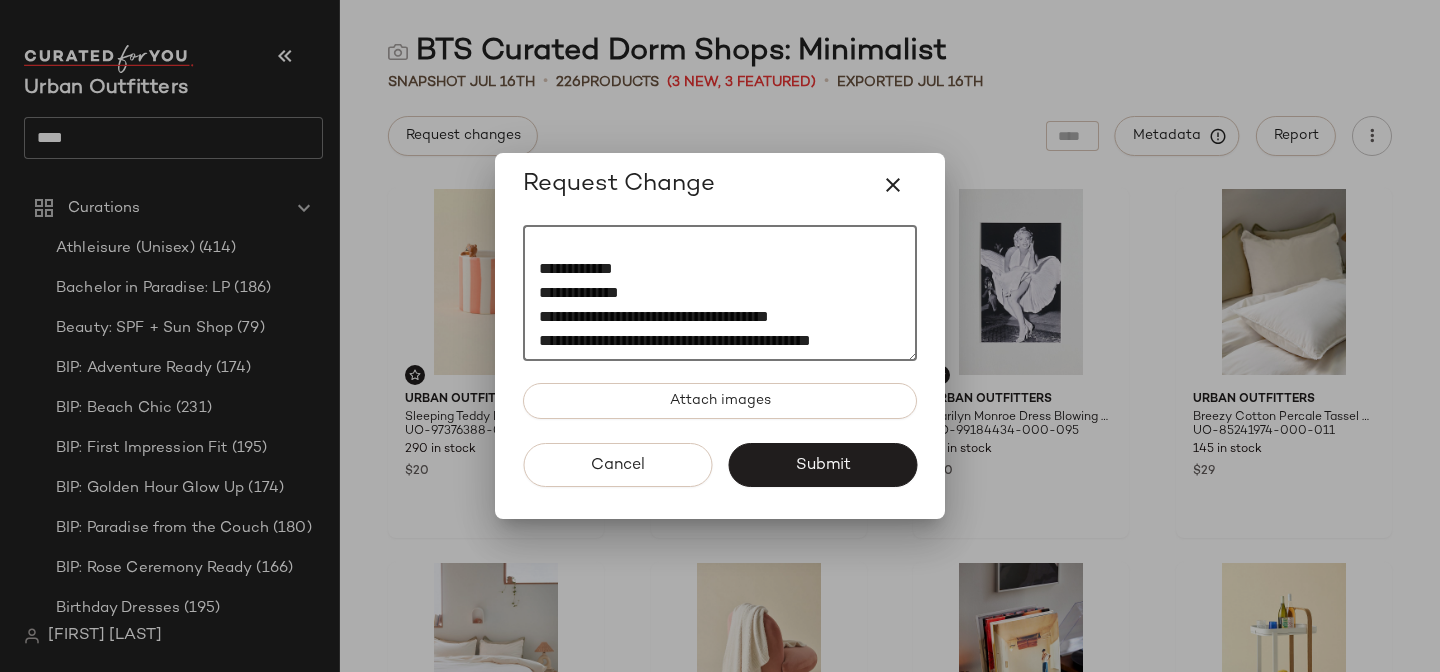 drag, startPoint x: 803, startPoint y: 275, endPoint x: 514, endPoint y: 270, distance: 289.04324 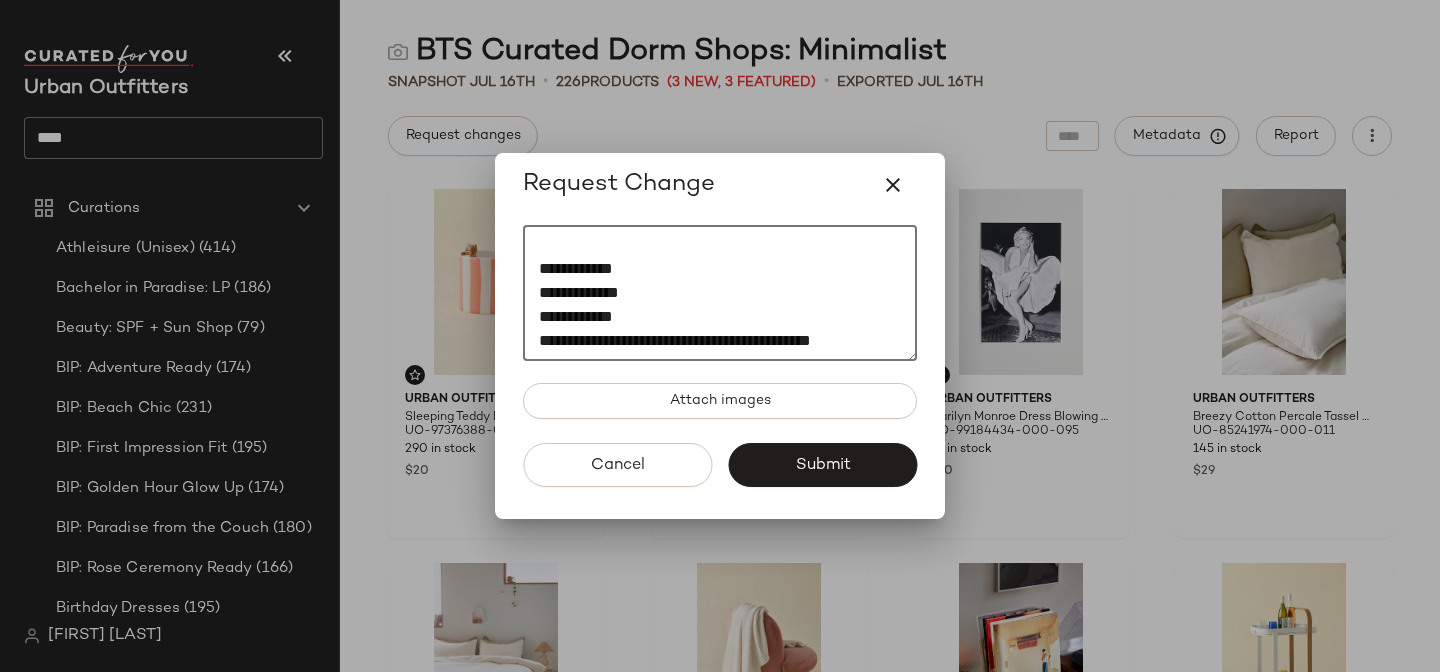 scroll, scrollTop: 96, scrollLeft: 0, axis: vertical 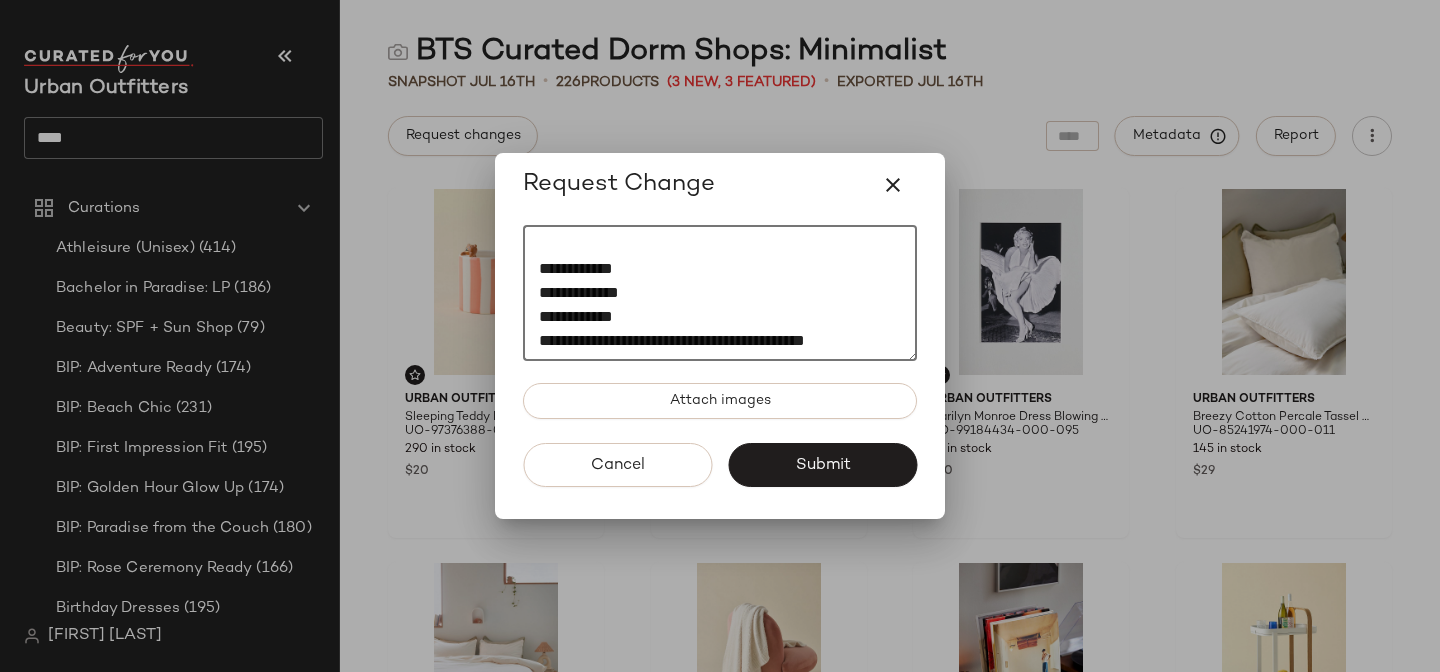 drag, startPoint x: 791, startPoint y: 317, endPoint x: 464, endPoint y: 316, distance: 327.00153 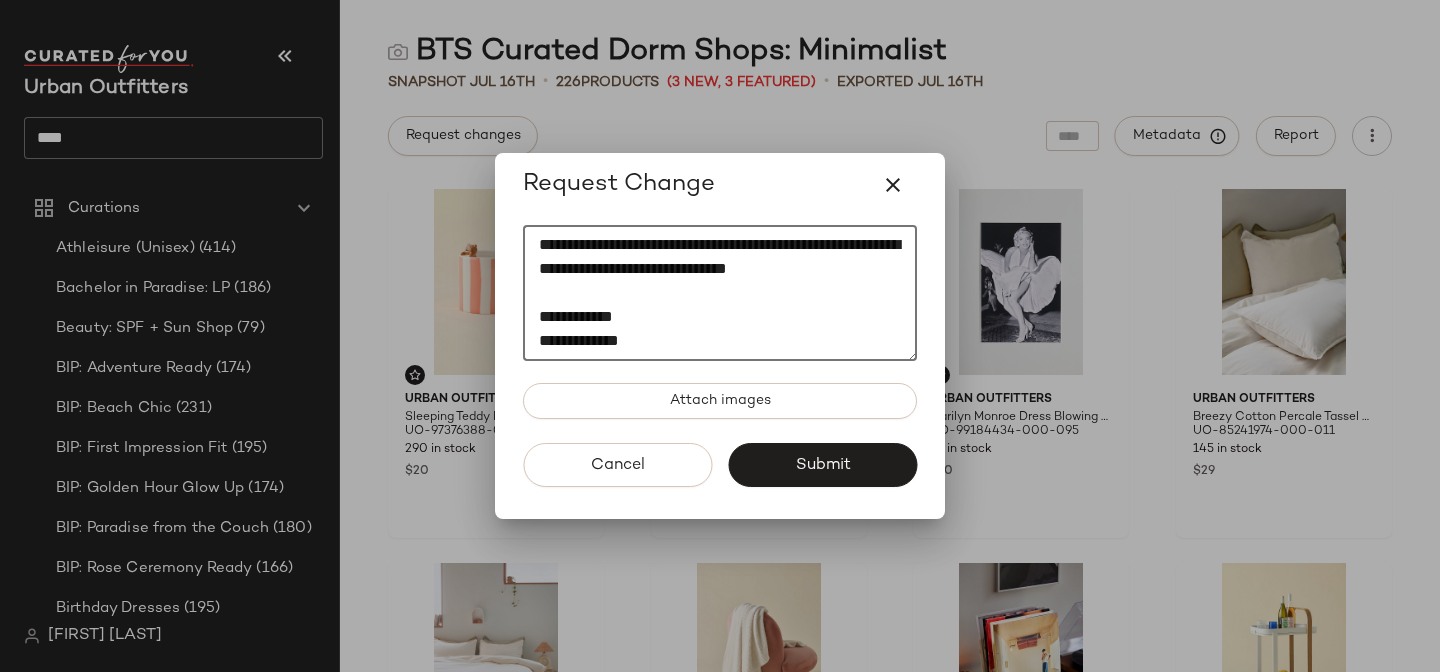 scroll, scrollTop: 72, scrollLeft: 0, axis: vertical 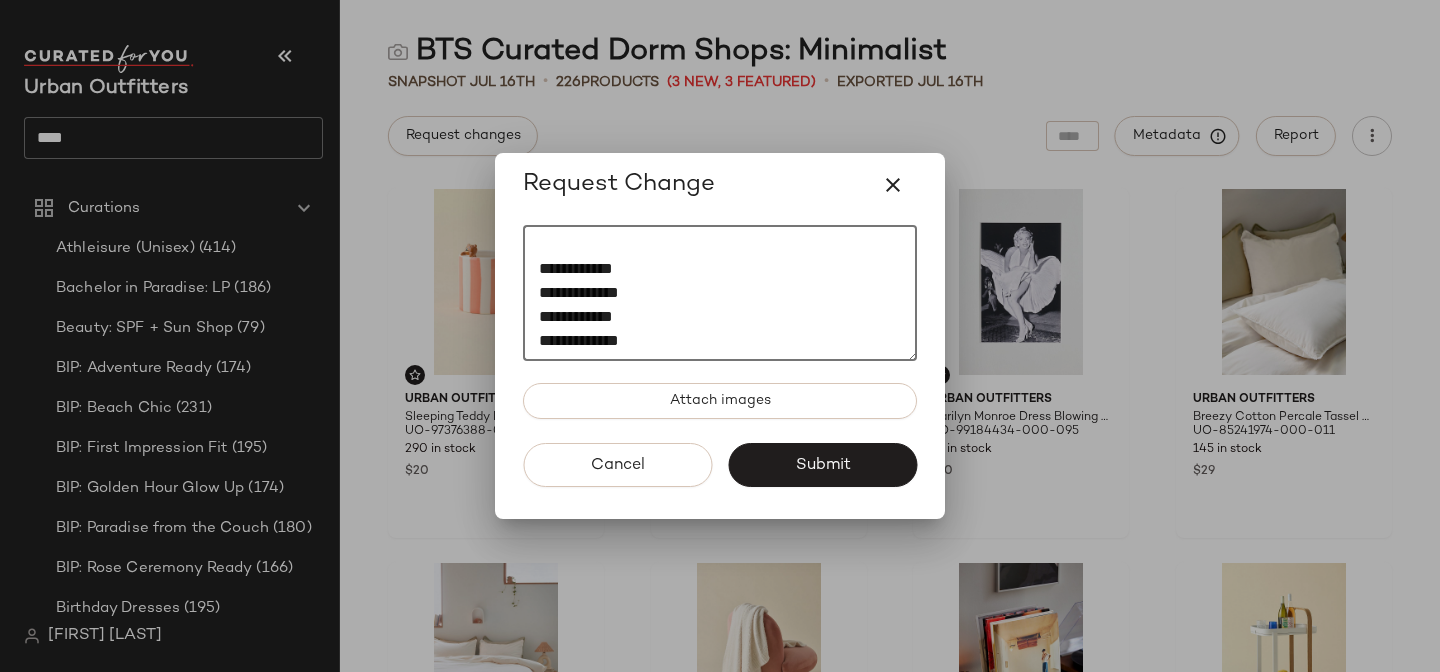 click on "**********" 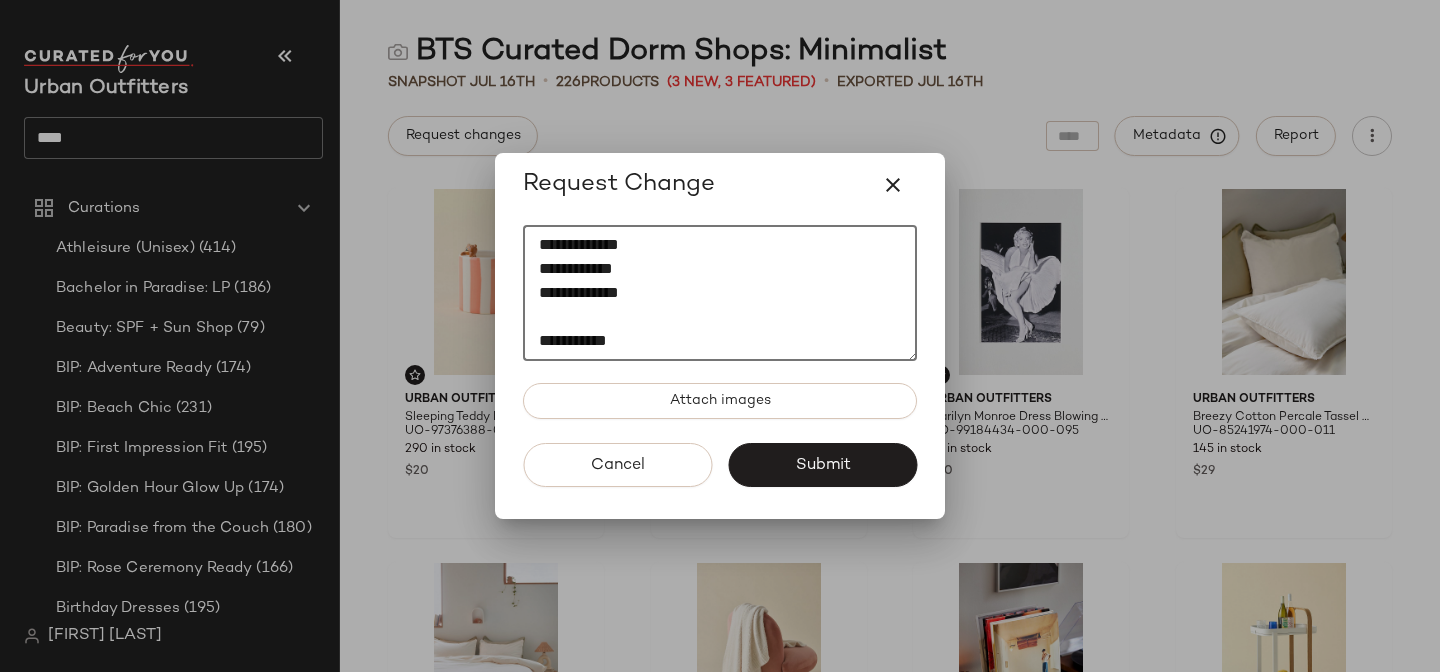 scroll, scrollTop: 0, scrollLeft: 0, axis: both 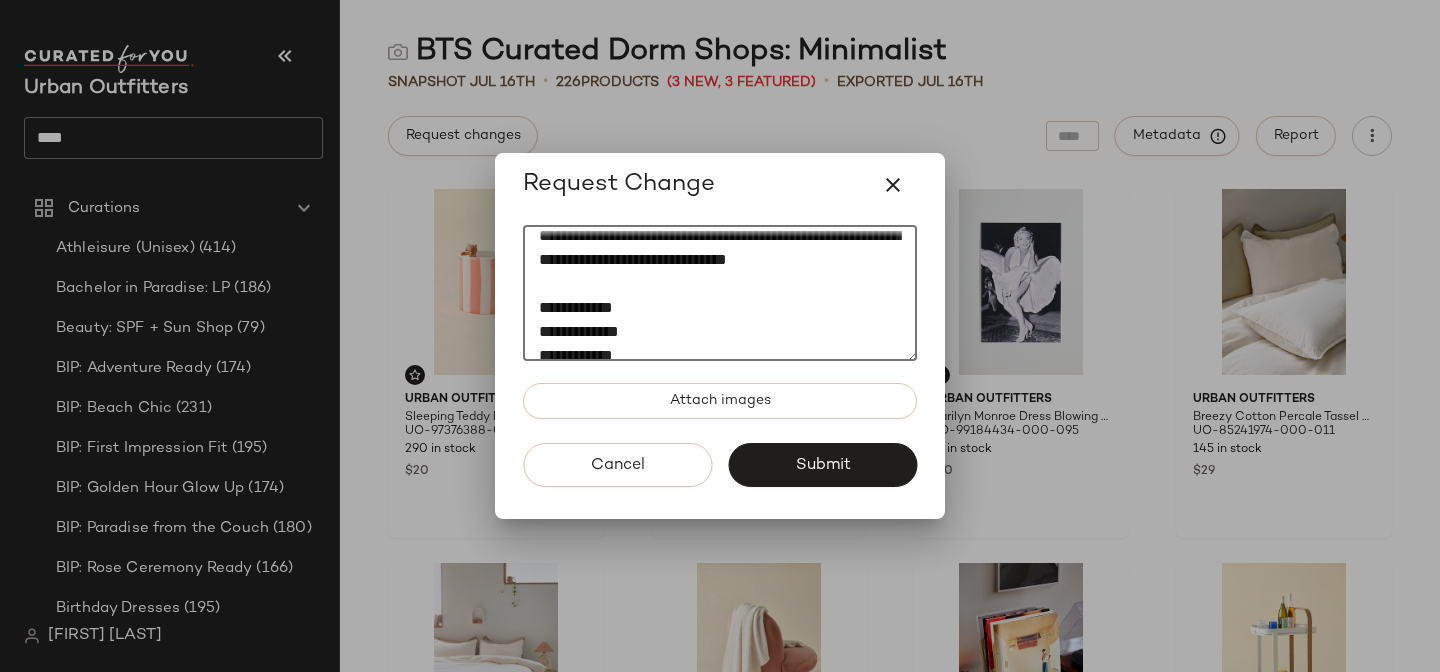 drag, startPoint x: 534, startPoint y: 235, endPoint x: 706, endPoint y: 352, distance: 208.02164 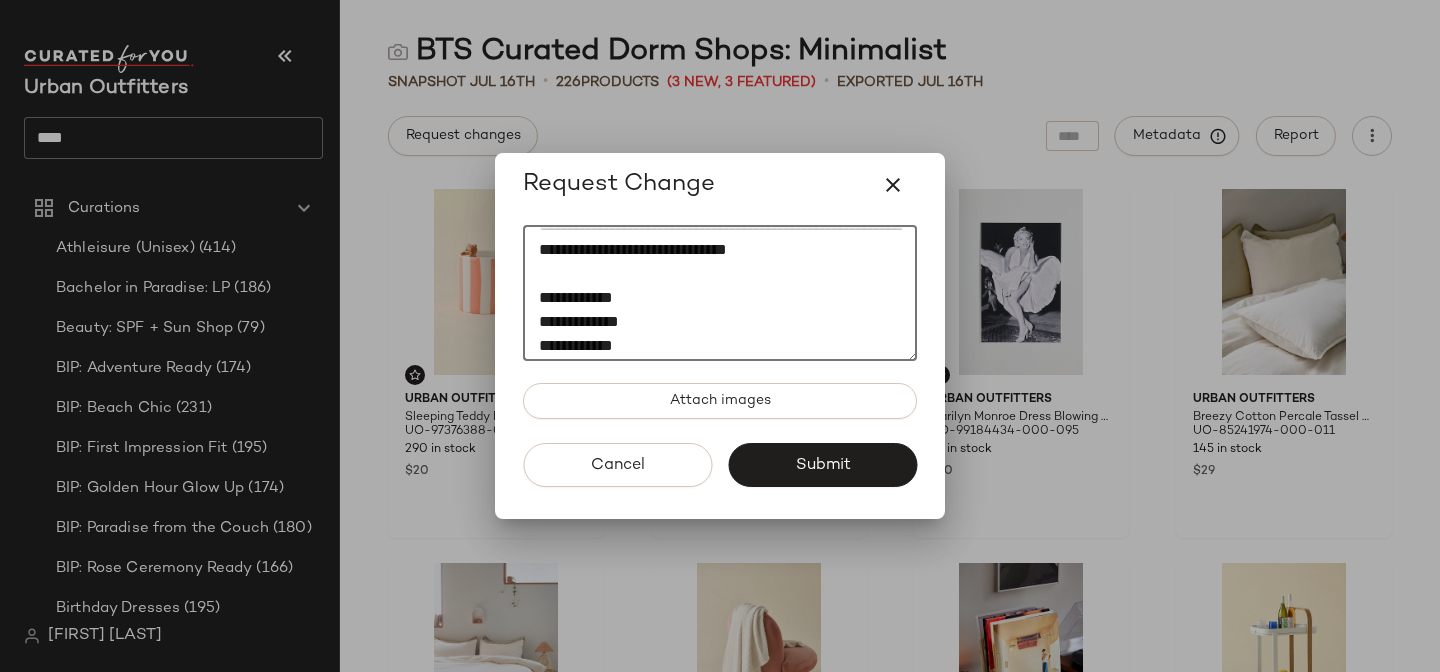 click on "**********" 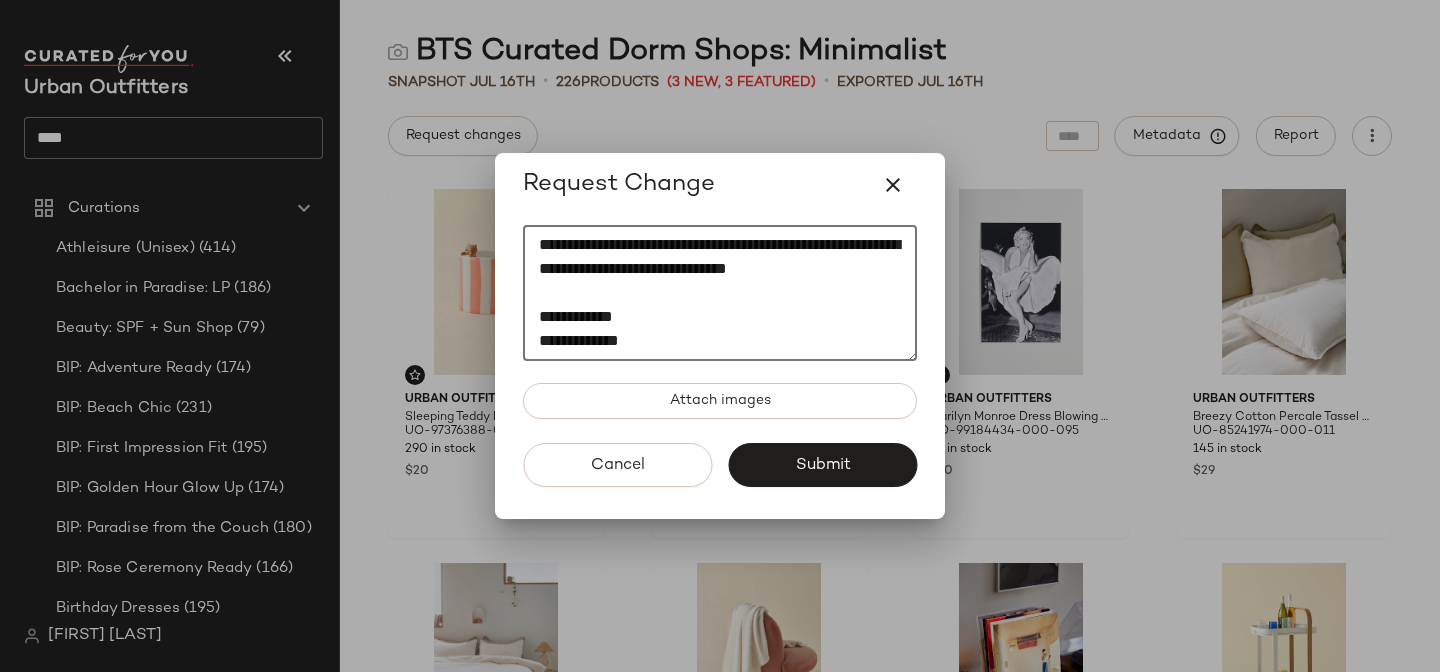 drag, startPoint x: 642, startPoint y: 299, endPoint x: 525, endPoint y: 230, distance: 135.83078 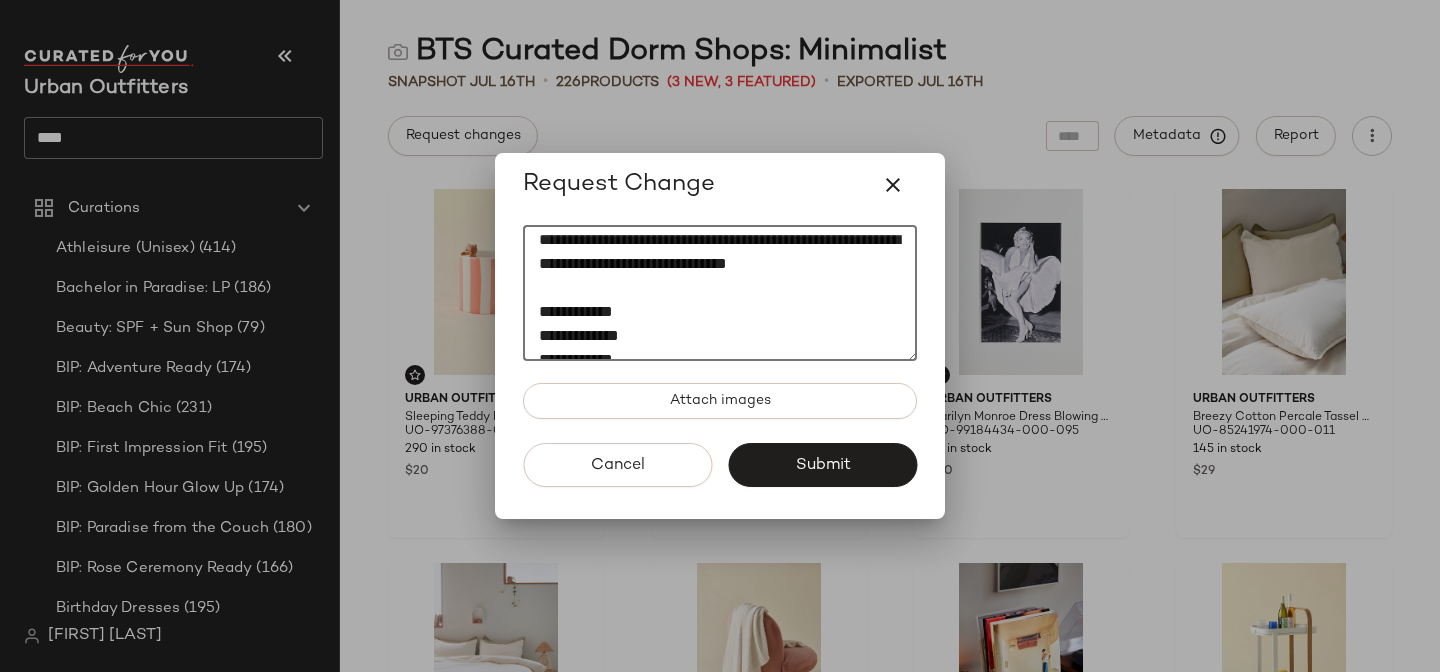scroll, scrollTop: 0, scrollLeft: 0, axis: both 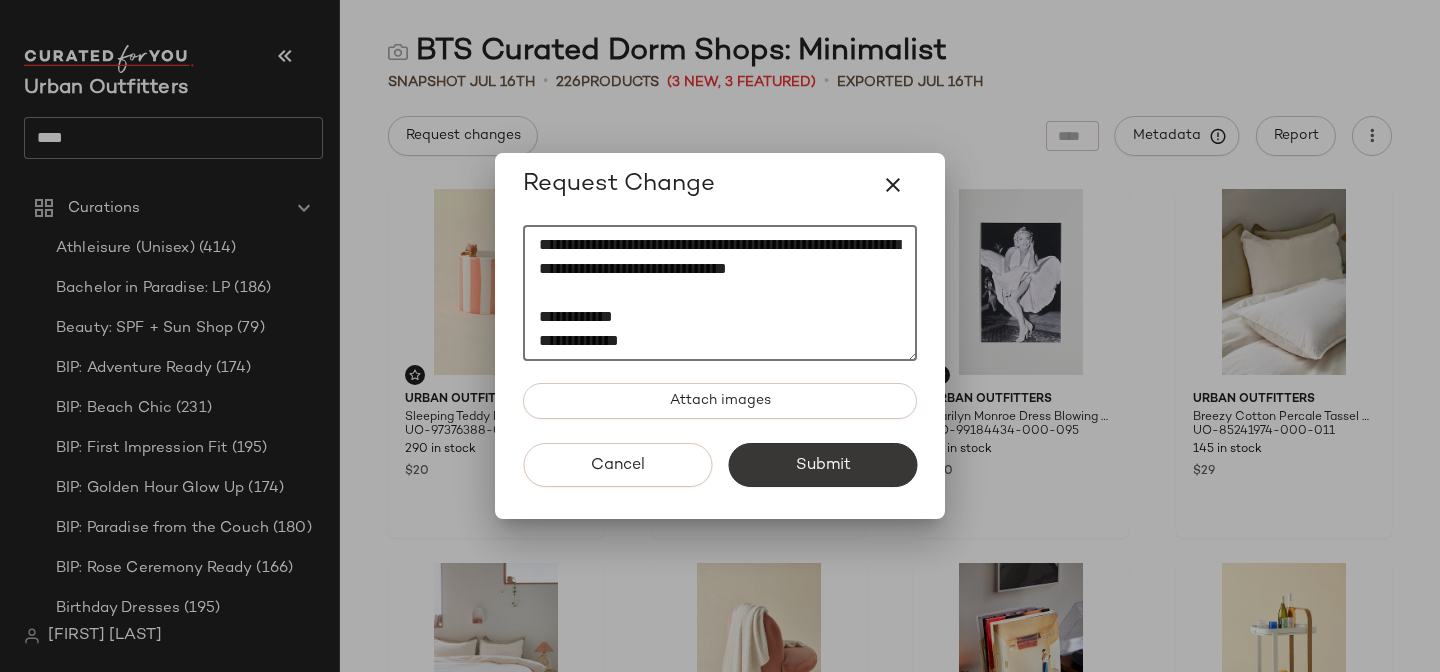 type on "**********" 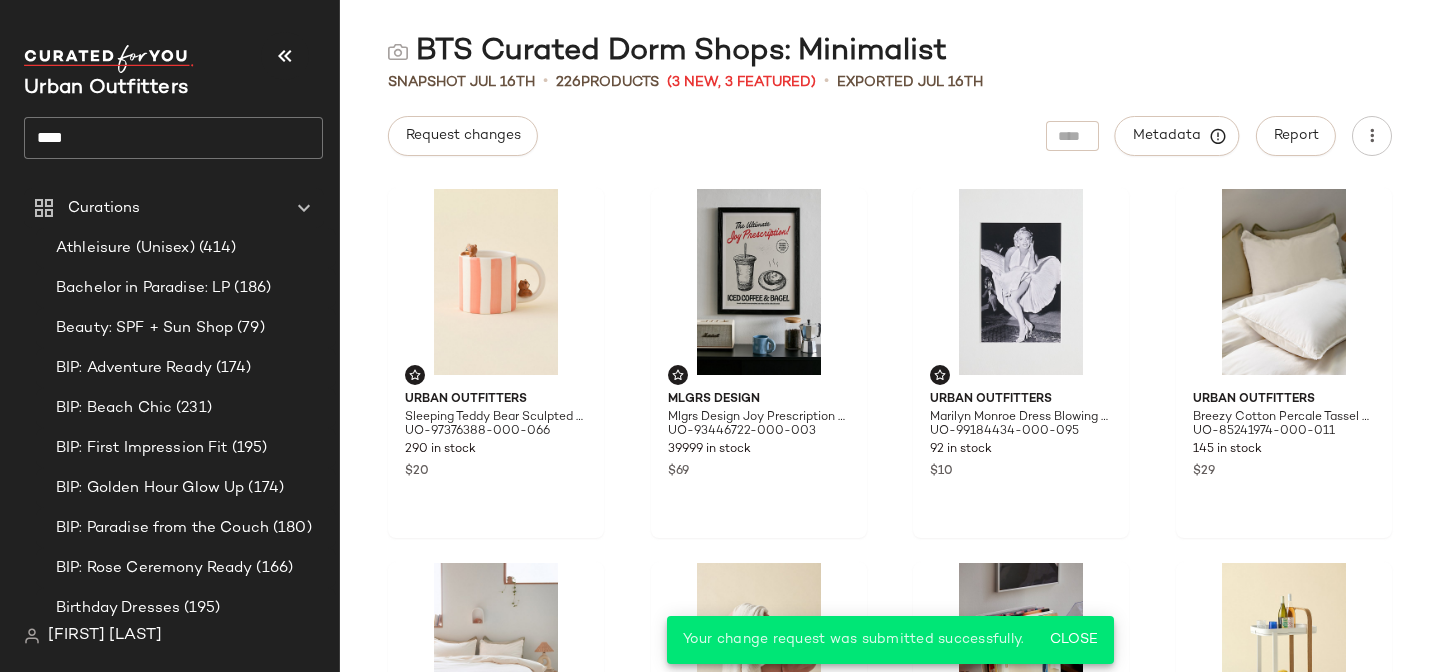 click on "****" 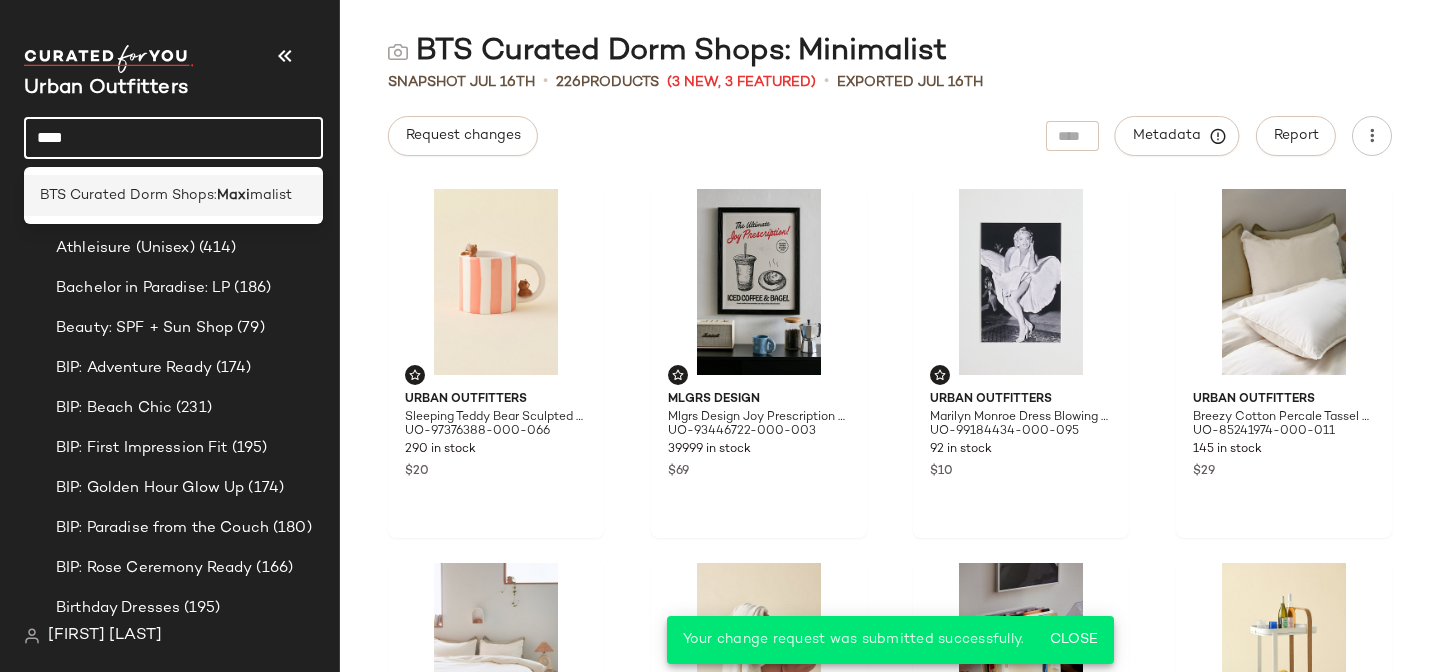 type on "****" 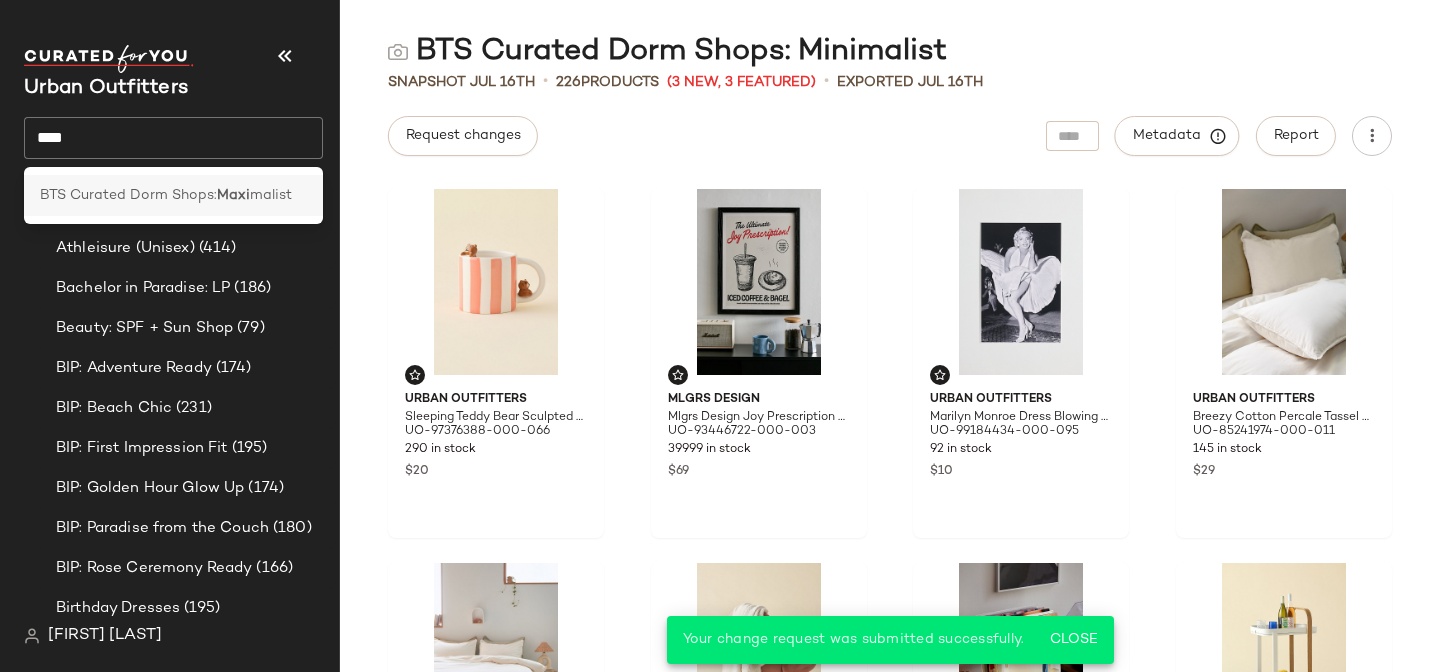 click on "malist" at bounding box center [271, 195] 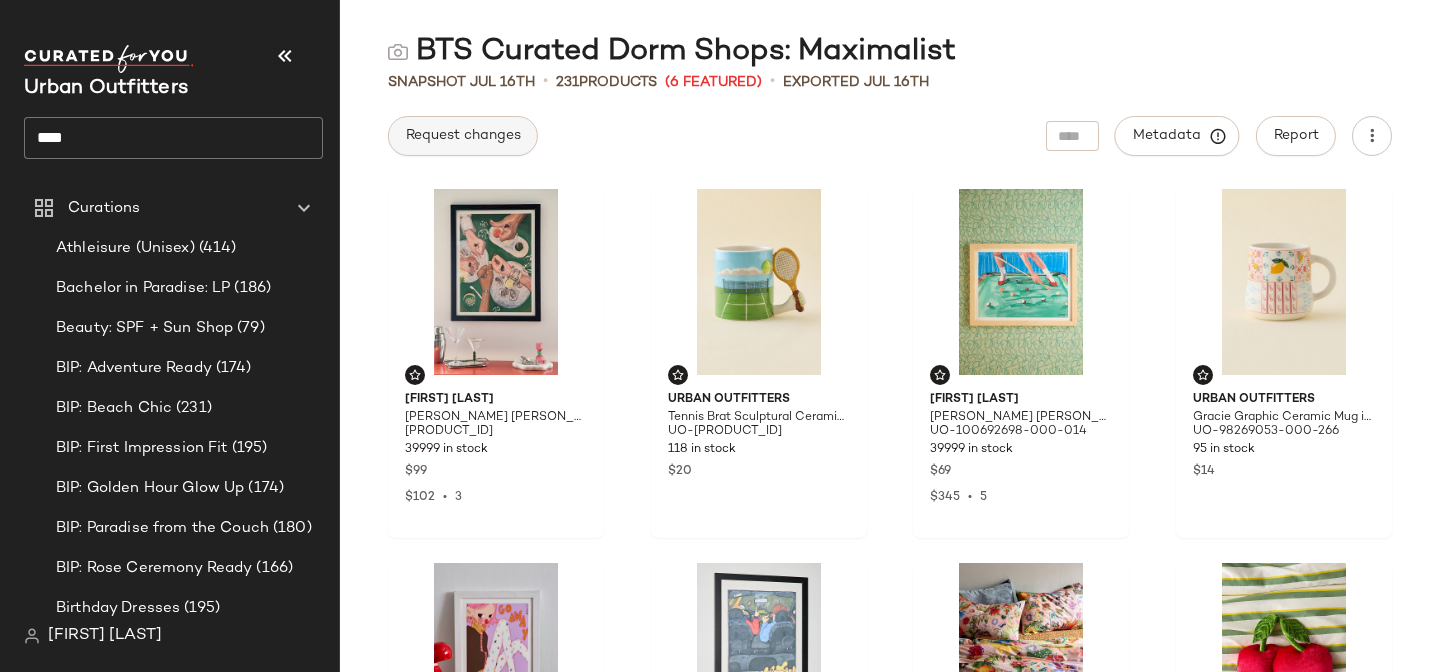click on "Request changes" 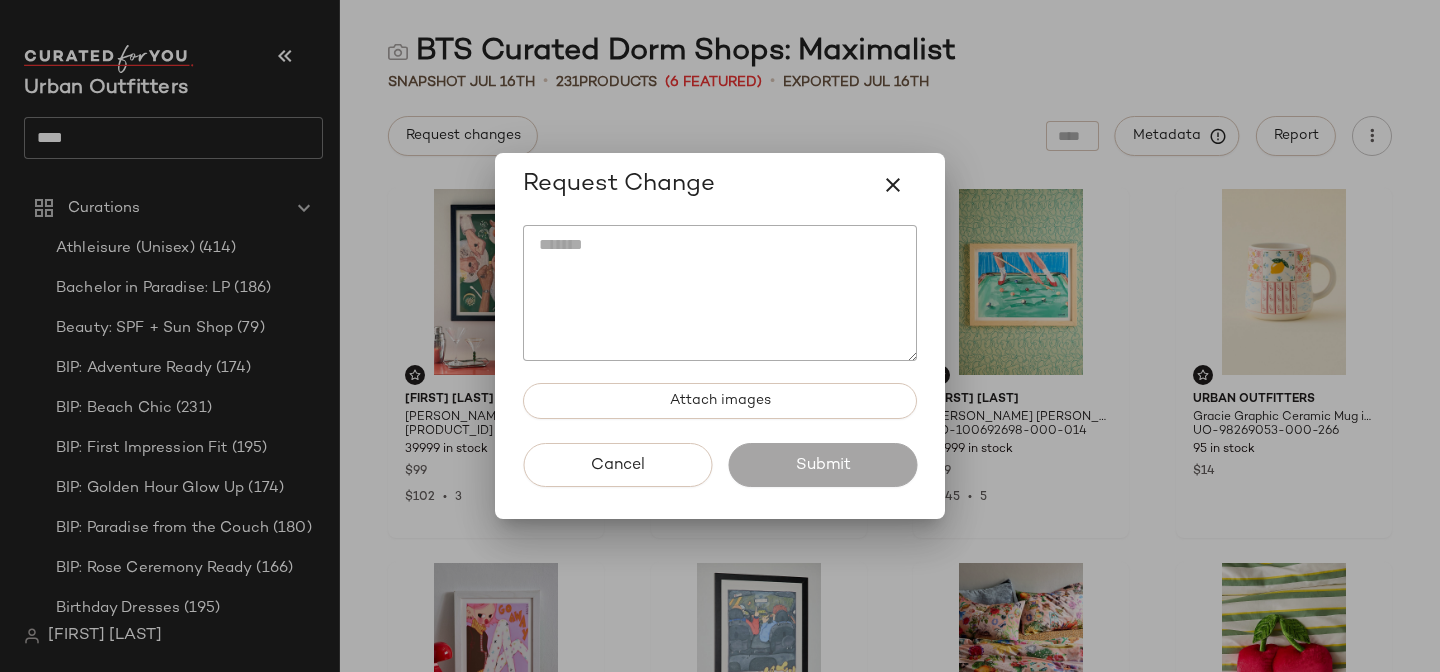 click 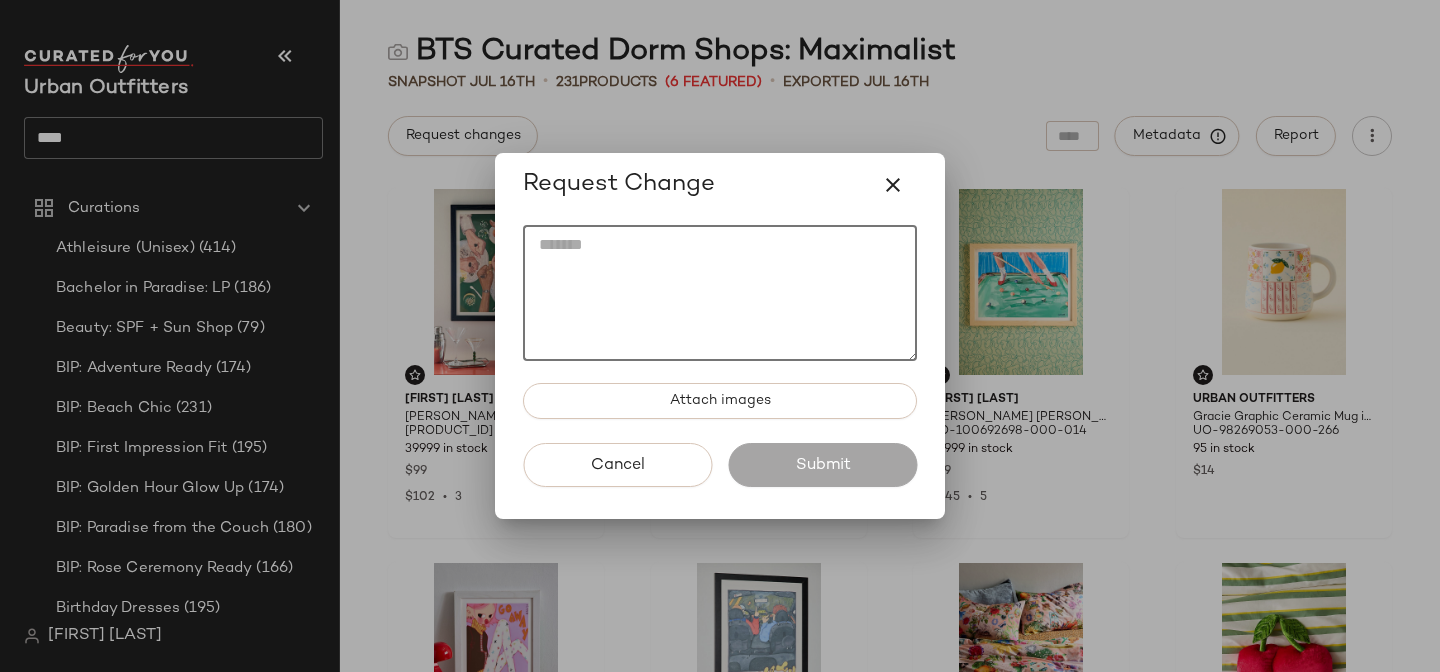 paste on "**********" 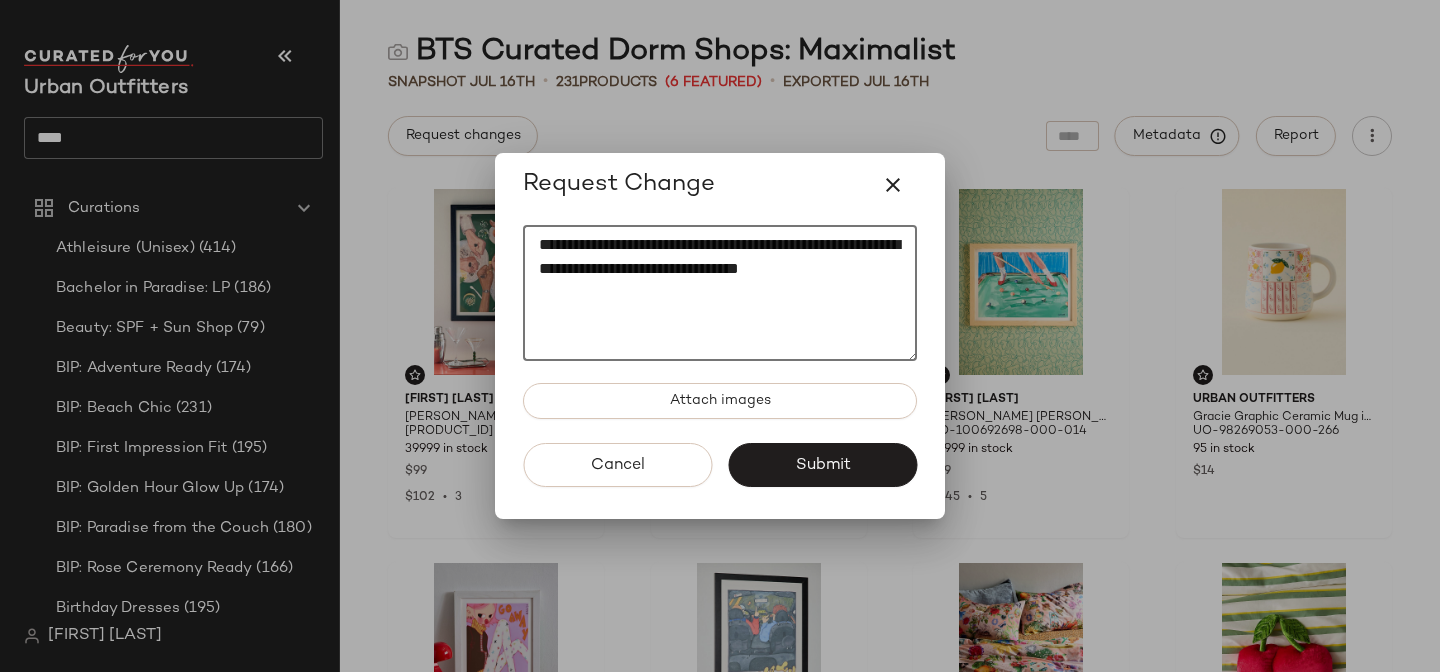 paste on "**********" 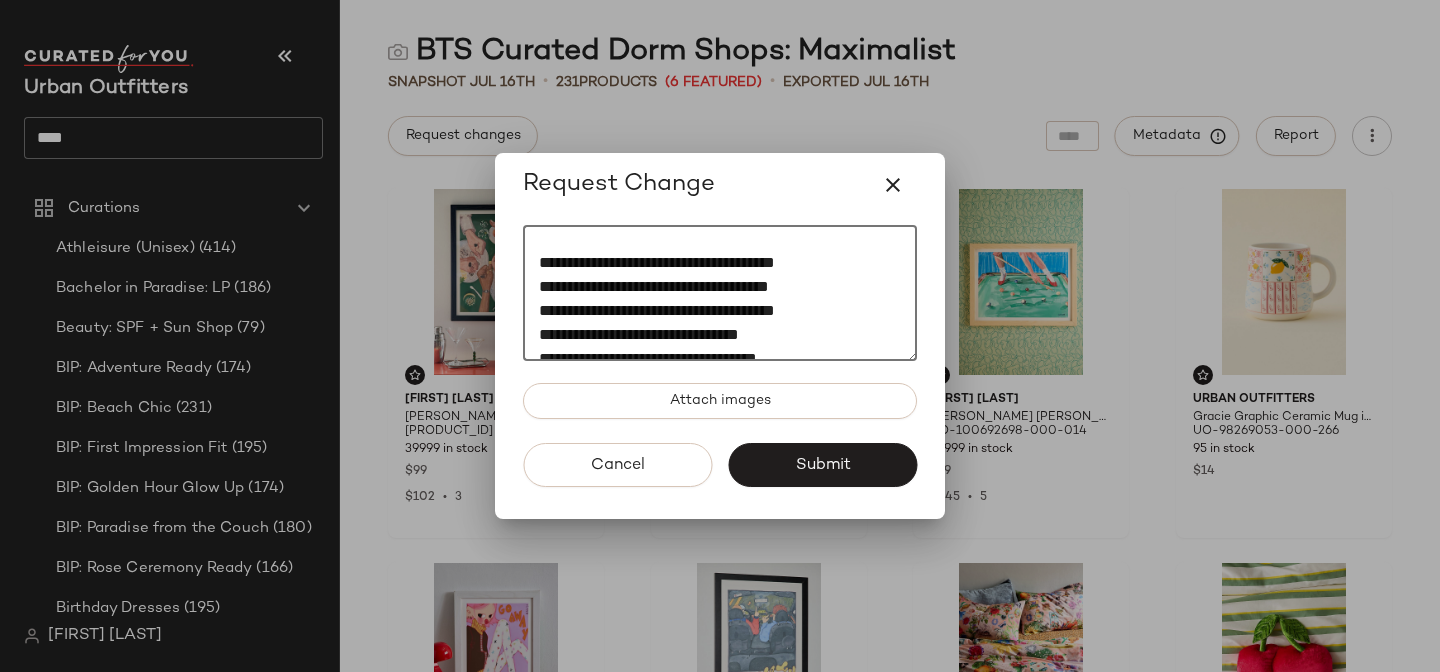 scroll, scrollTop: 62, scrollLeft: 0, axis: vertical 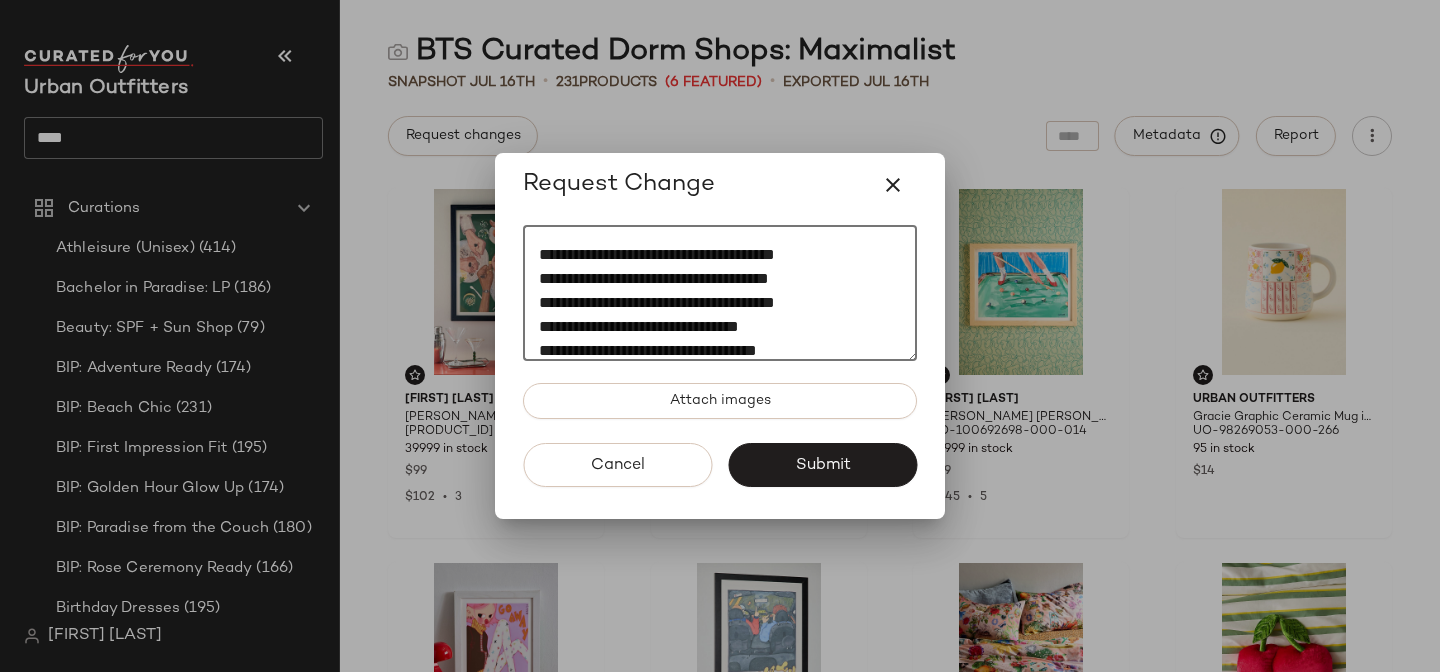 click on "**********" 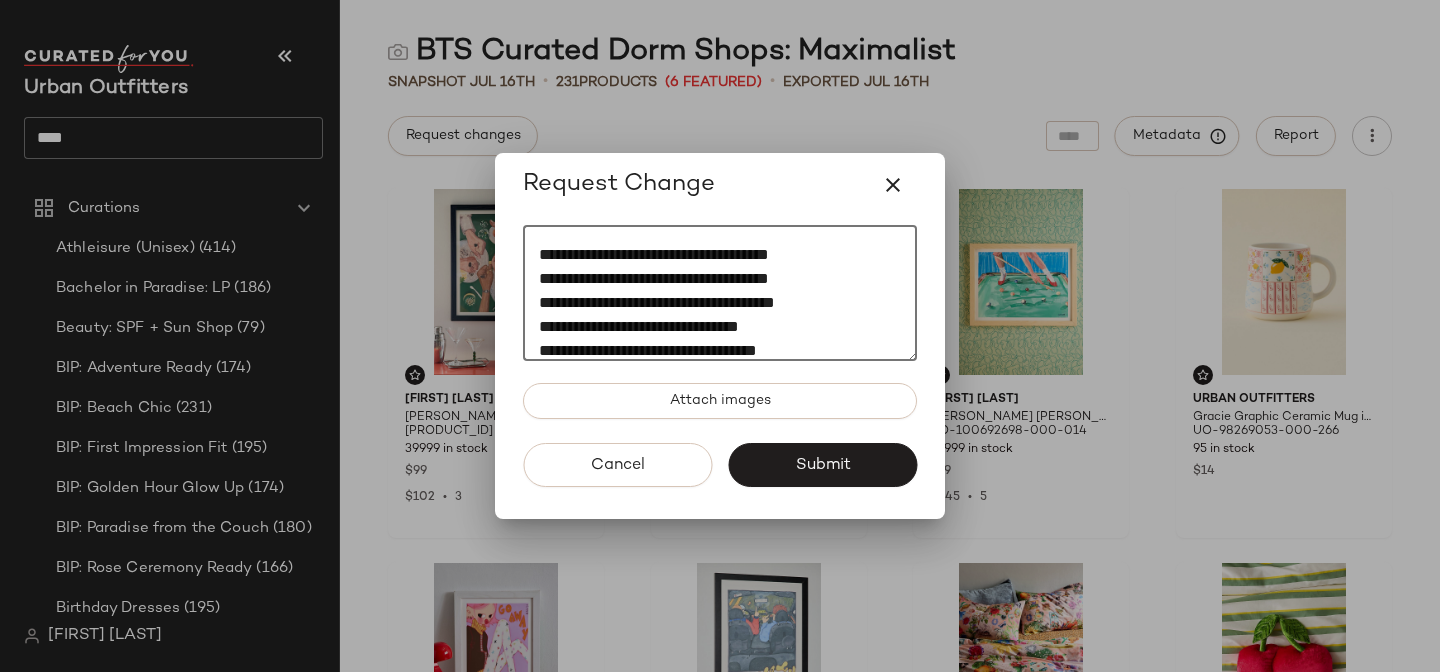 drag, startPoint x: 818, startPoint y: 280, endPoint x: 505, endPoint y: 278, distance: 313.00638 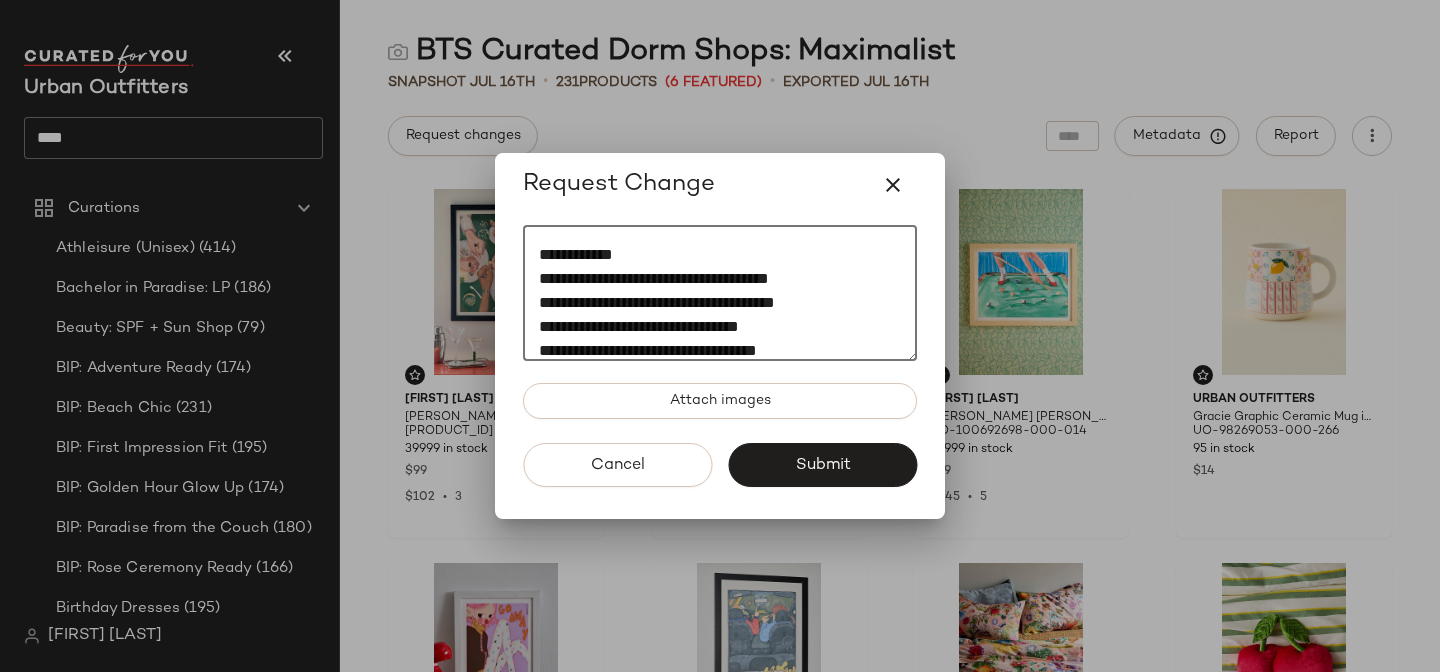 click on "**********" 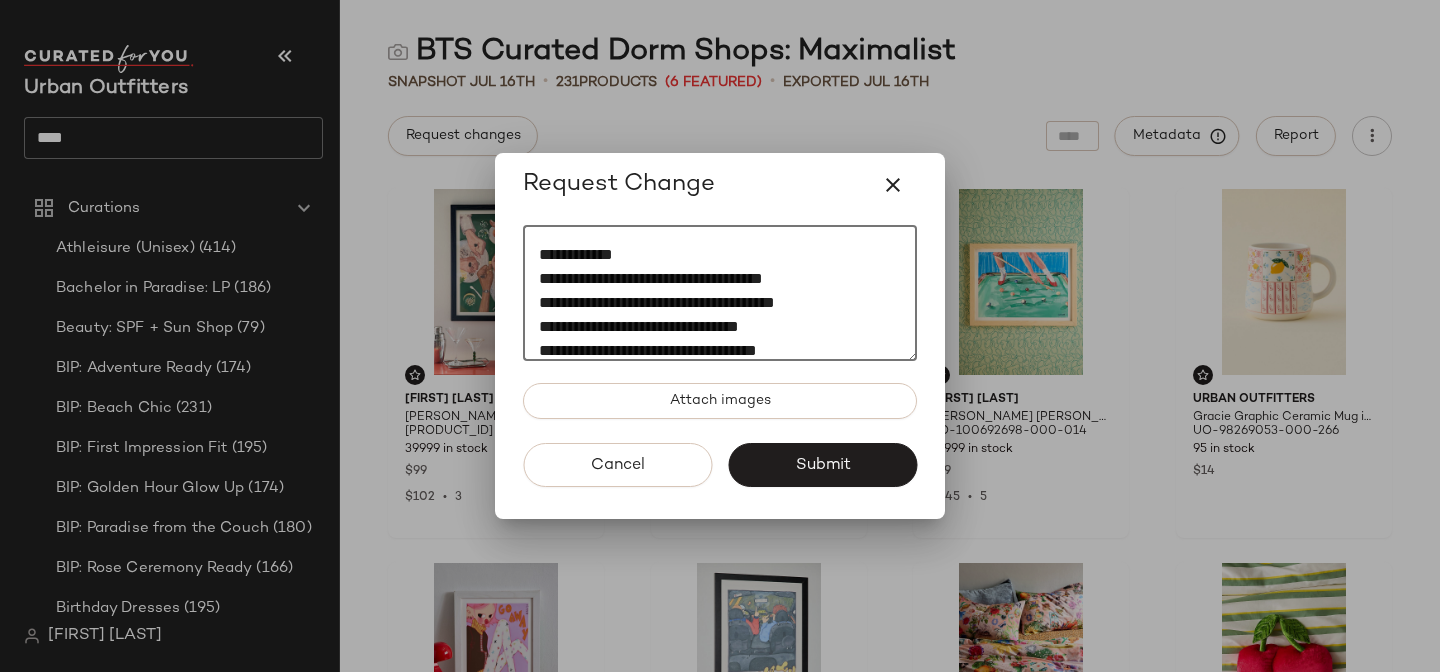 drag, startPoint x: 785, startPoint y: 302, endPoint x: 502, endPoint y: 300, distance: 283.00708 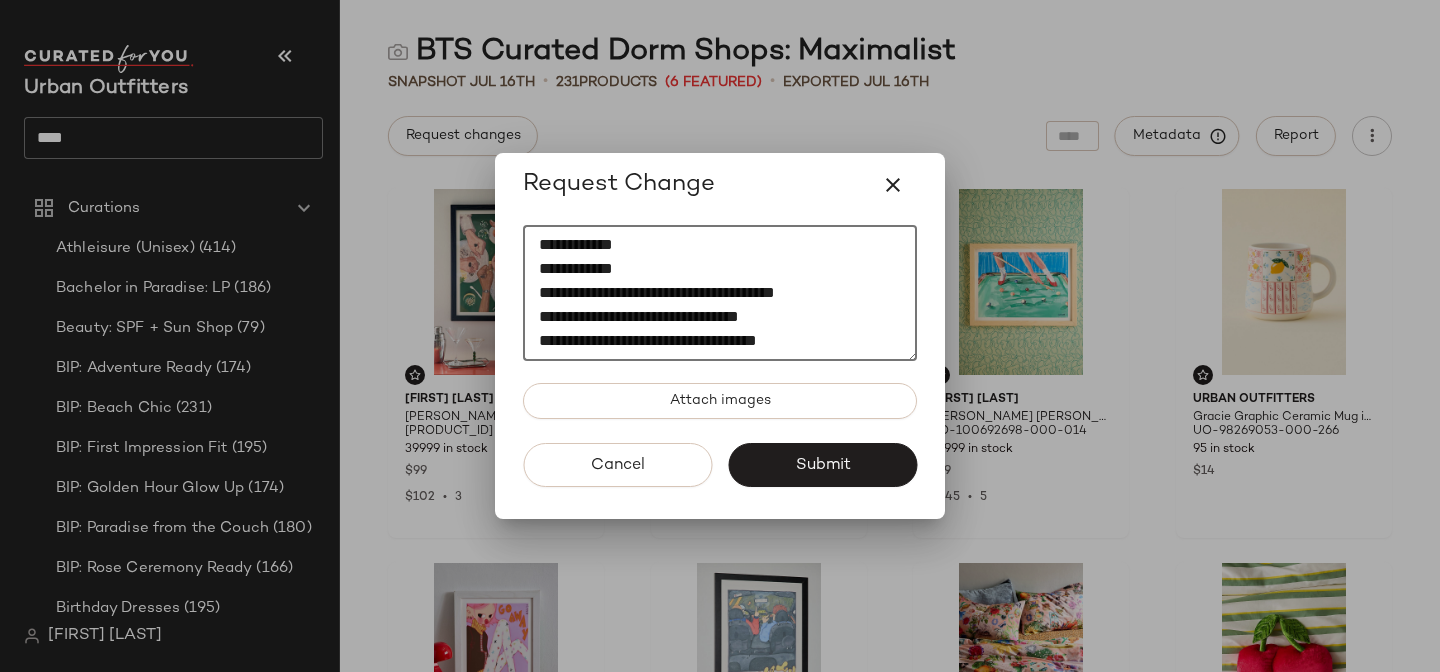 scroll, scrollTop: 89, scrollLeft: 0, axis: vertical 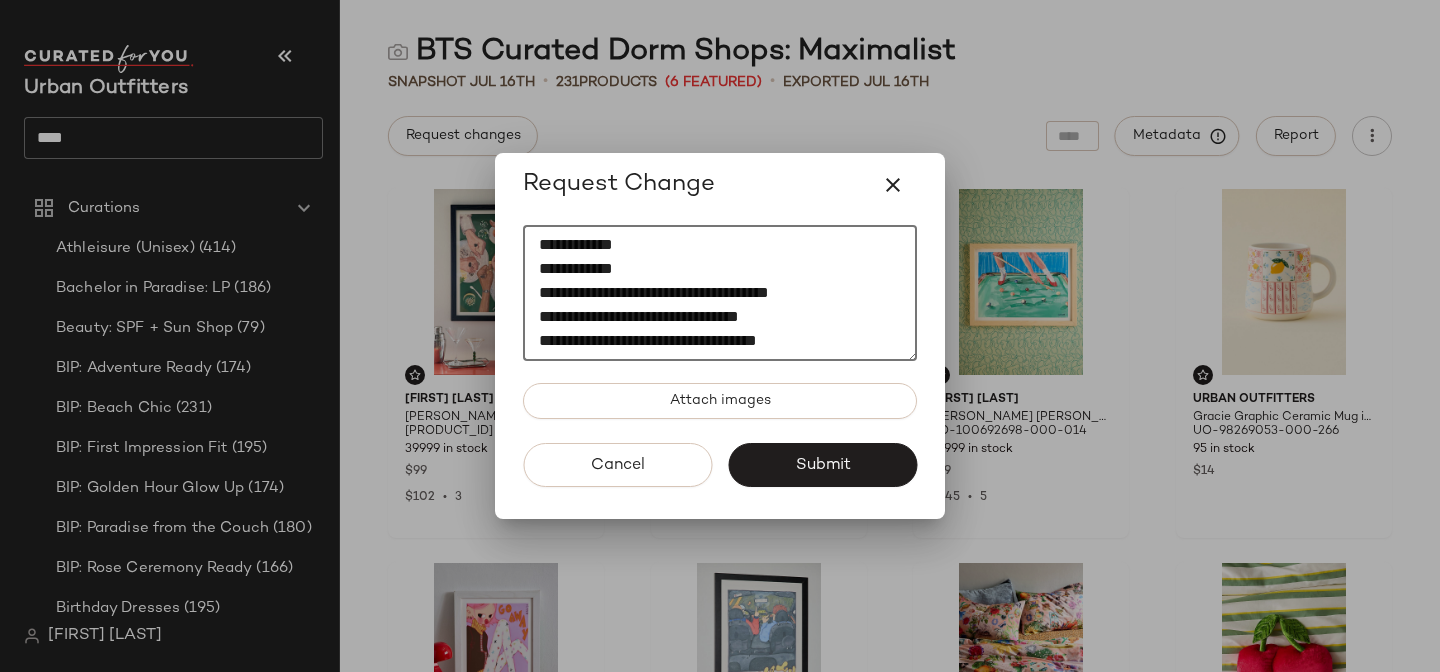 drag, startPoint x: 794, startPoint y: 297, endPoint x: 462, endPoint y: 285, distance: 332.2168 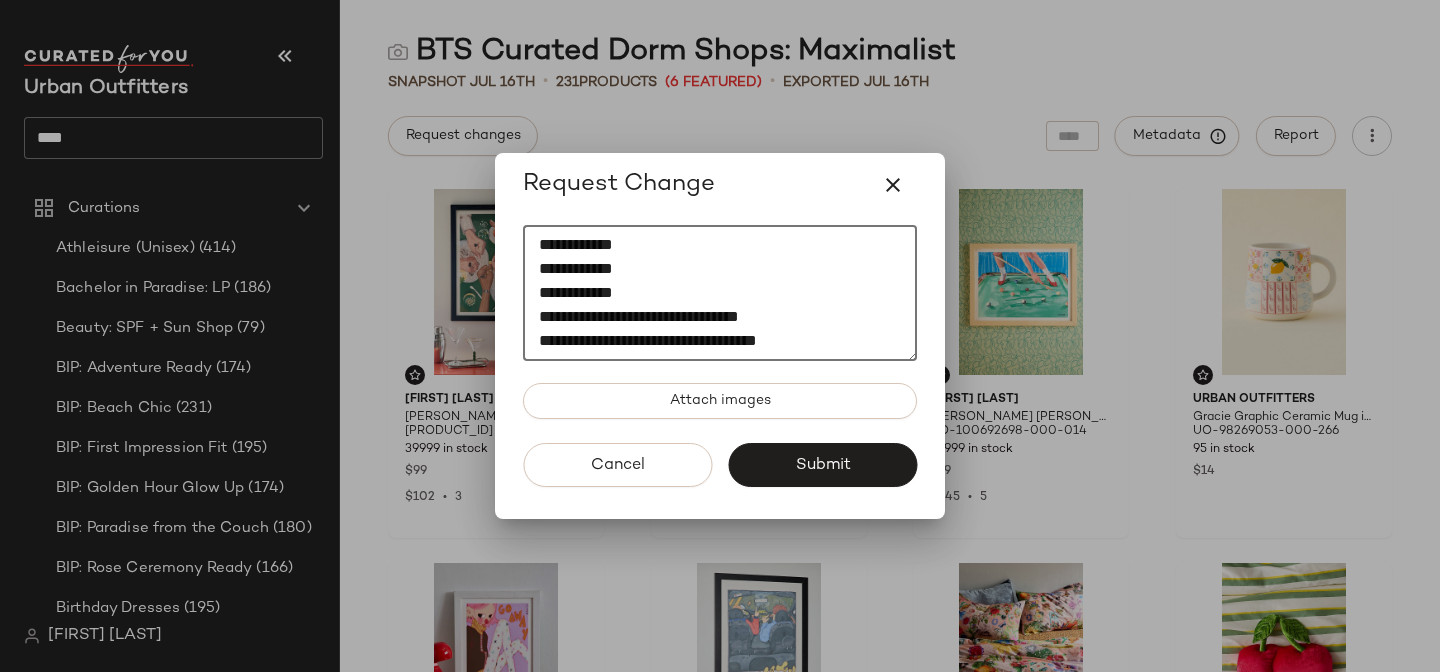click on "**********" 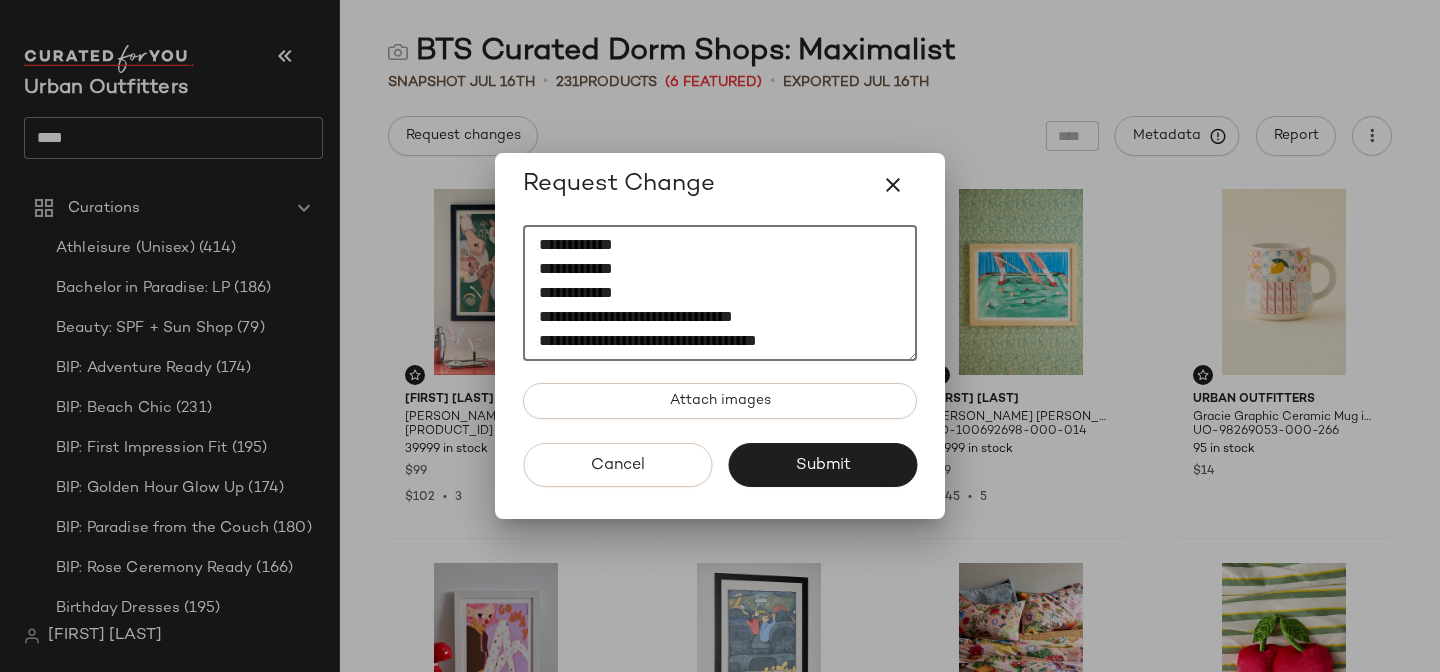 drag, startPoint x: 745, startPoint y: 315, endPoint x: 447, endPoint y: 317, distance: 298.0067 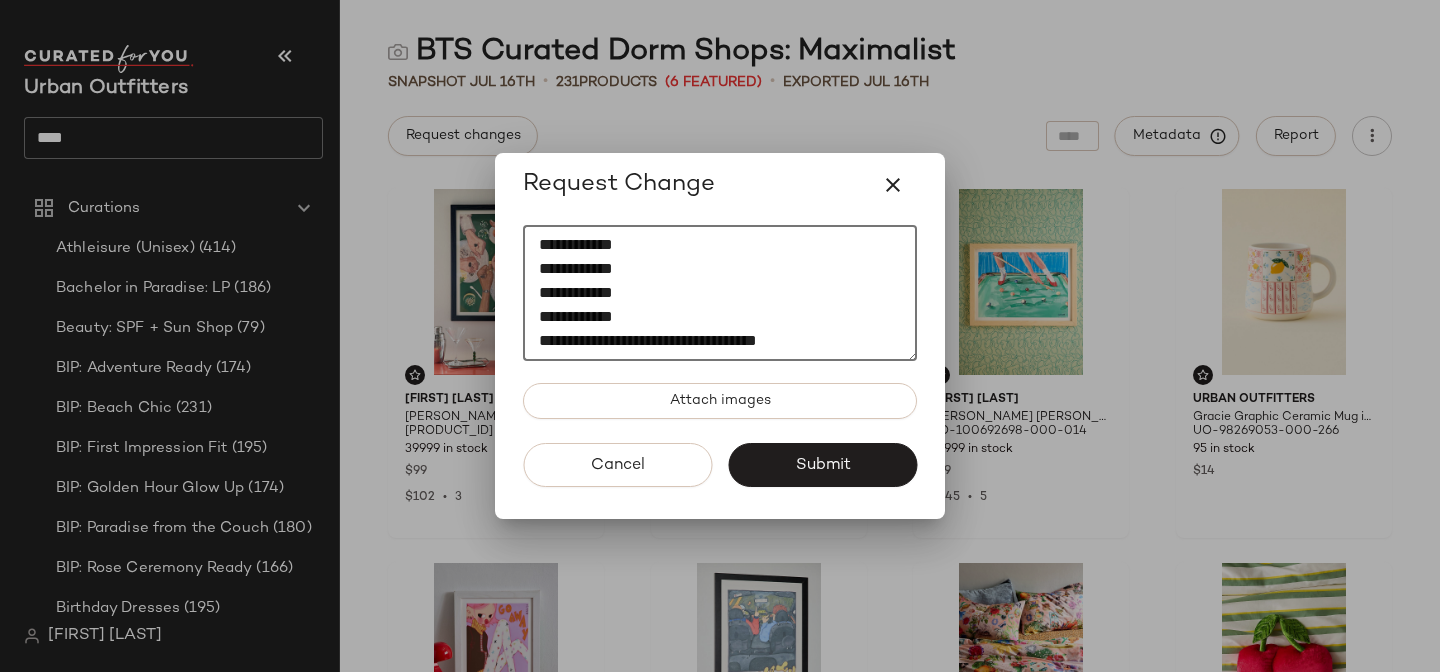 scroll, scrollTop: 120, scrollLeft: 0, axis: vertical 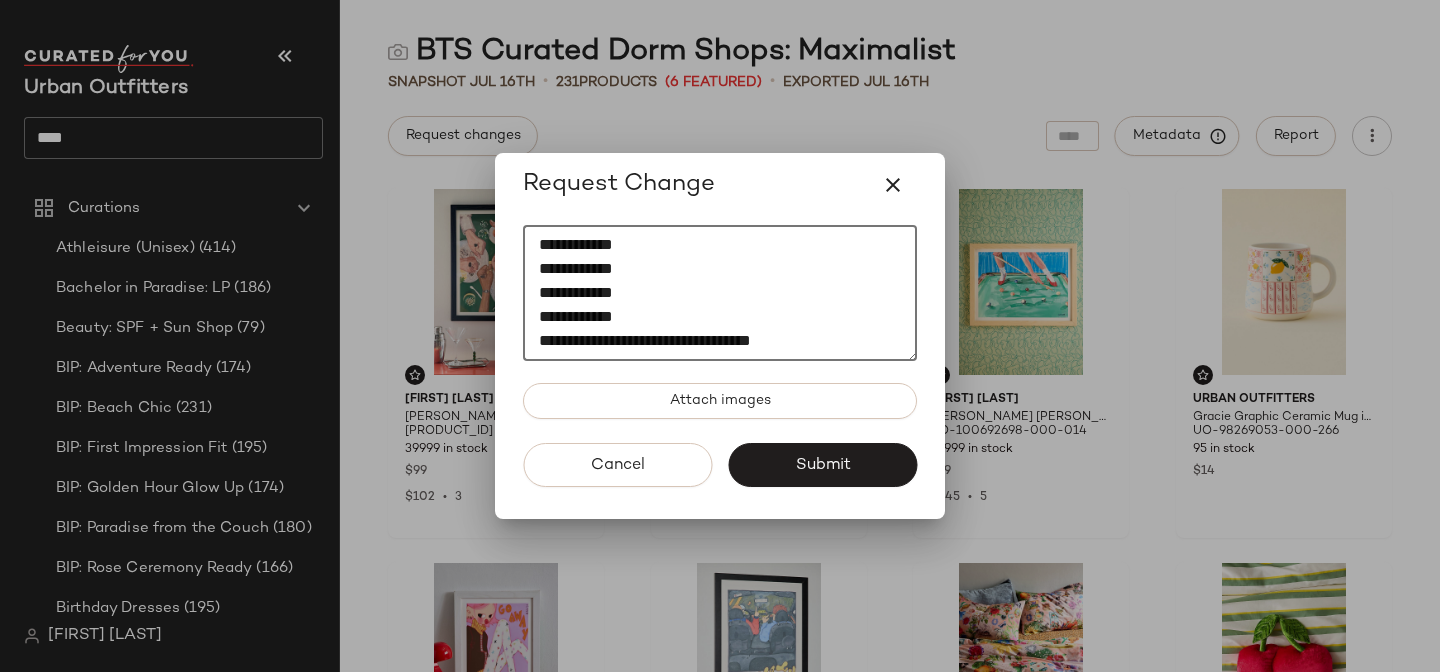 drag, startPoint x: 741, startPoint y: 339, endPoint x: 467, endPoint y: 338, distance: 274.00183 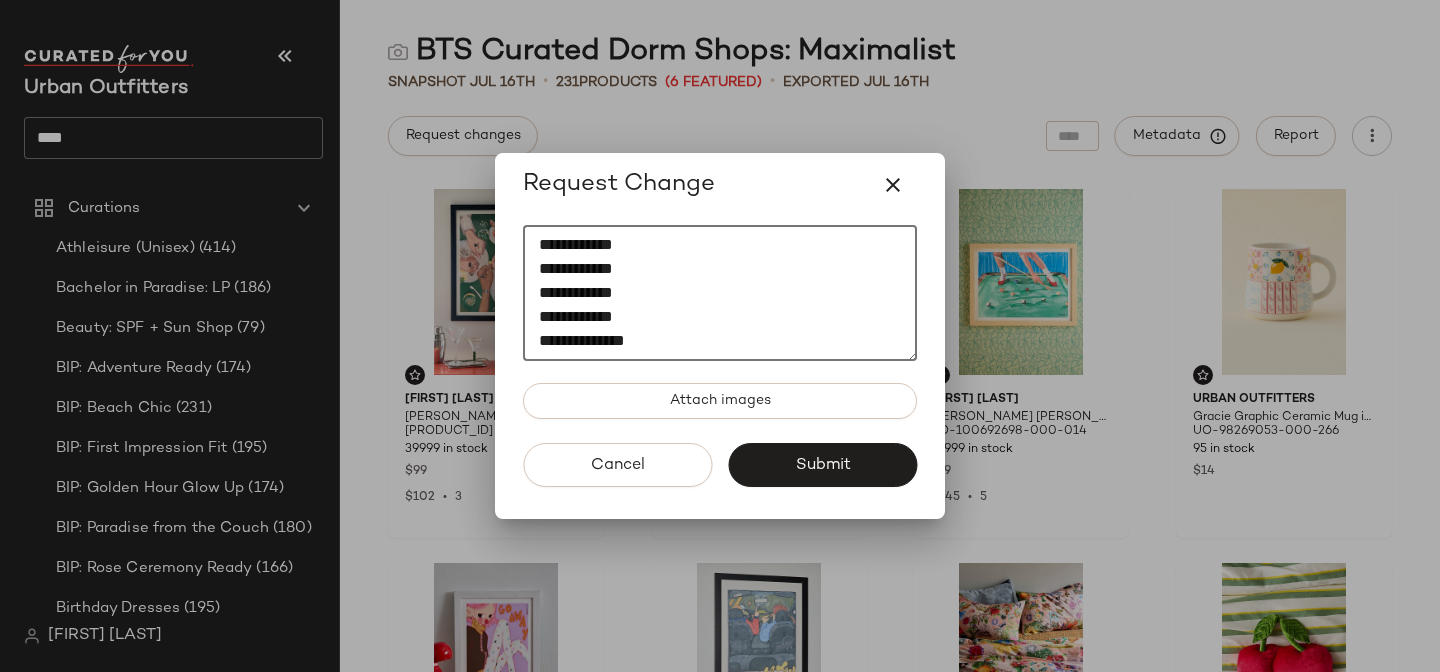 click on "**********" 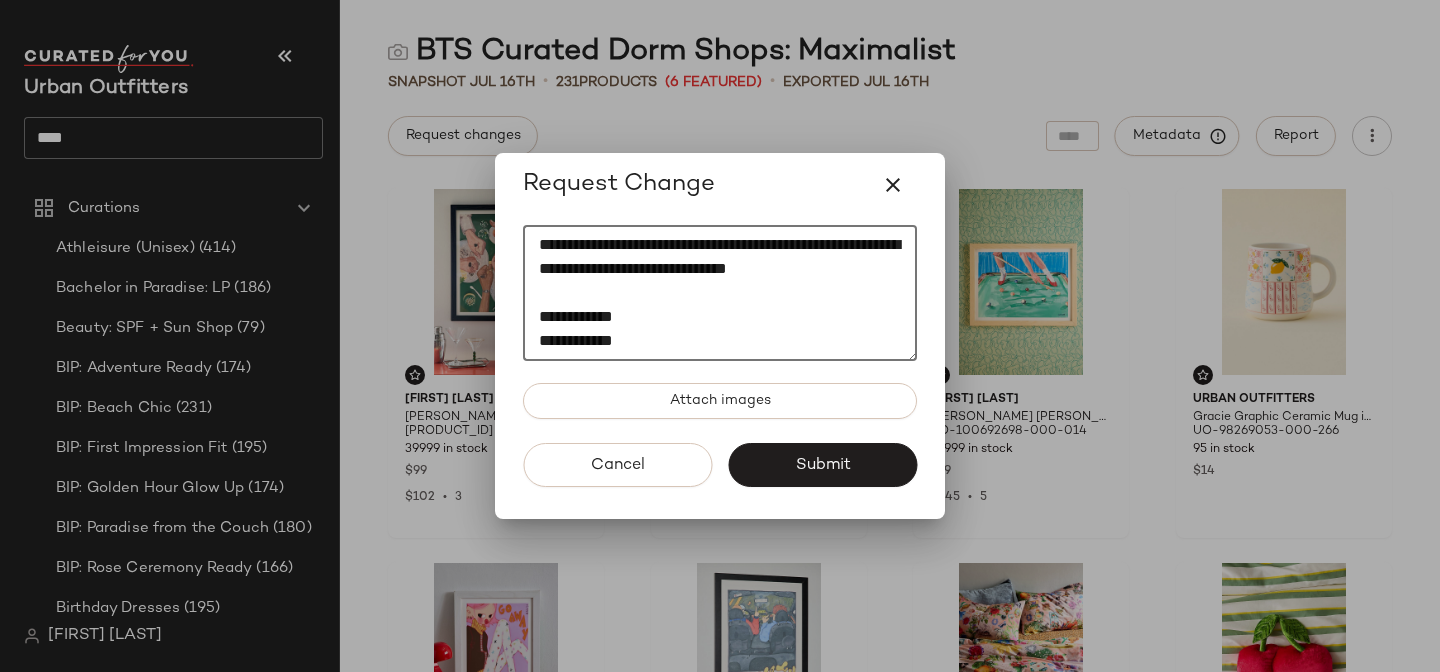 scroll, scrollTop: 96, scrollLeft: 0, axis: vertical 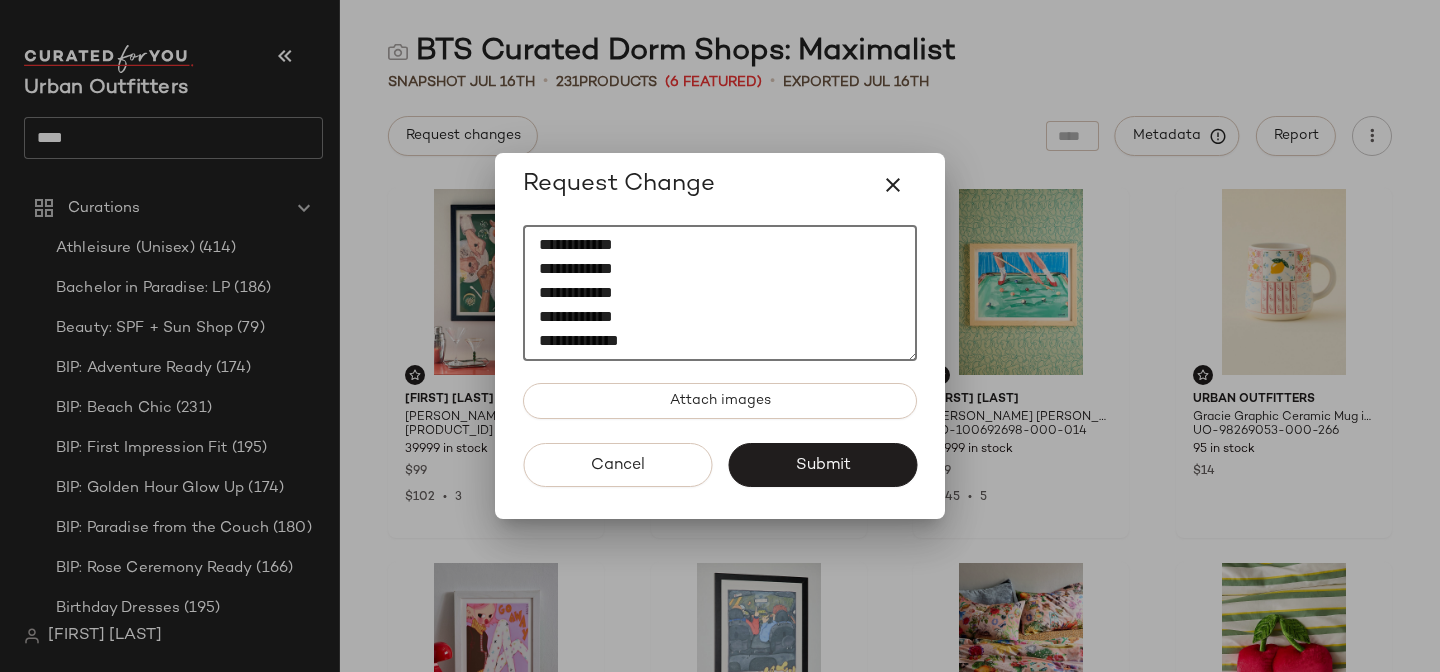 click on "**********" 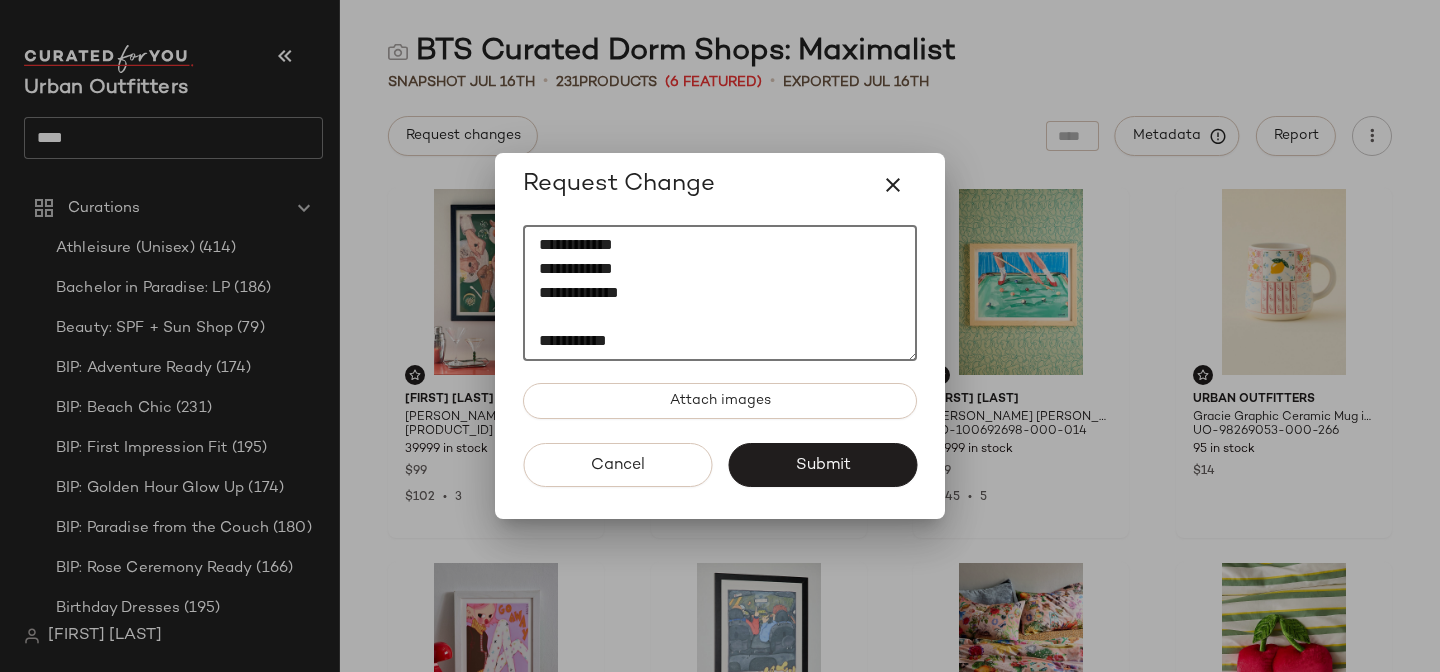 scroll, scrollTop: 0, scrollLeft: 0, axis: both 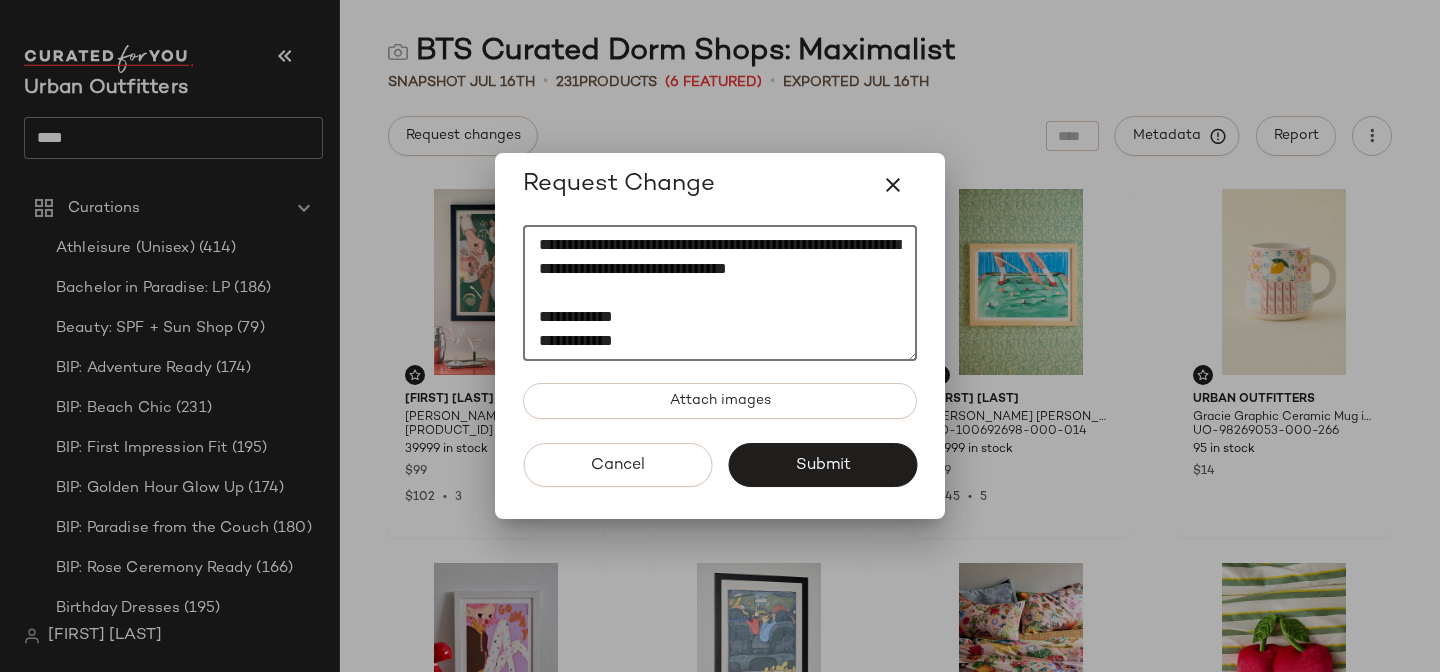 drag, startPoint x: 536, startPoint y: 242, endPoint x: 659, endPoint y: 290, distance: 132.03409 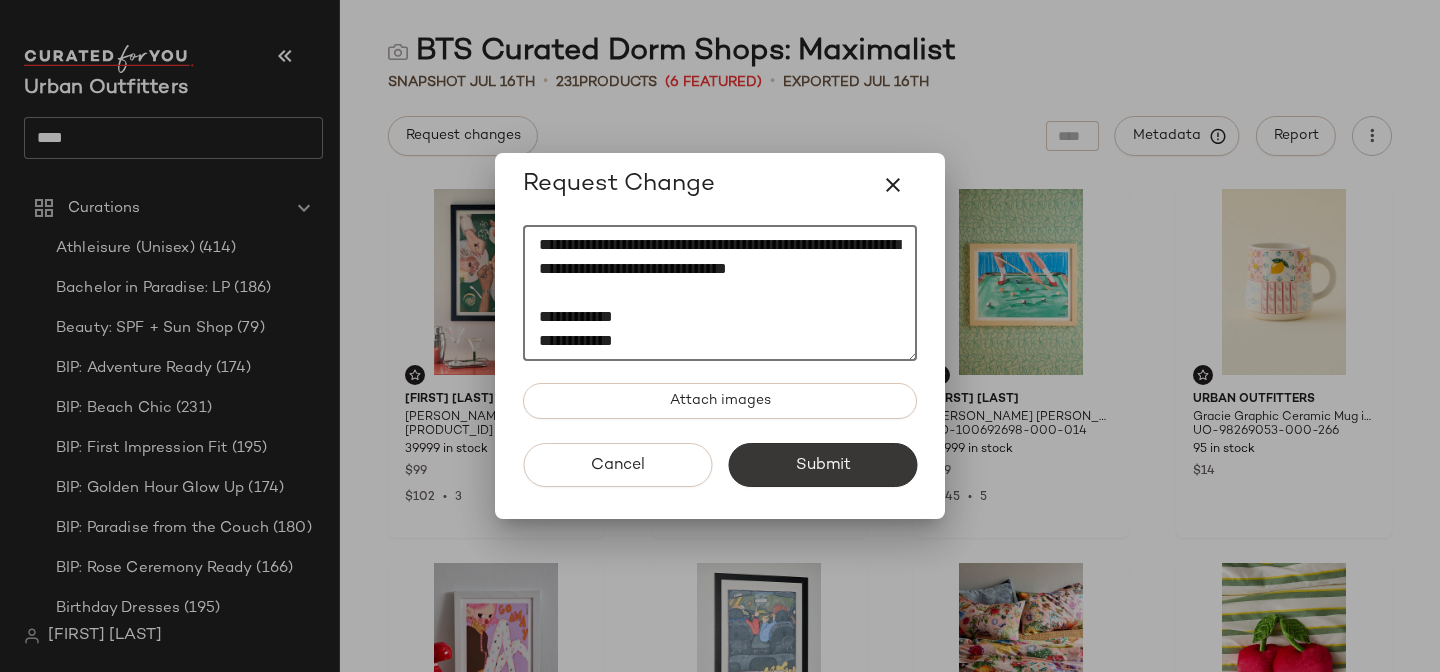 type on "**********" 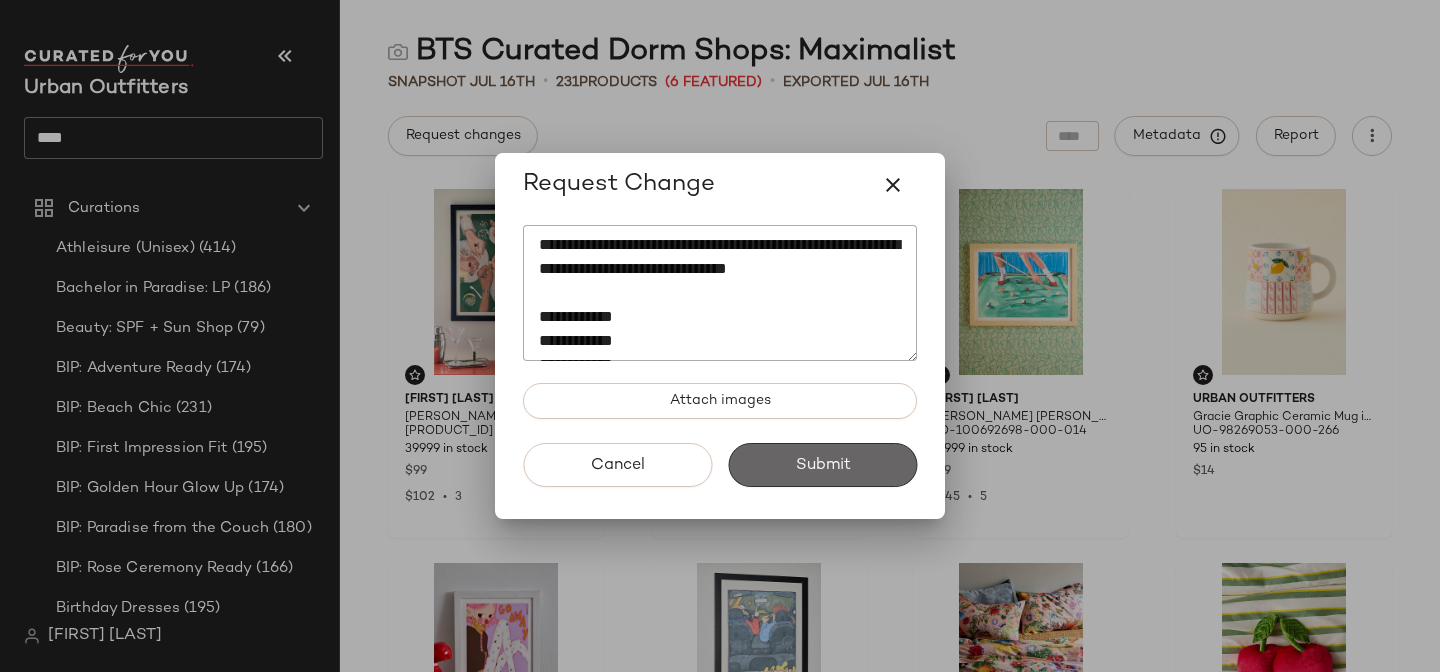 click on "Submit" at bounding box center [822, 465] 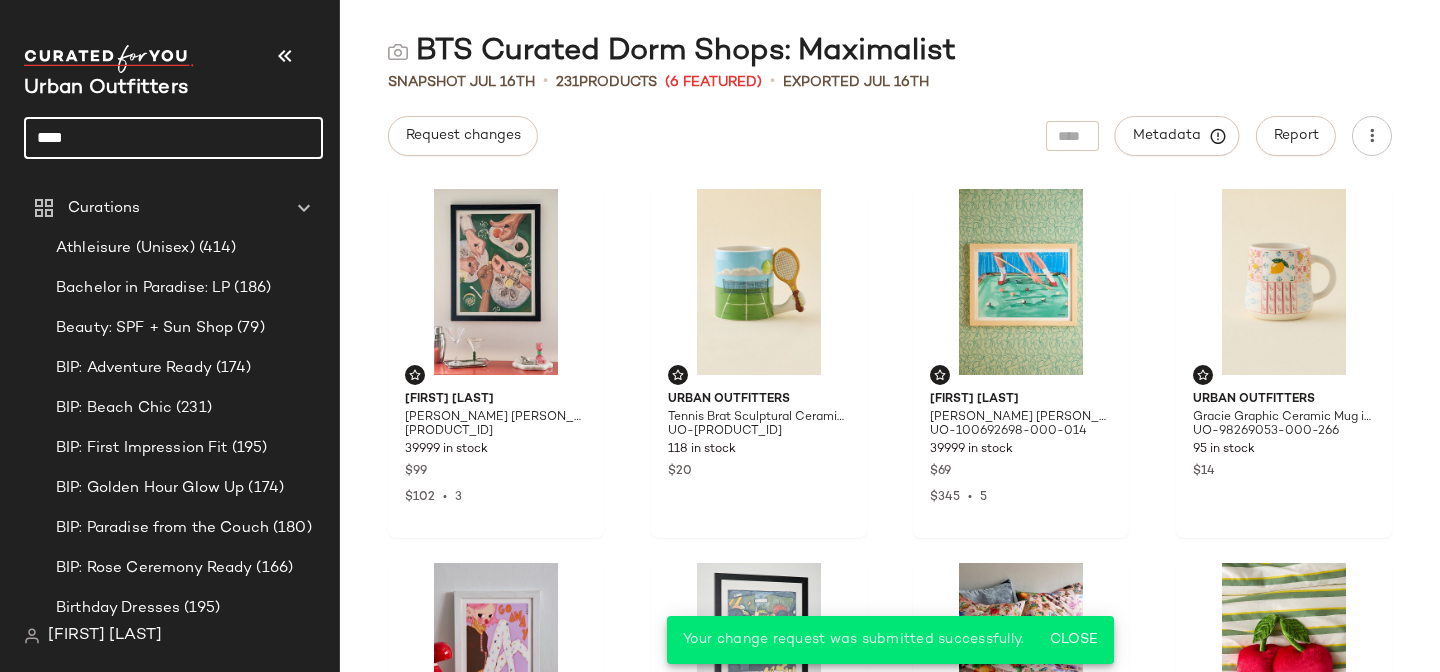 click on "****" 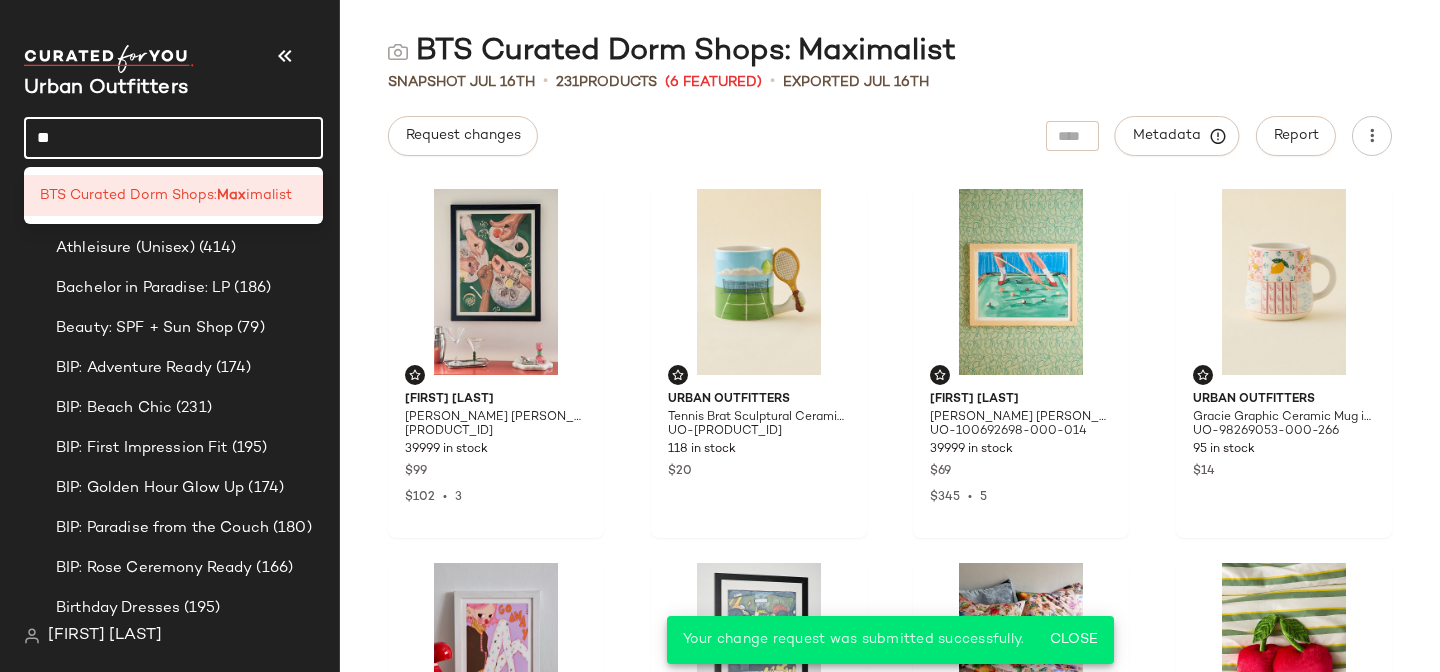 type on "*" 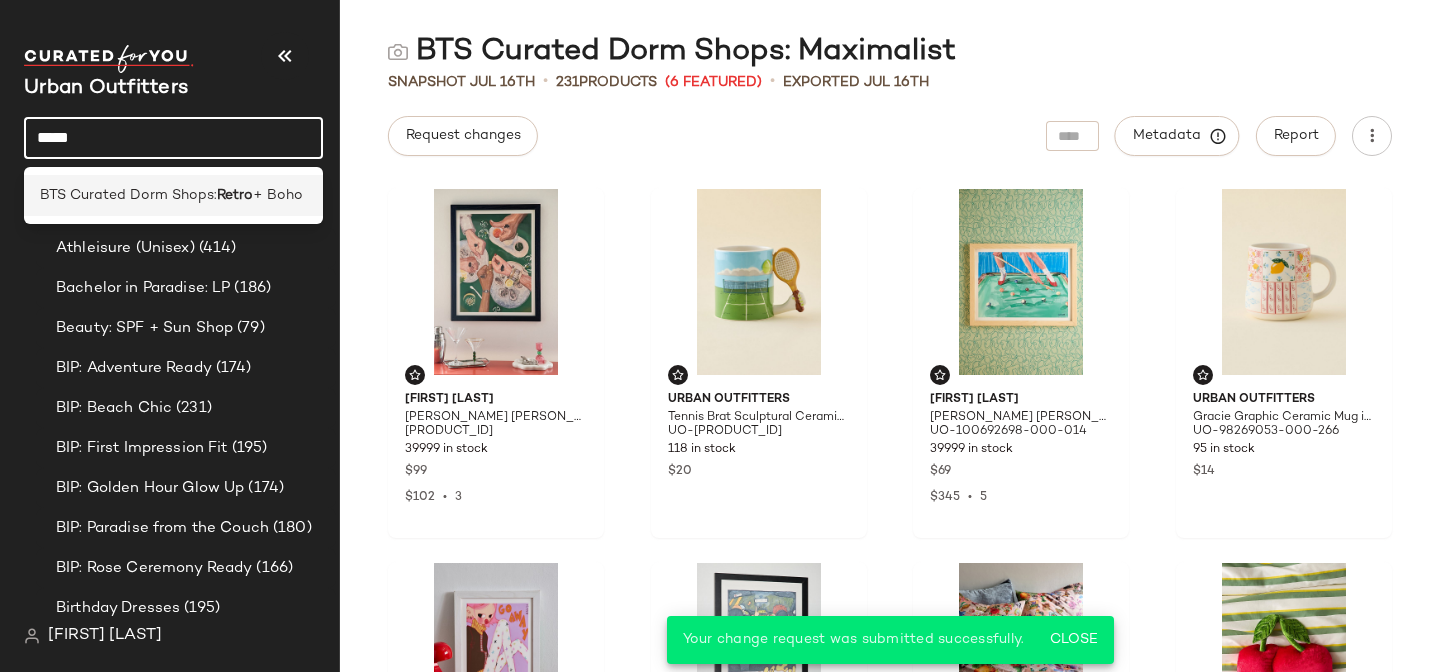 type on "*****" 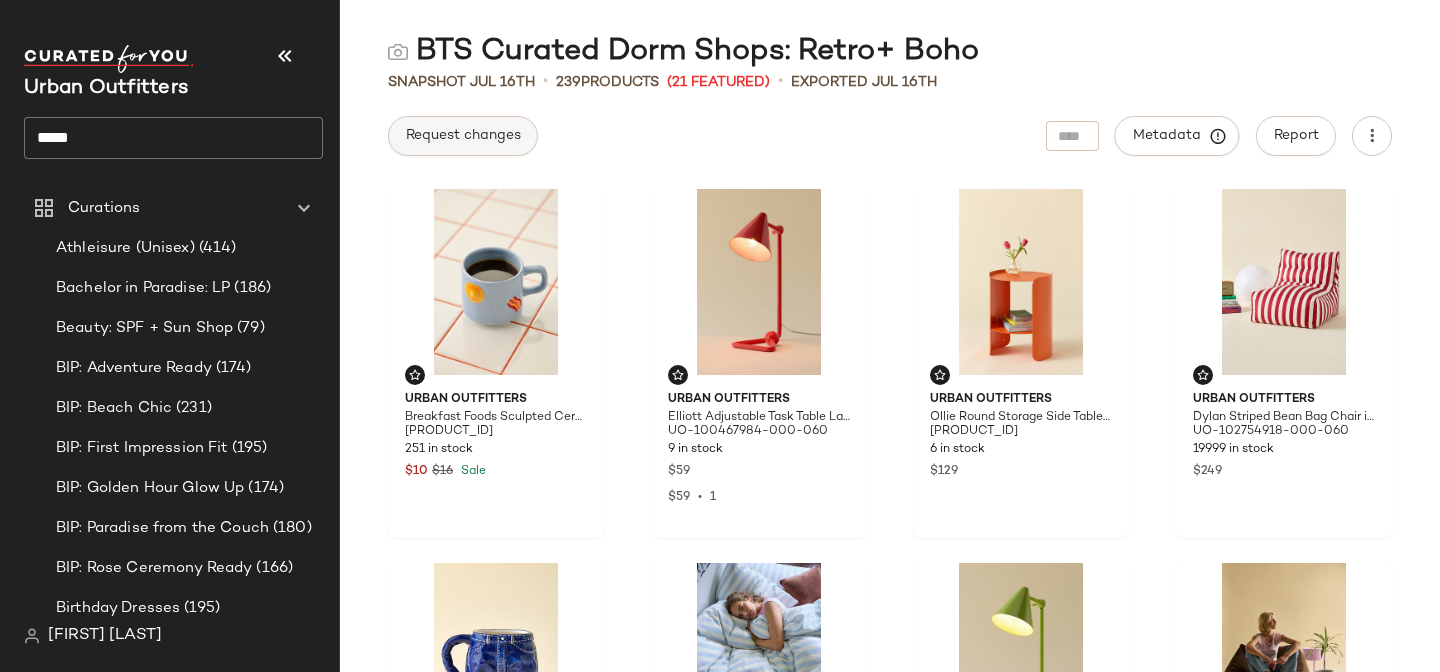 click on "Request changes" 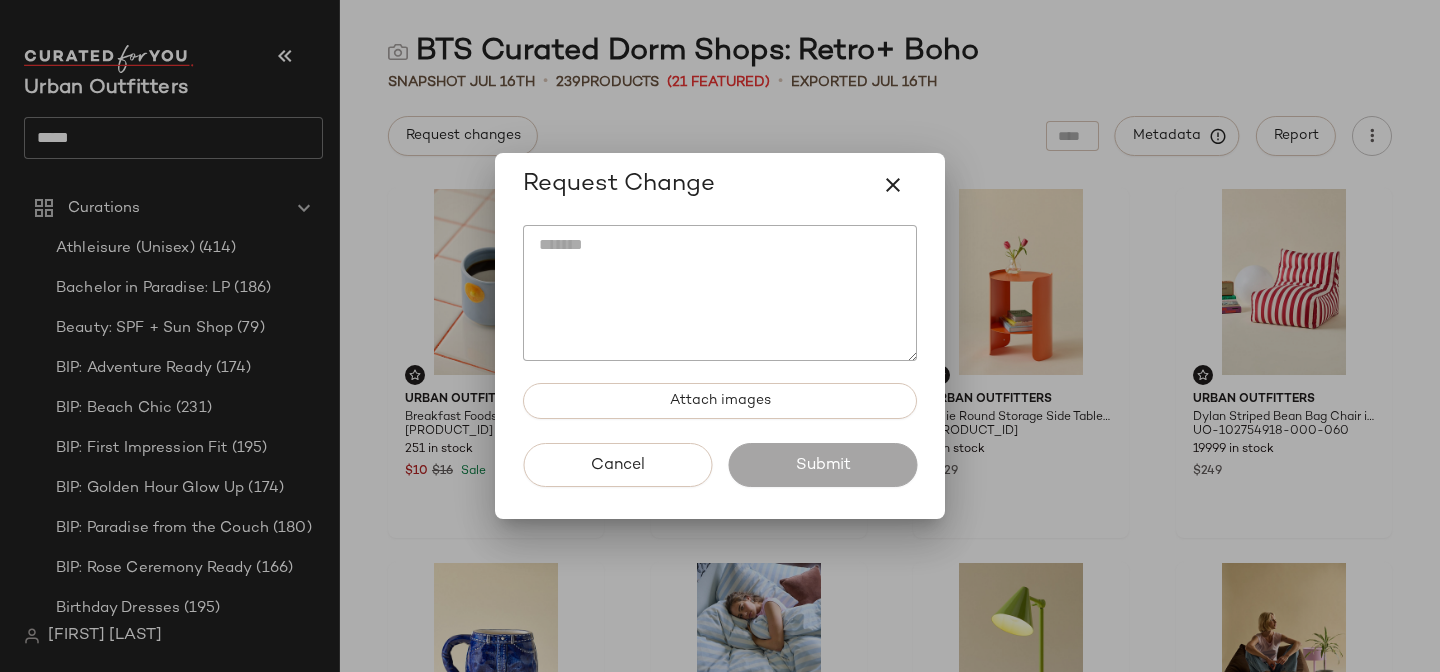 click 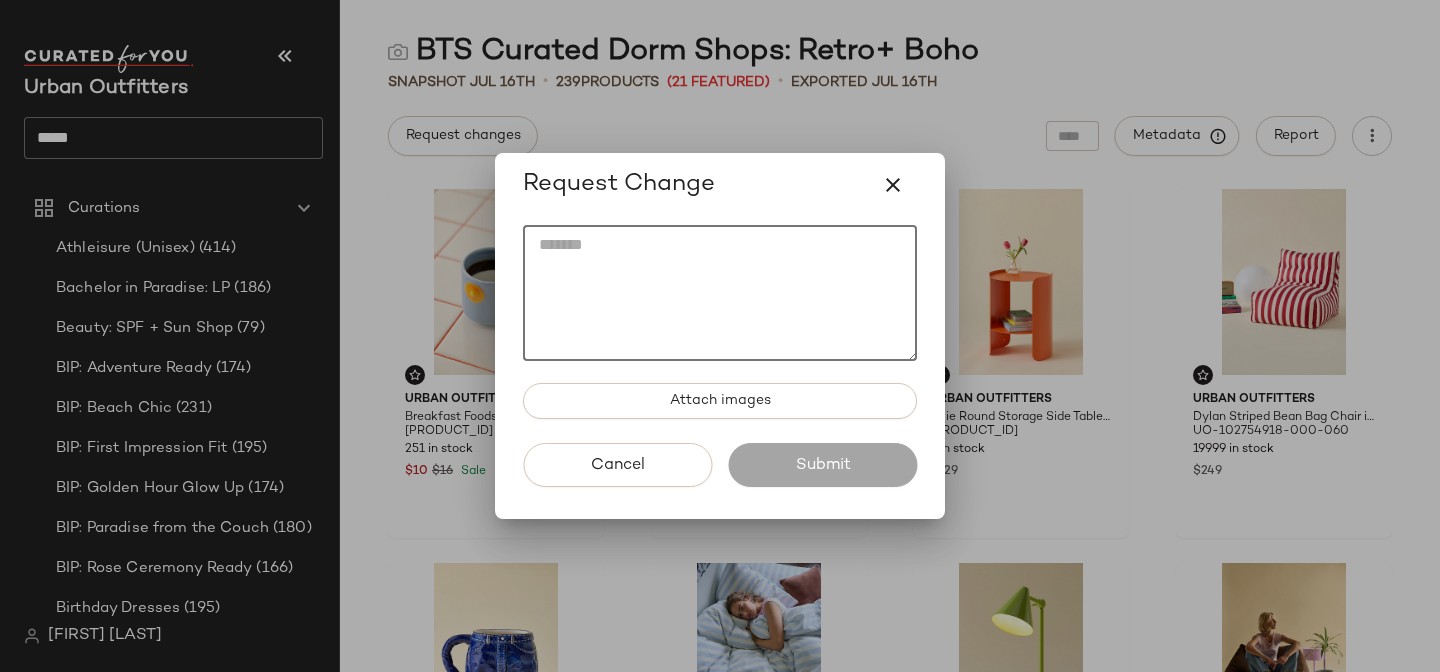 paste on "**********" 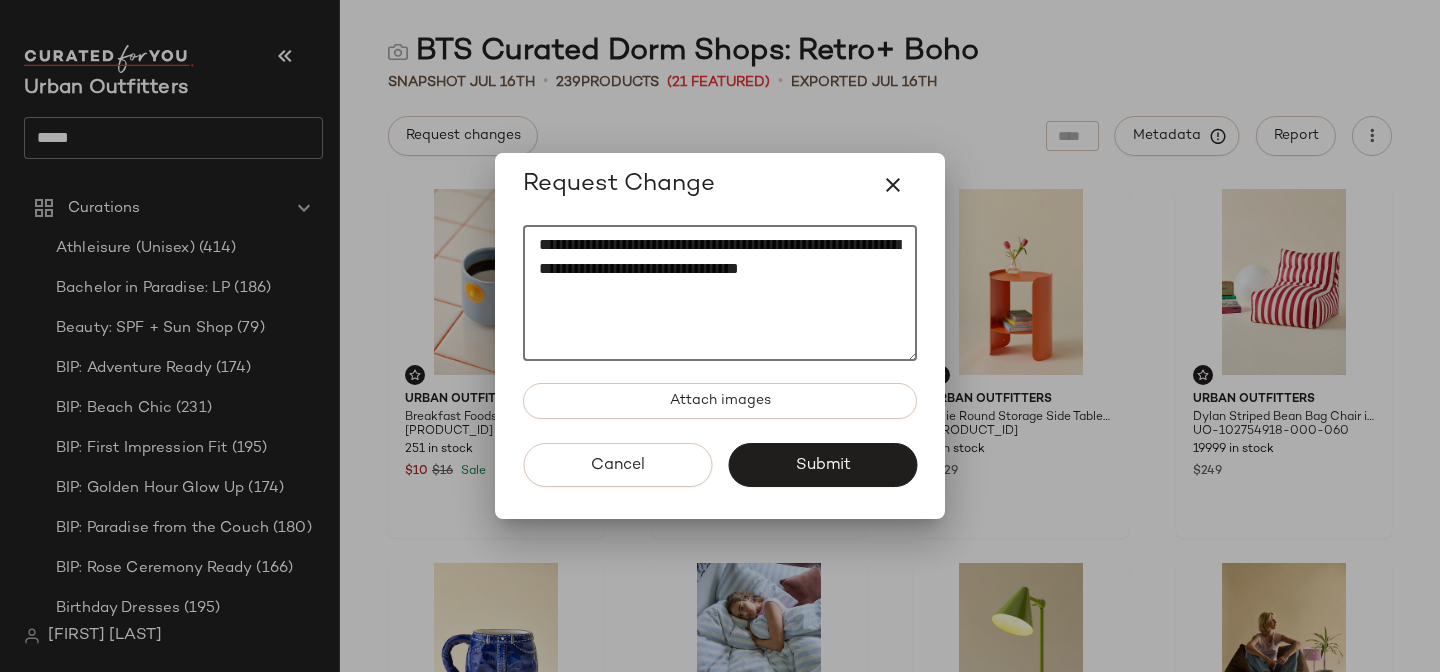 paste on "**********" 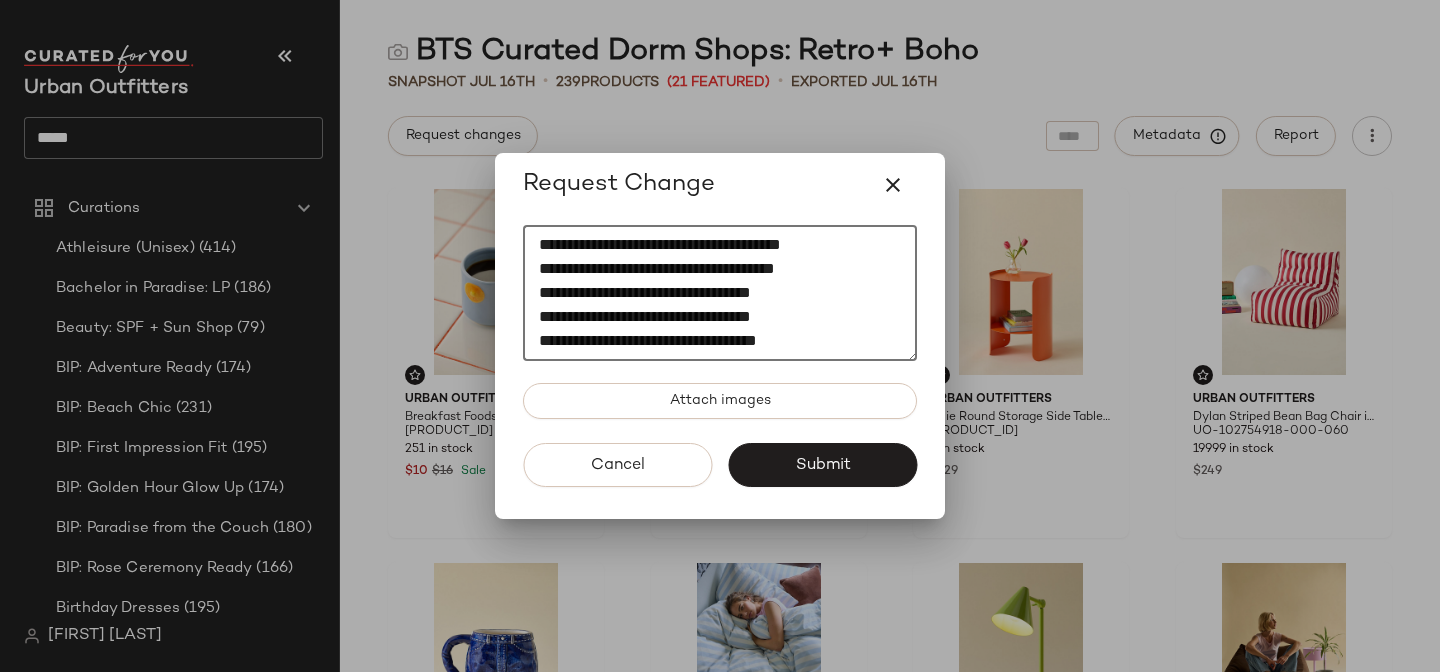scroll, scrollTop: 91, scrollLeft: 0, axis: vertical 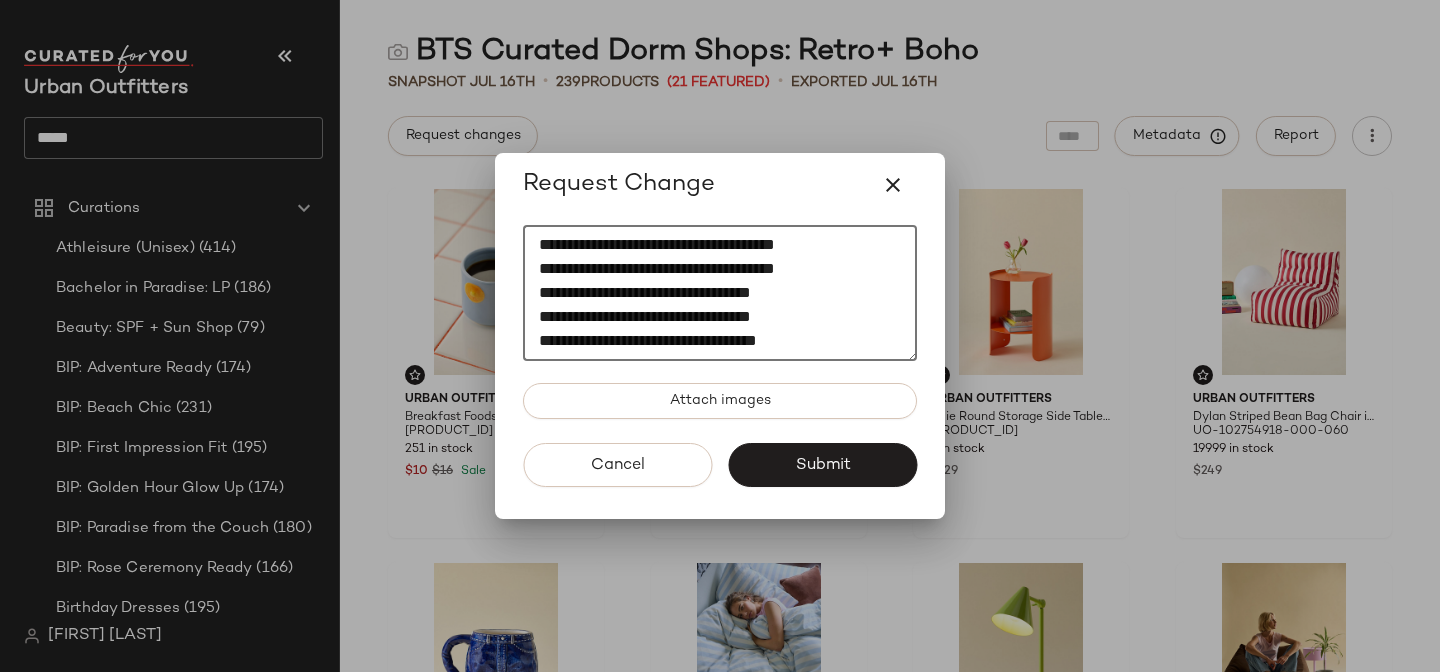 drag, startPoint x: 794, startPoint y: 243, endPoint x: 469, endPoint y: 238, distance: 325.03845 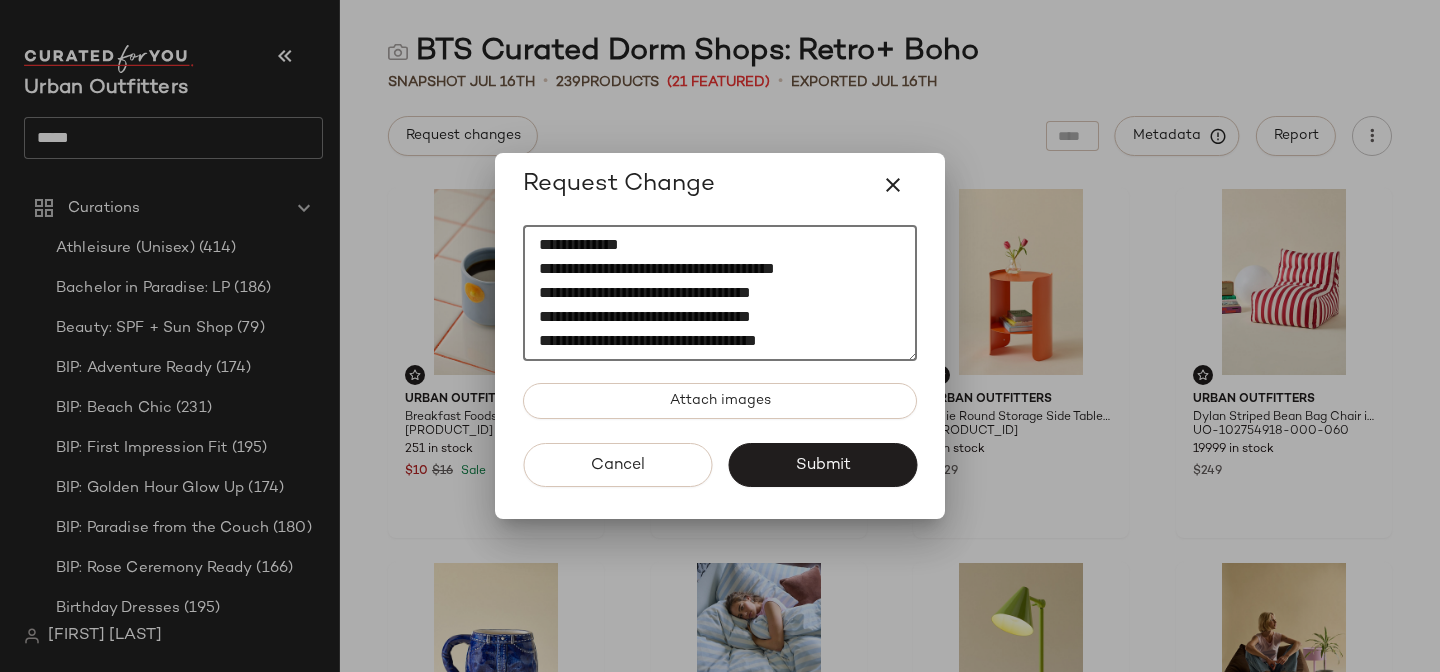 click on "**********" 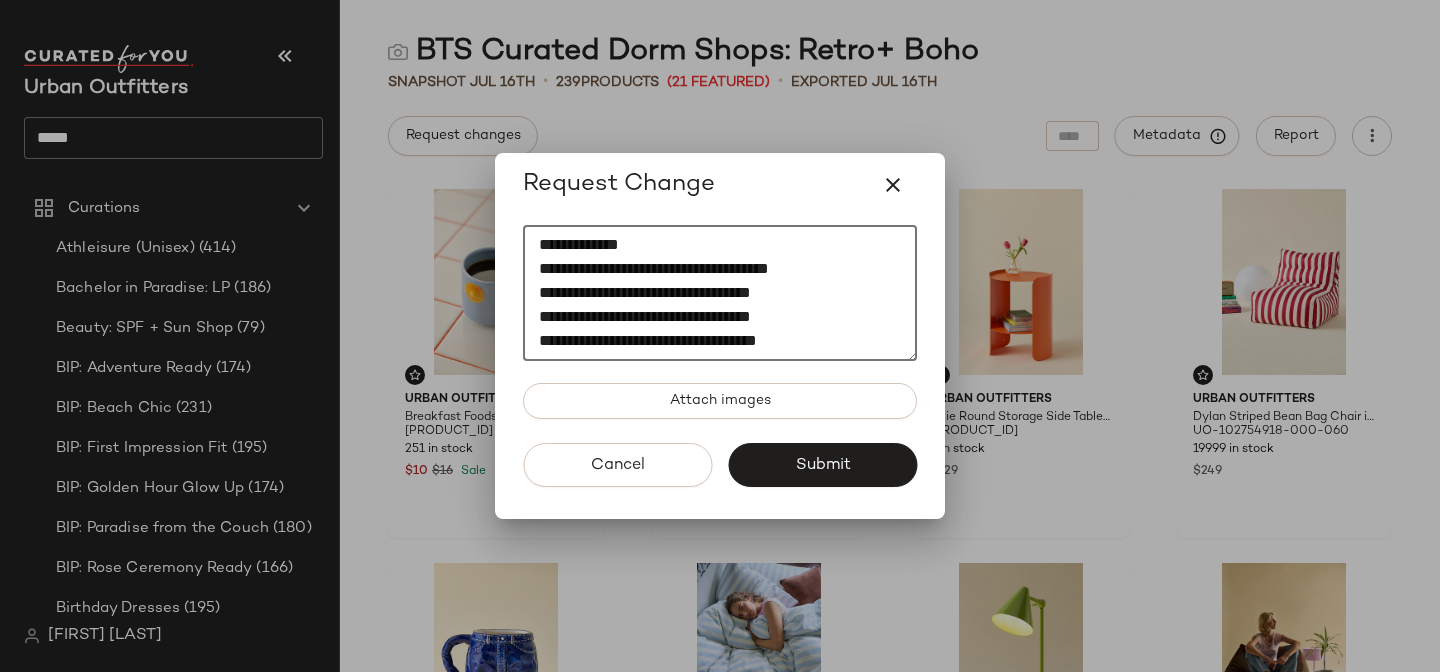 drag, startPoint x: 798, startPoint y: 266, endPoint x: 420, endPoint y: 252, distance: 378.25916 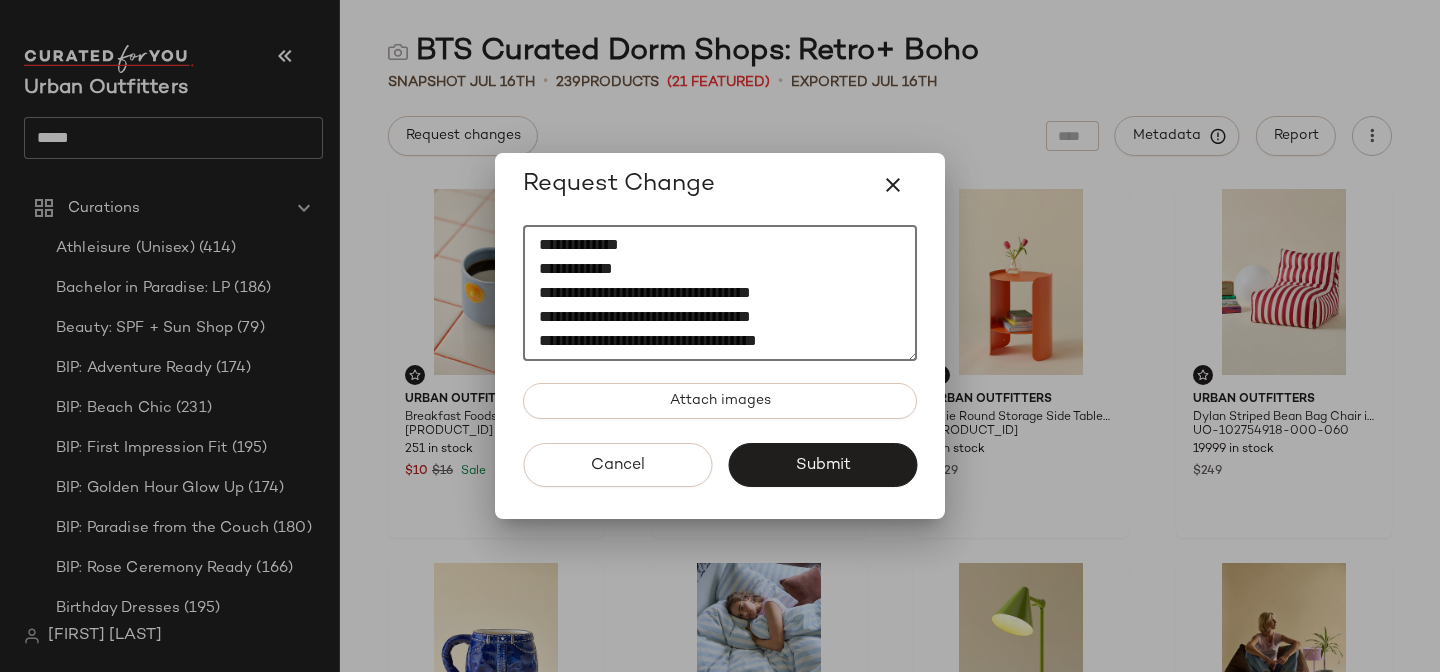 click on "**********" 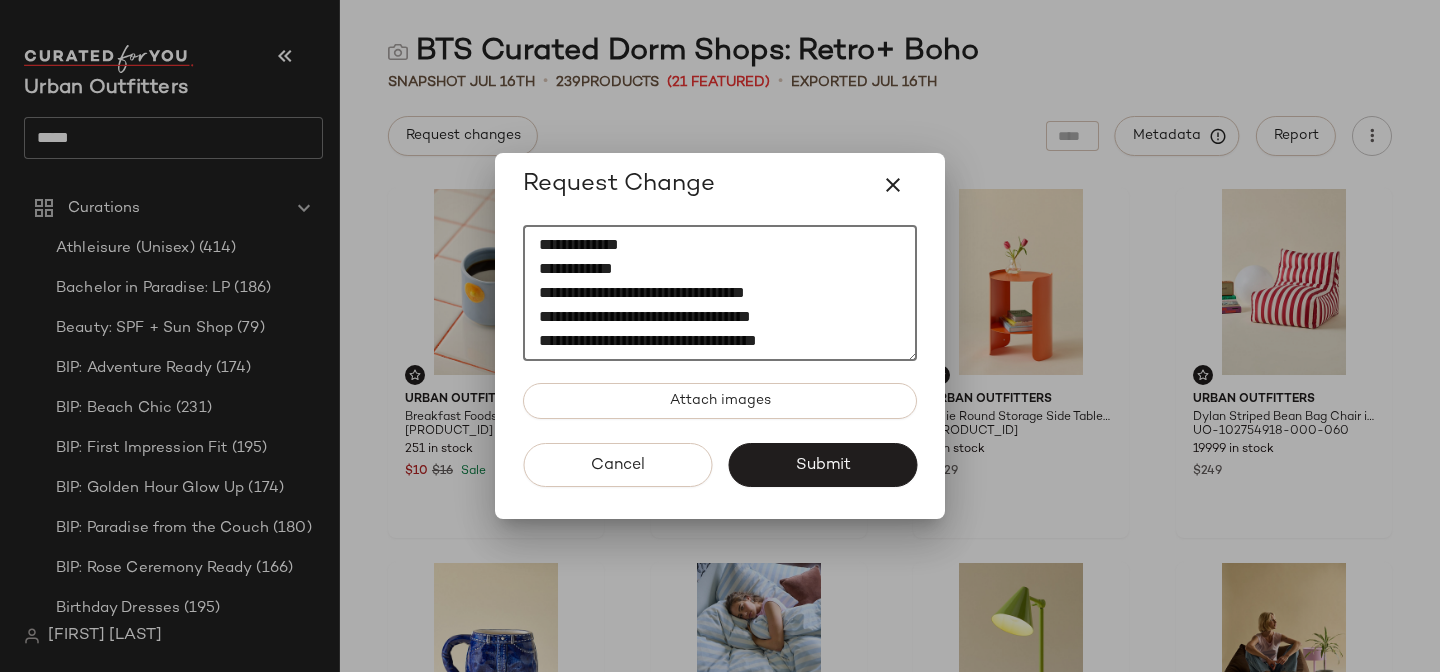 drag, startPoint x: 765, startPoint y: 295, endPoint x: 401, endPoint y: 295, distance: 364 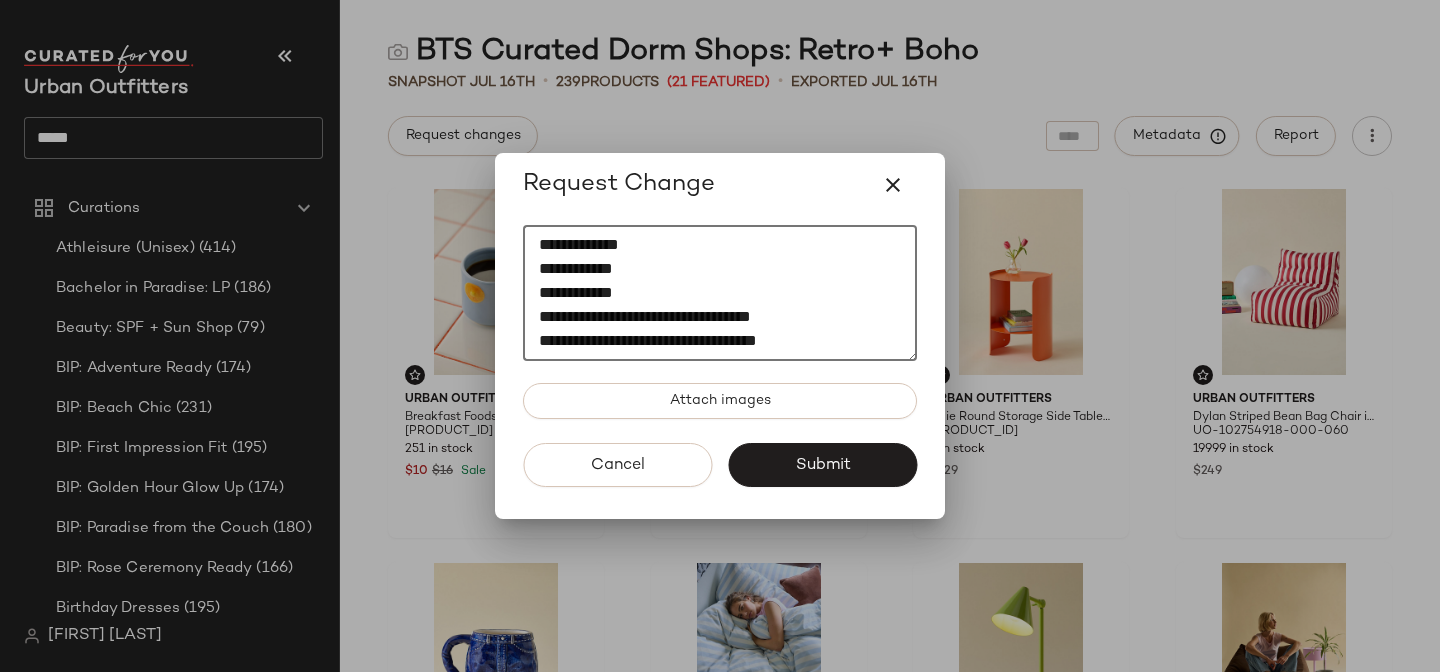 click on "**********" 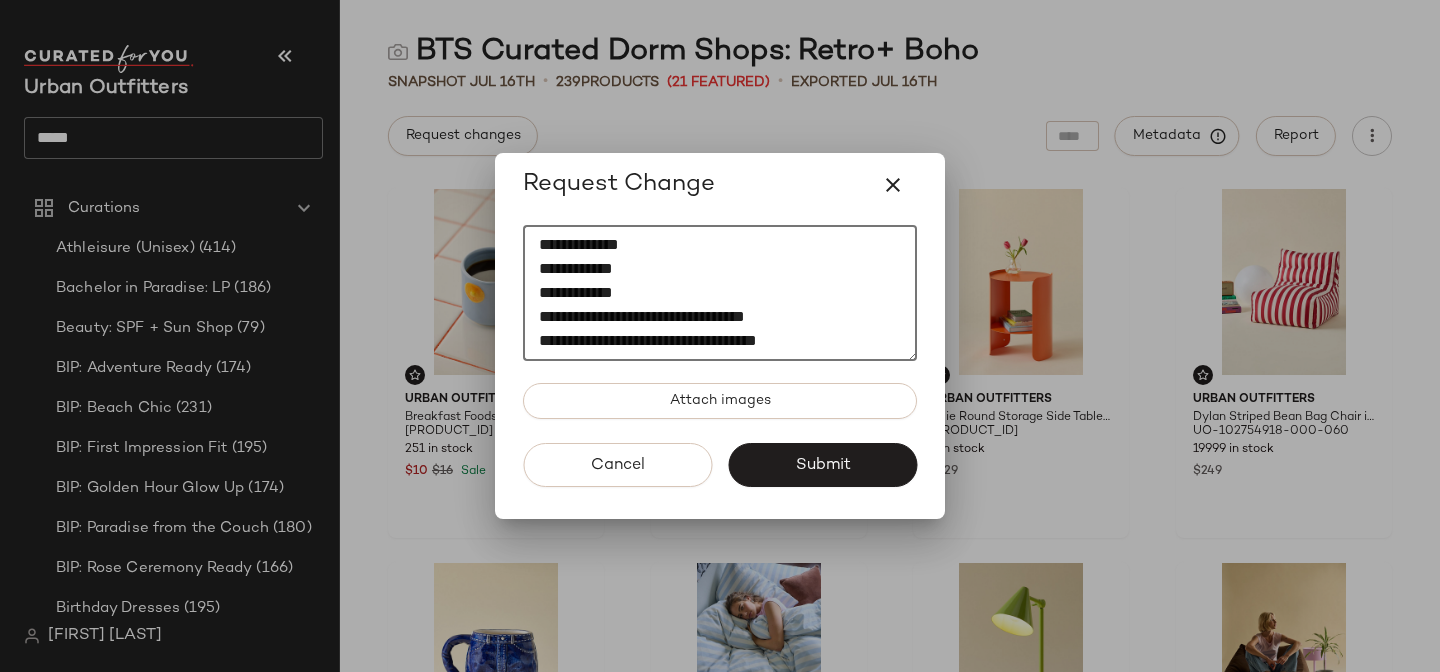 drag, startPoint x: 762, startPoint y: 321, endPoint x: 428, endPoint y: 319, distance: 334.00598 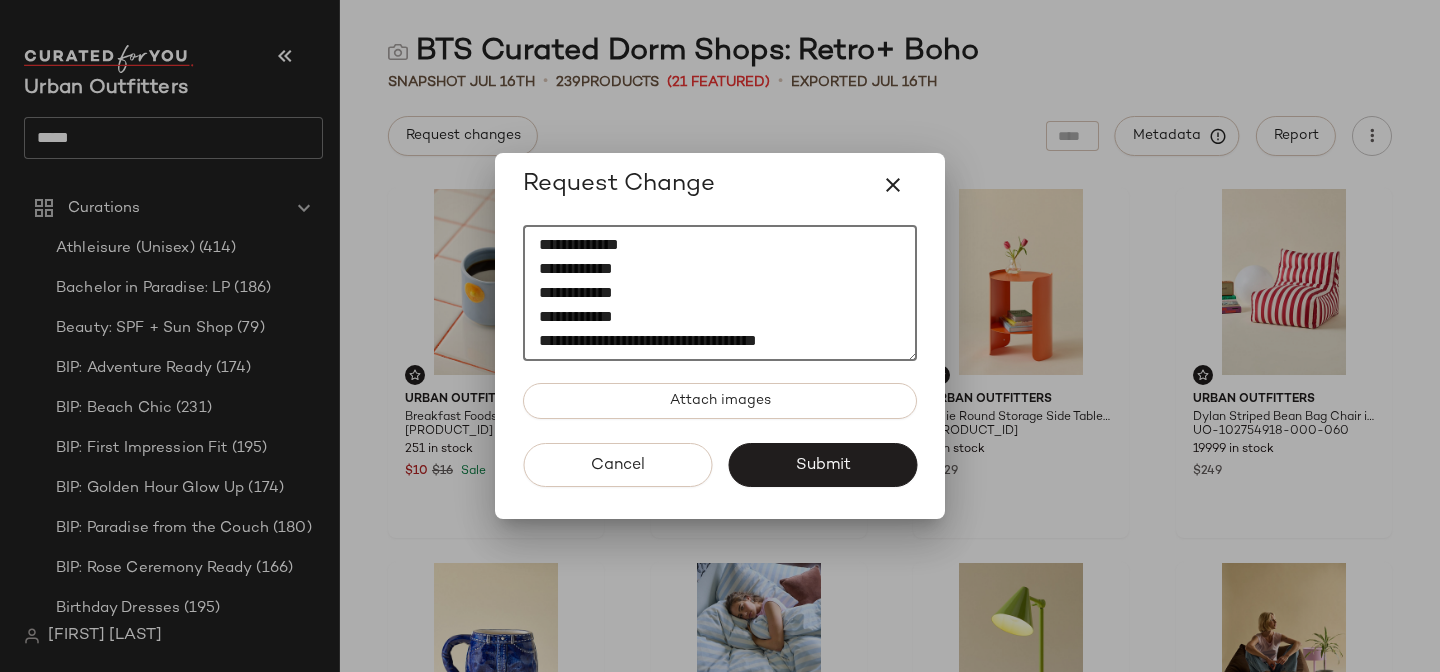 scroll, scrollTop: 96, scrollLeft: 0, axis: vertical 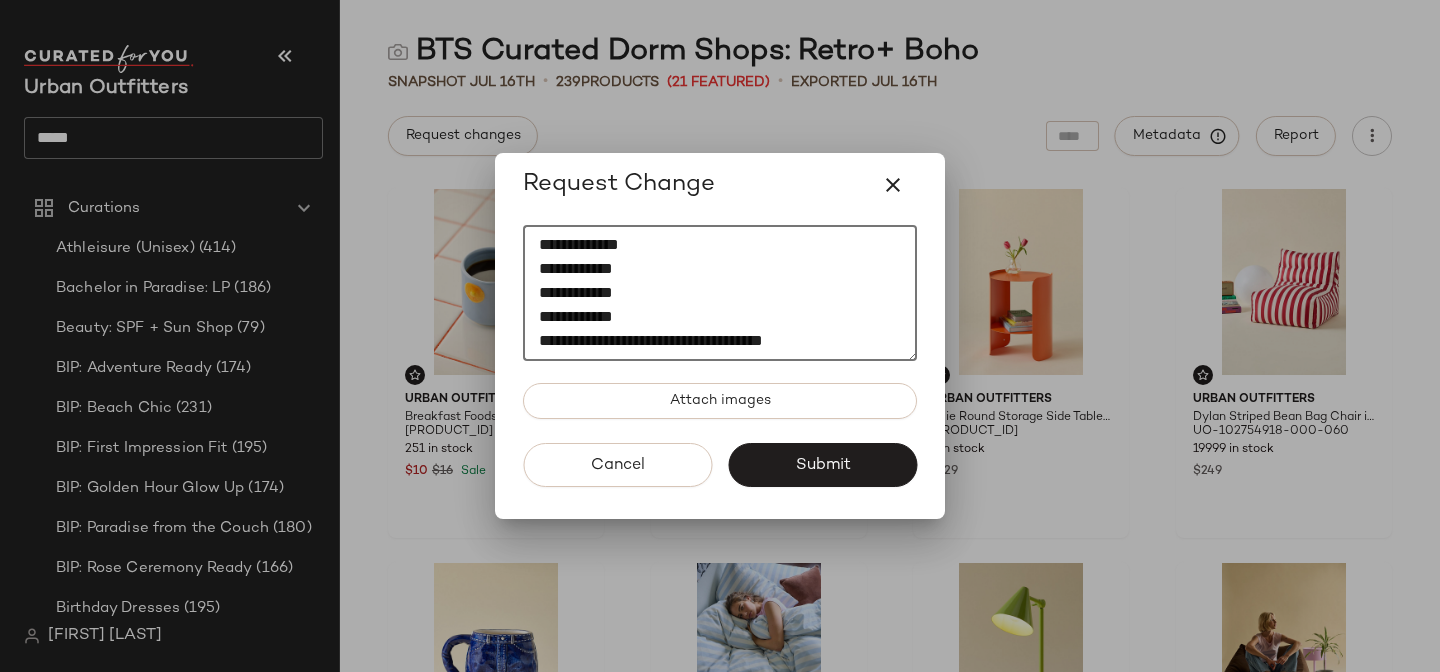 drag, startPoint x: 783, startPoint y: 334, endPoint x: 490, endPoint y: 320, distance: 293.3343 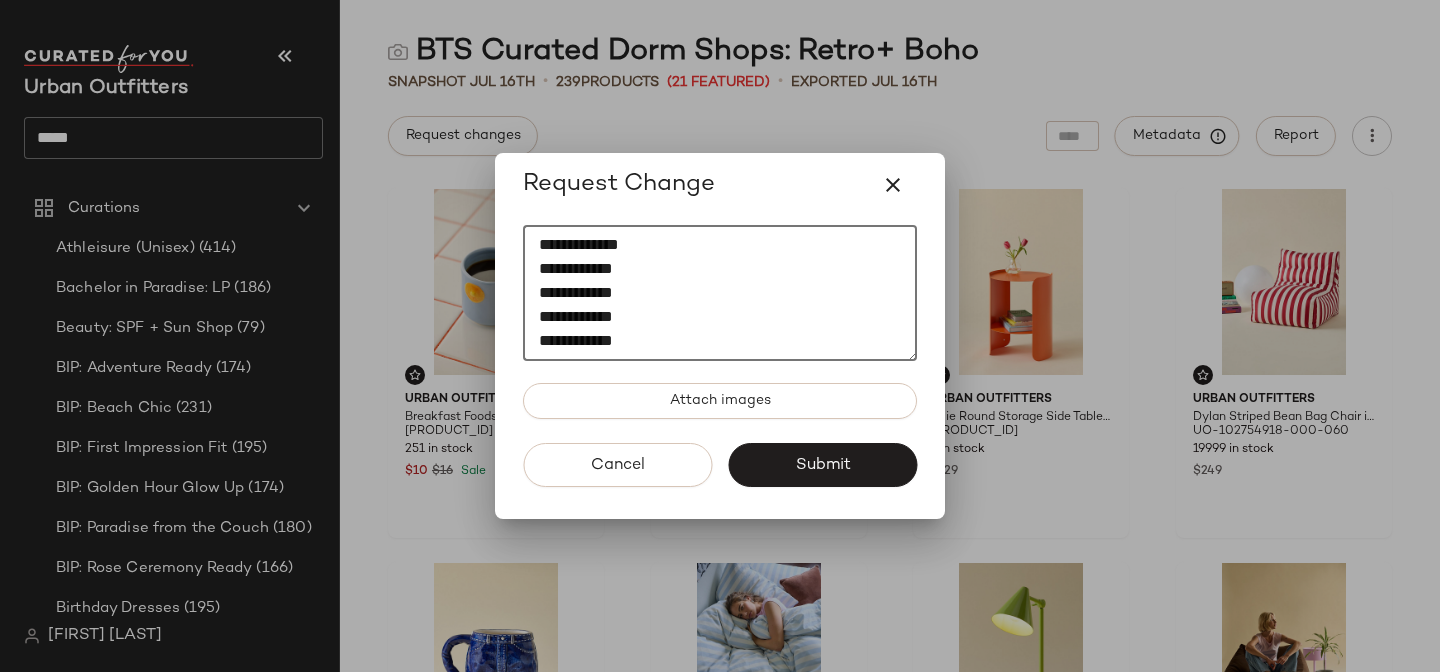 scroll, scrollTop: 96, scrollLeft: 0, axis: vertical 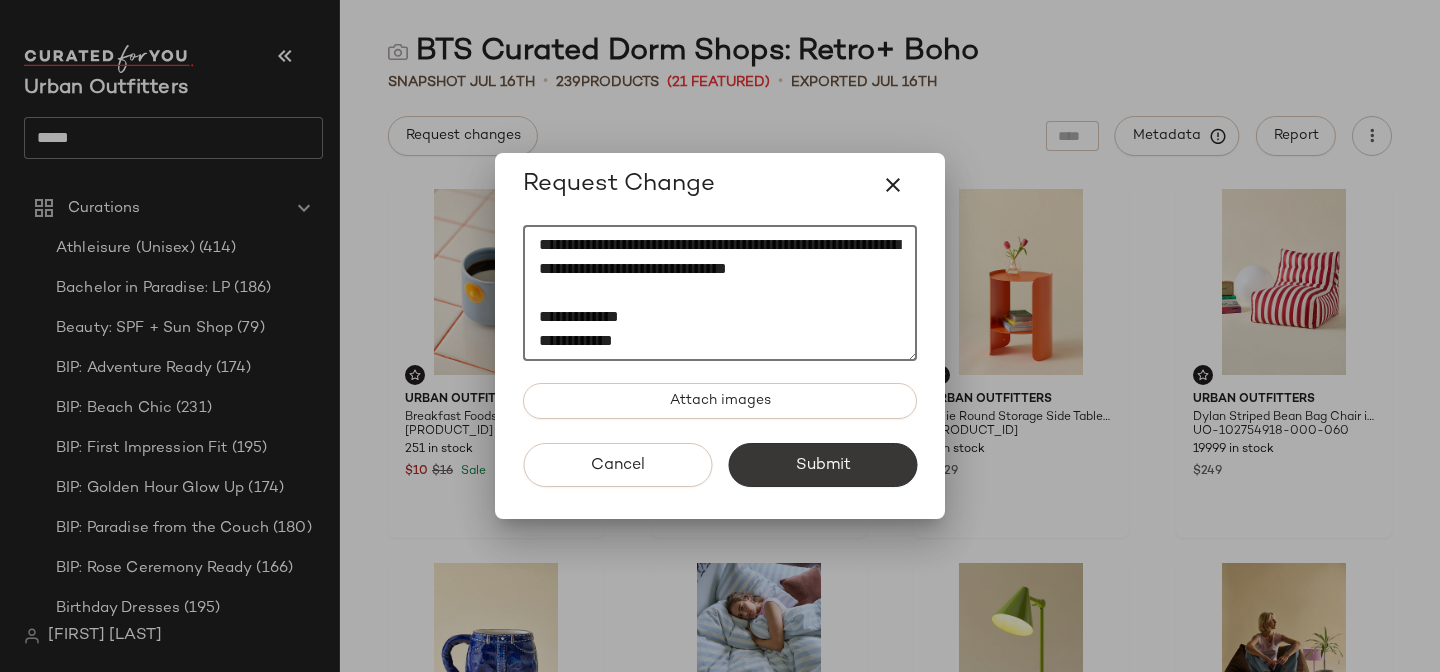 type on "**********" 